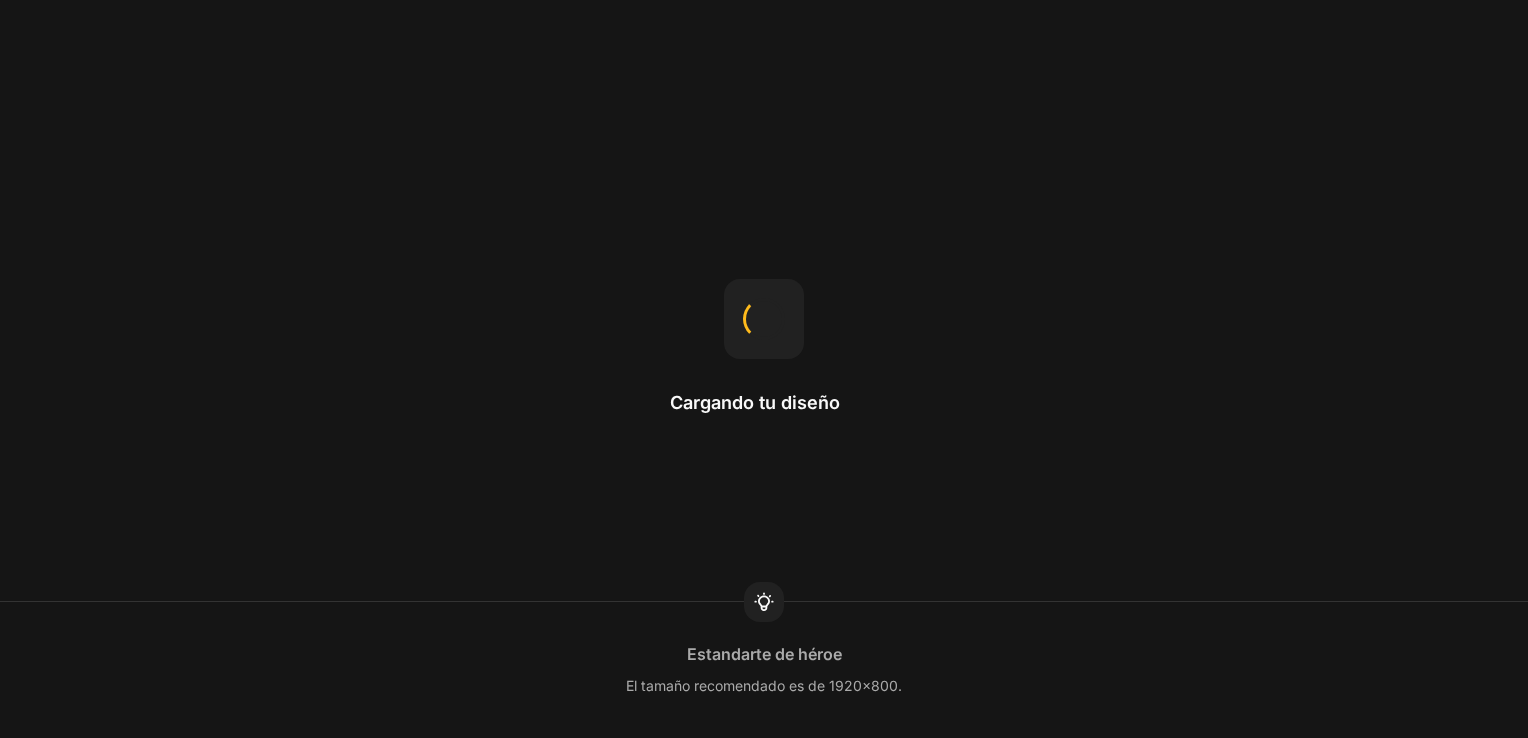 scroll, scrollTop: 0, scrollLeft: 0, axis: both 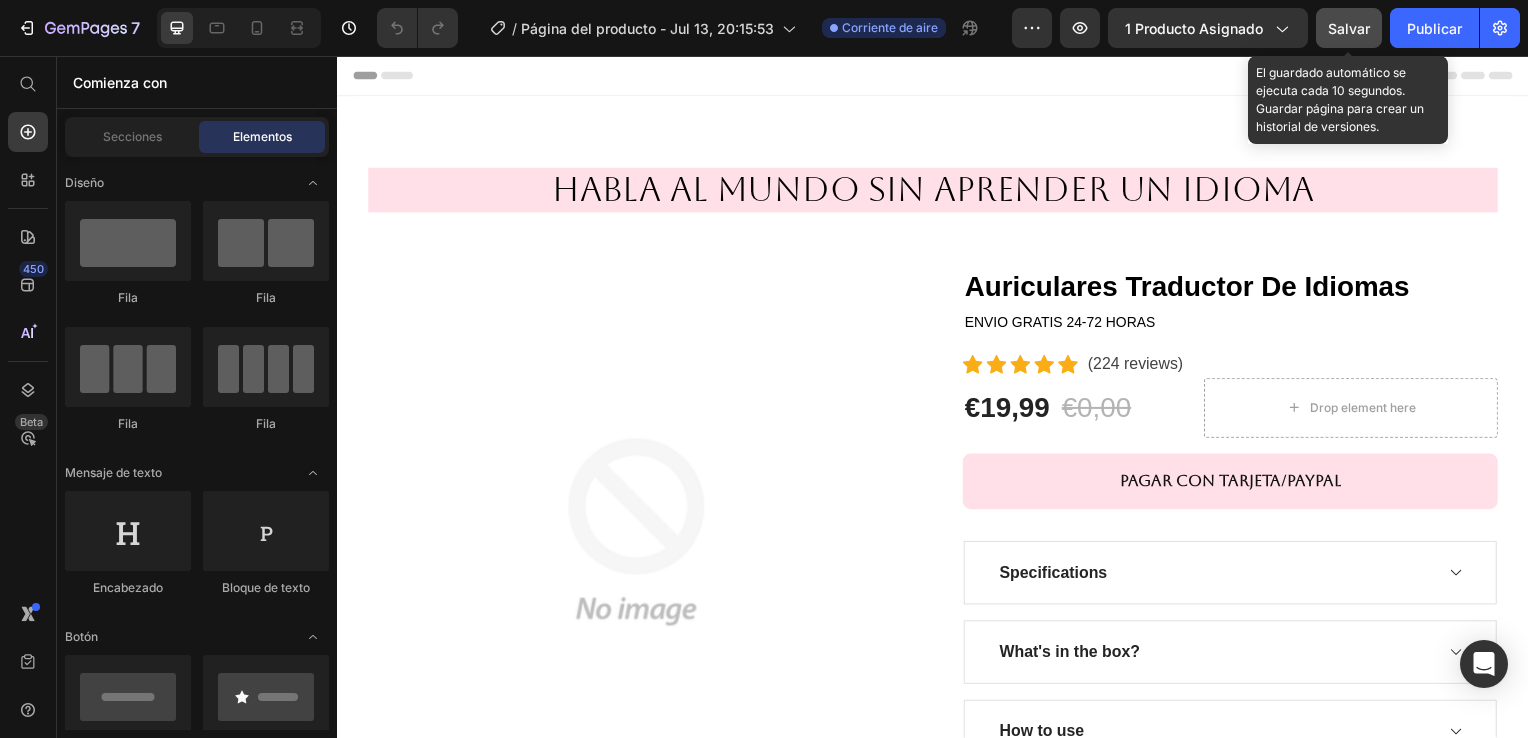 click on "Salvar" at bounding box center (1349, 28) 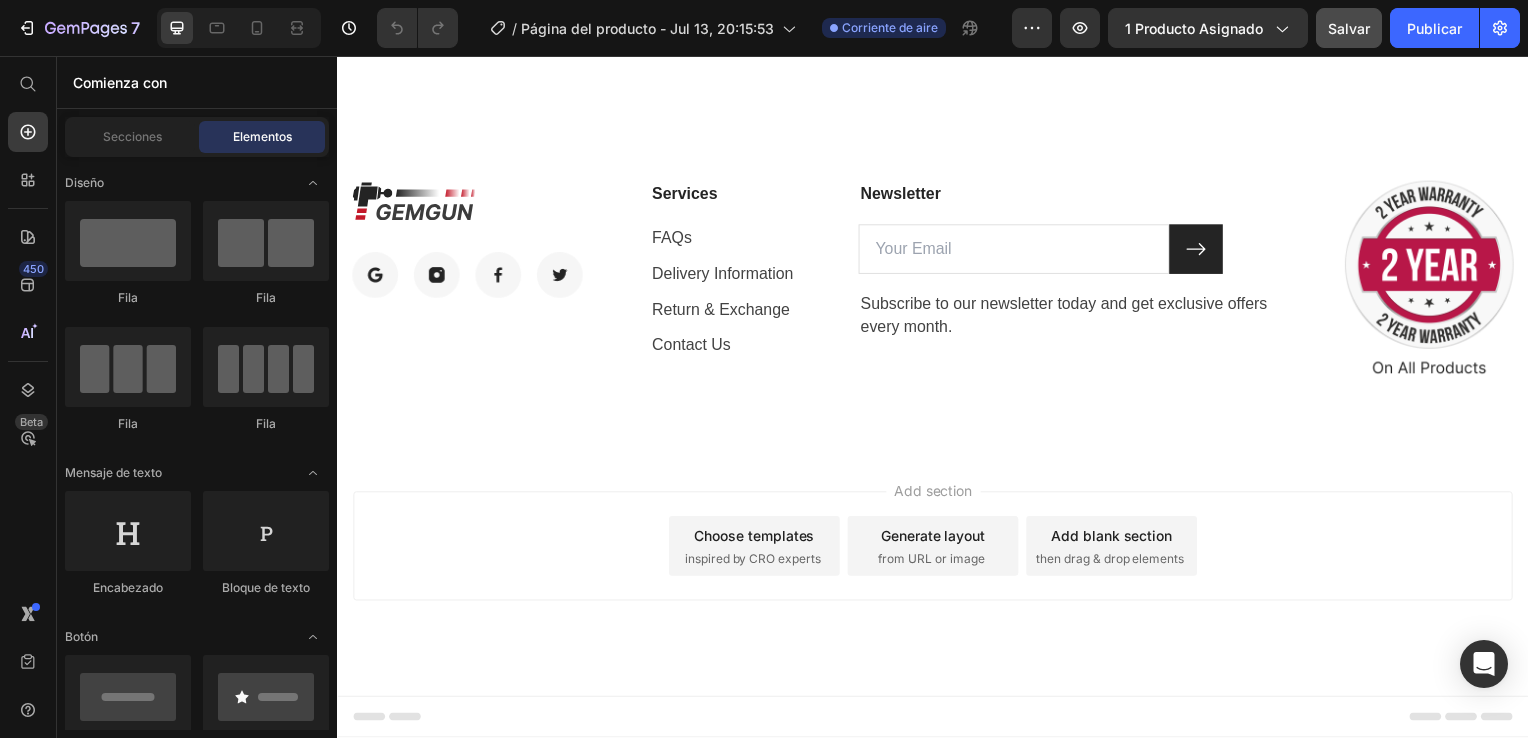 scroll, scrollTop: 4355, scrollLeft: 0, axis: vertical 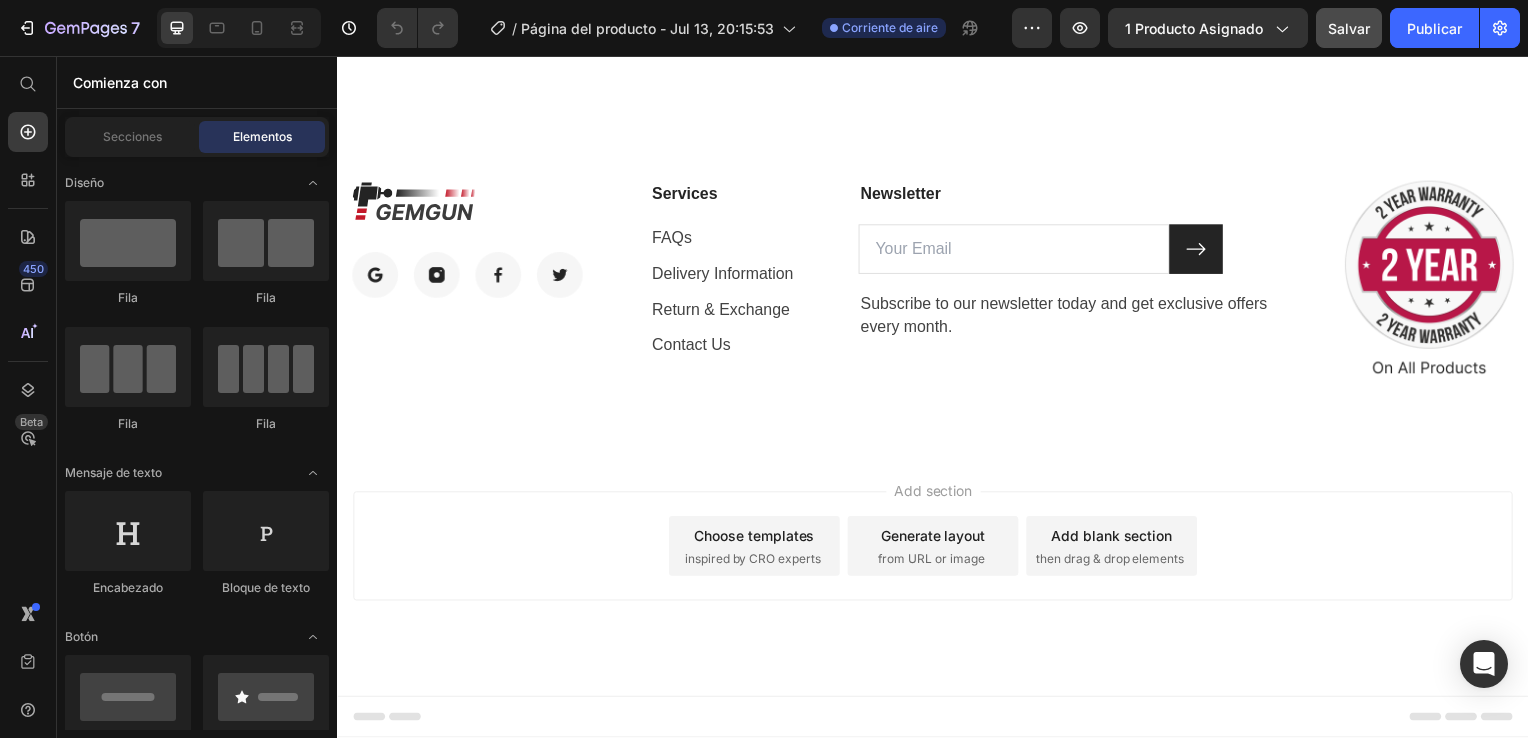 click on "Add section Choose templates inspired by CRO experts Generate layout from URL or image Add blank section then drag & drop elements" at bounding box center (937, 550) 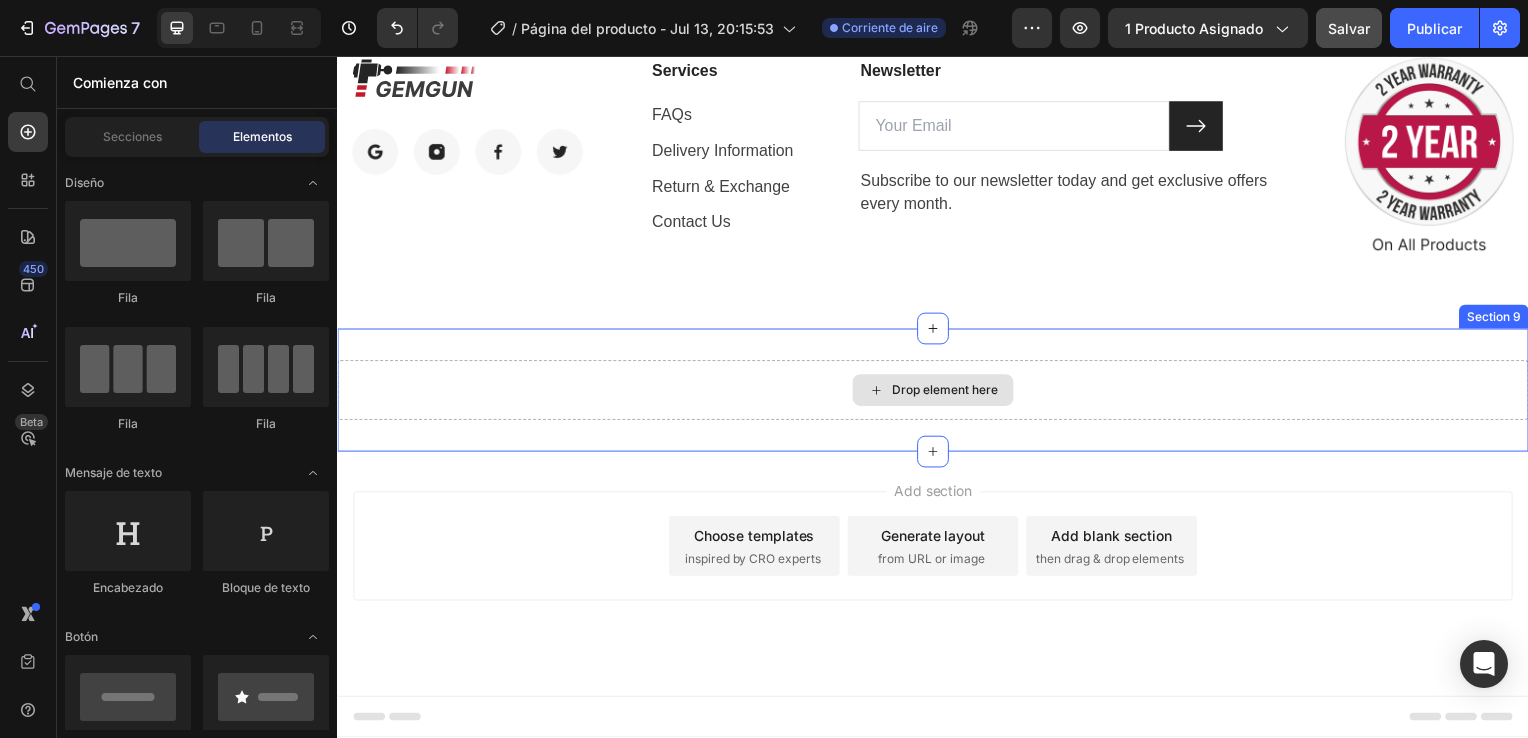 scroll, scrollTop: 4479, scrollLeft: 0, axis: vertical 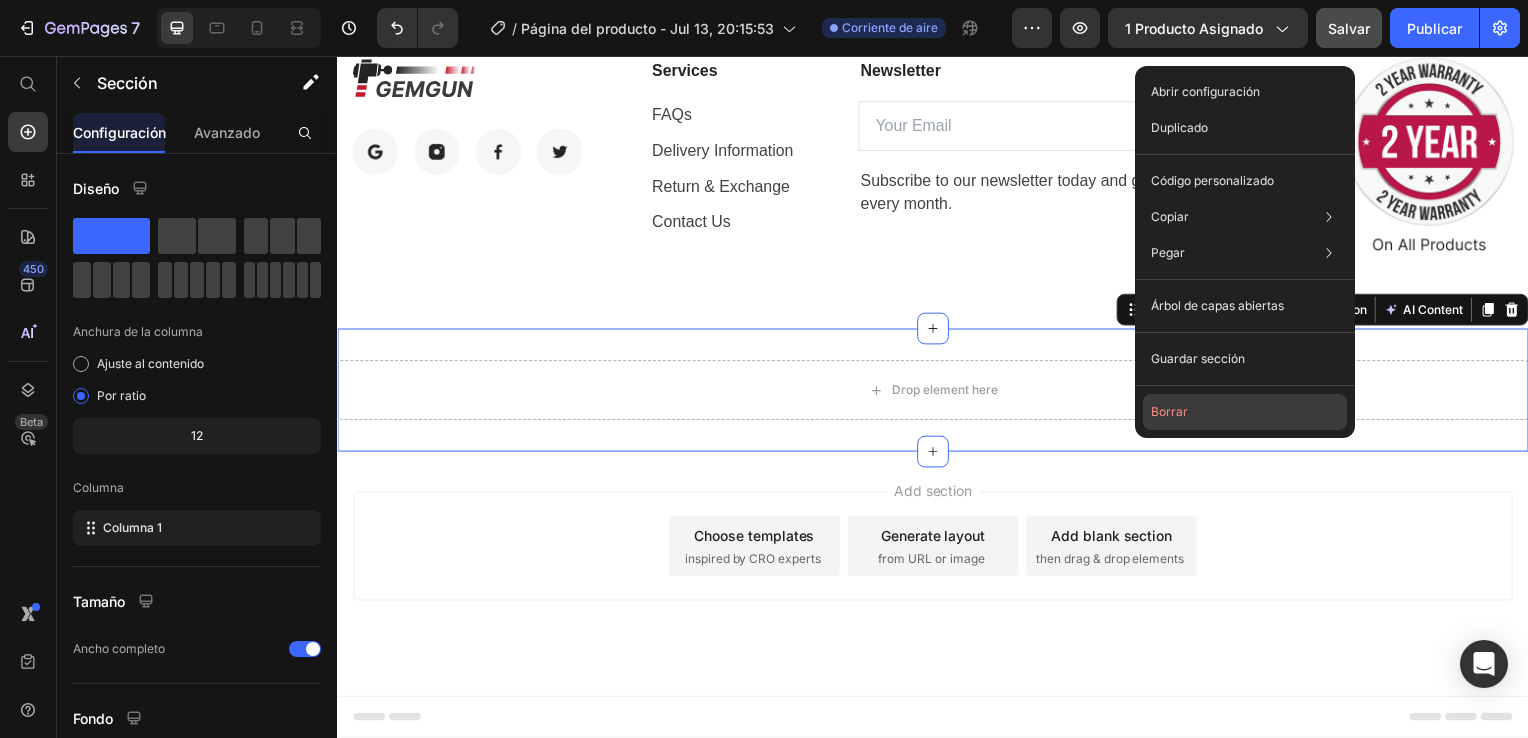 click on "Borrar" 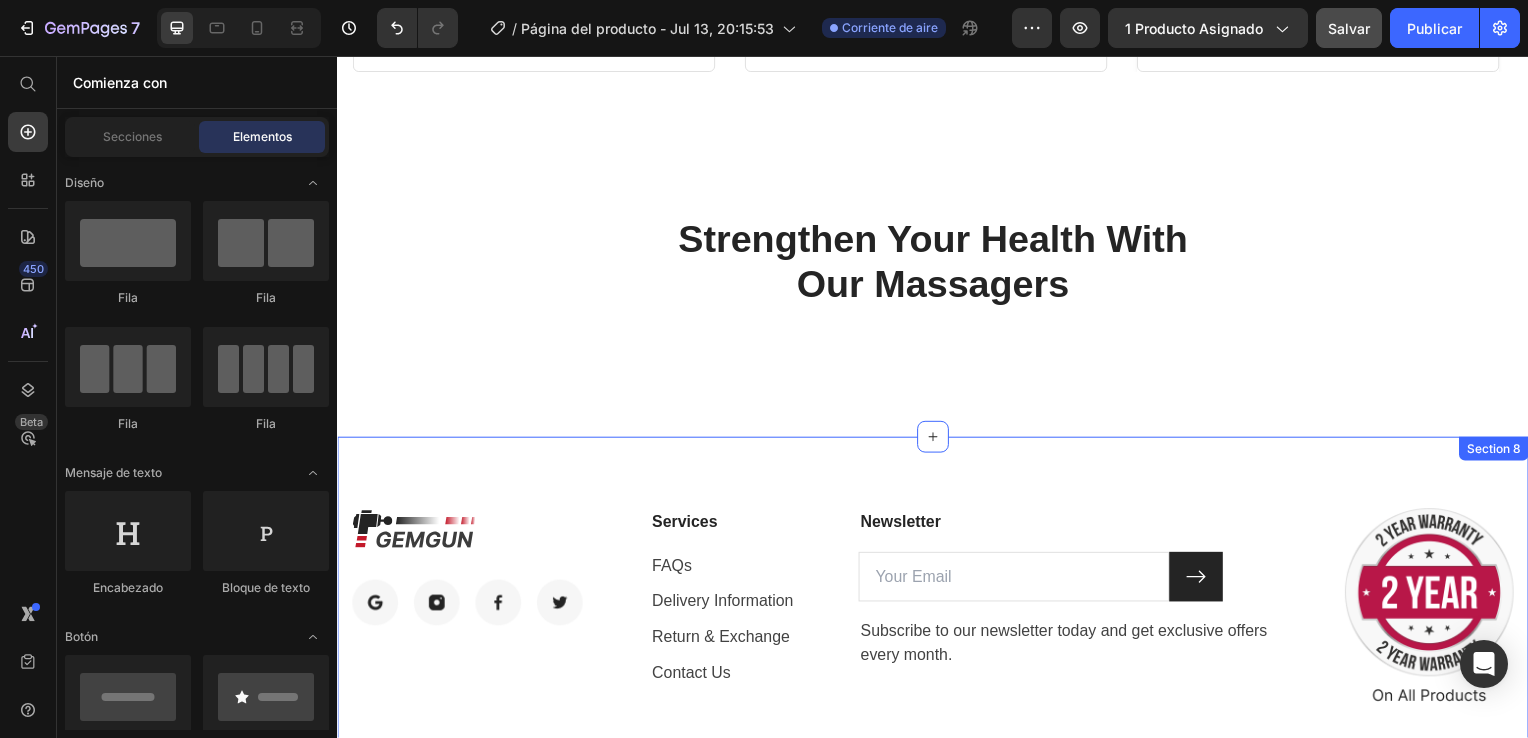 scroll, scrollTop: 3555, scrollLeft: 0, axis: vertical 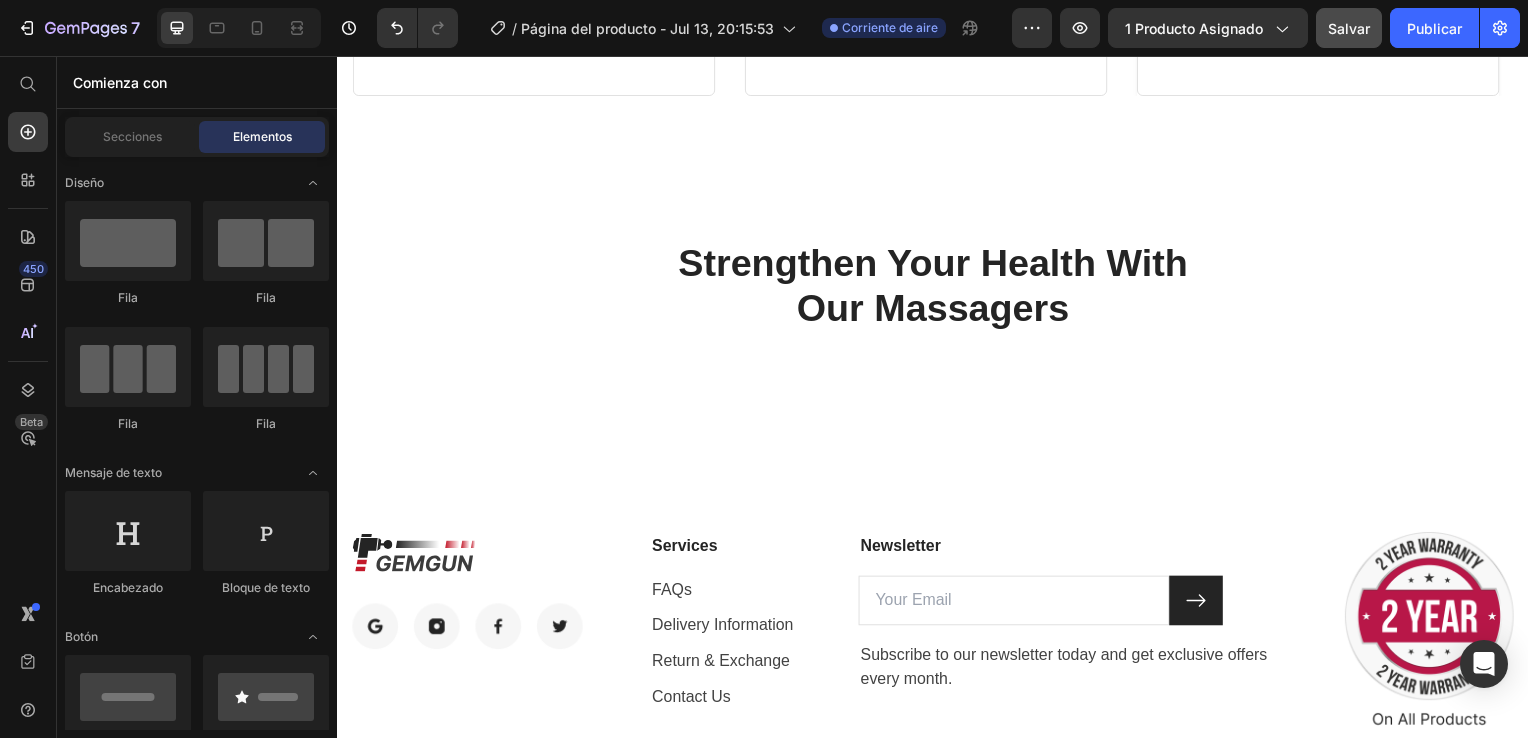 click at bounding box center [933, -159] 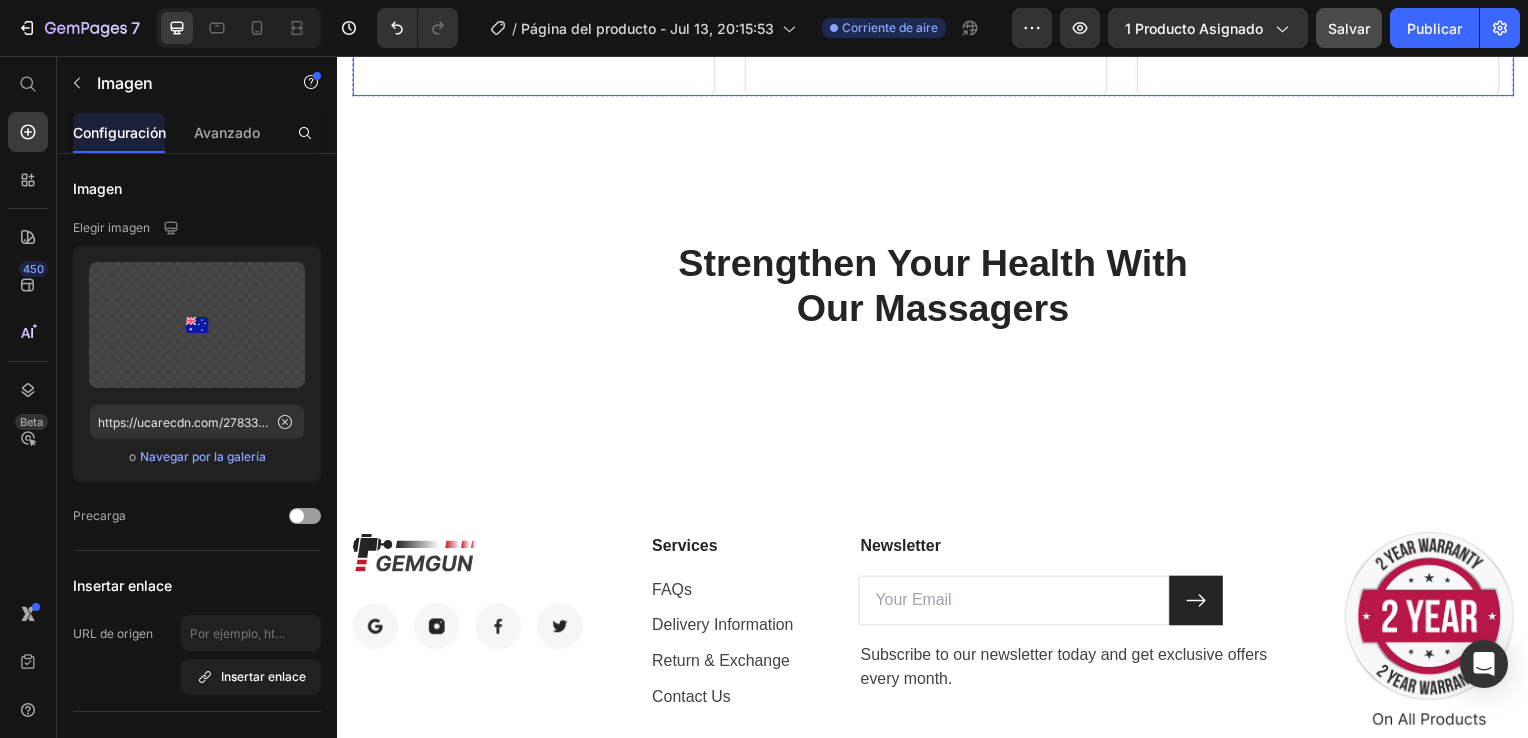 click on "Image                Icon                Icon                Icon                Icon                Icon Icon List Hoz Row Row Image [FIRST] [LAST] Text block Image Row Purchased this for Mother’s Day last year and my mom absolutely loves it. This has helped automatically with her shoulder pain, she instantly received relief. That’s why I’m back to get this for myself. Highly recommended! Text block
Icon 230 Text block Icon List
Icon 0 Text block Icon List Row Feb 22, 2022 Text block Row Row Row Image                Icon                Icon                Icon                Icon                Icon Icon List Hoz Row Row Image [FIRST] [LAST] Text block   0 Row Perfect gift for my mom, she said that the pain had been reduced significantly after a few days of using GemGun. She also said that it is very useful after long jogging cause it helps to relax her muscles. Thanks! Text block
Icon 0 Text block Icon List
Icon 0 Text block Icon List Row" at bounding box center [937, -55] 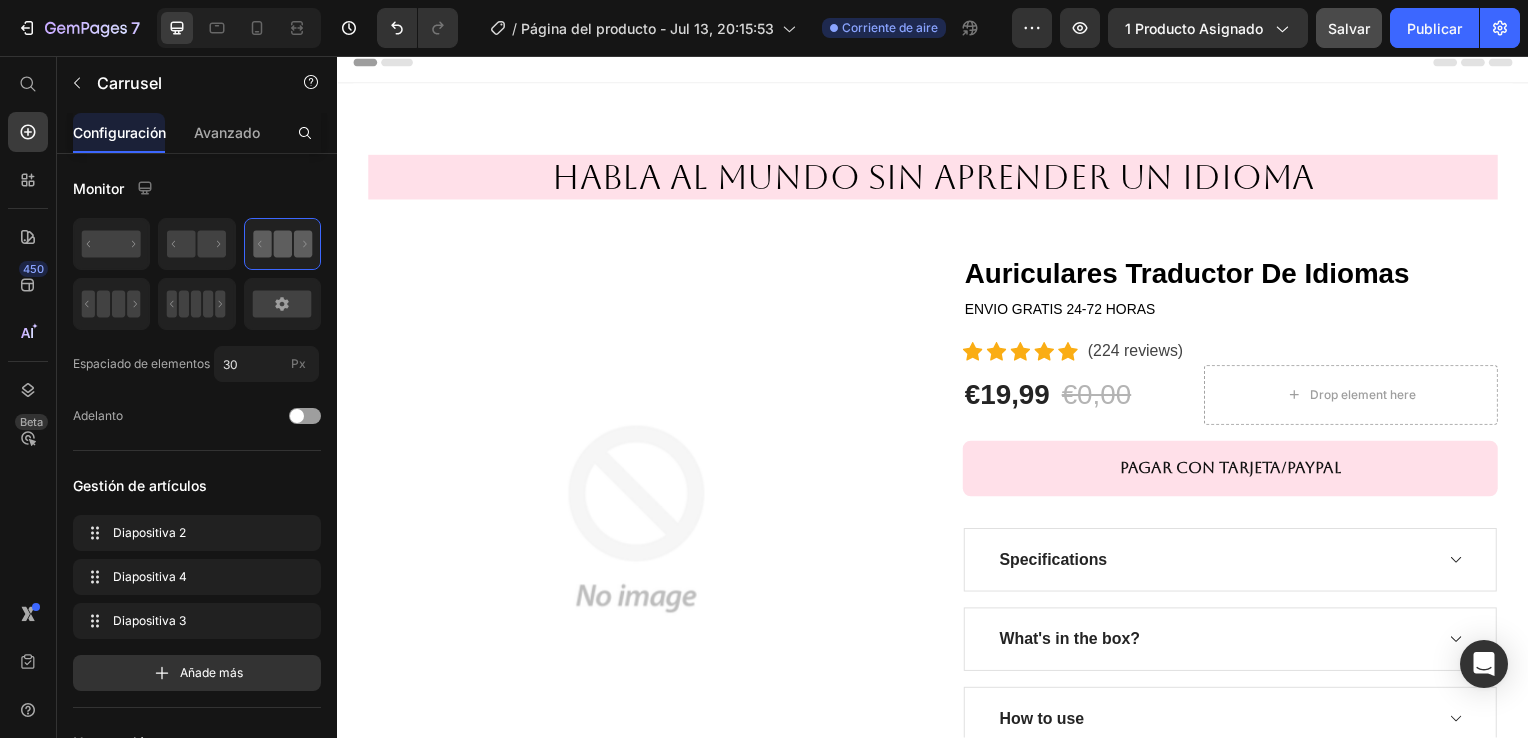 scroll, scrollTop: 0, scrollLeft: 0, axis: both 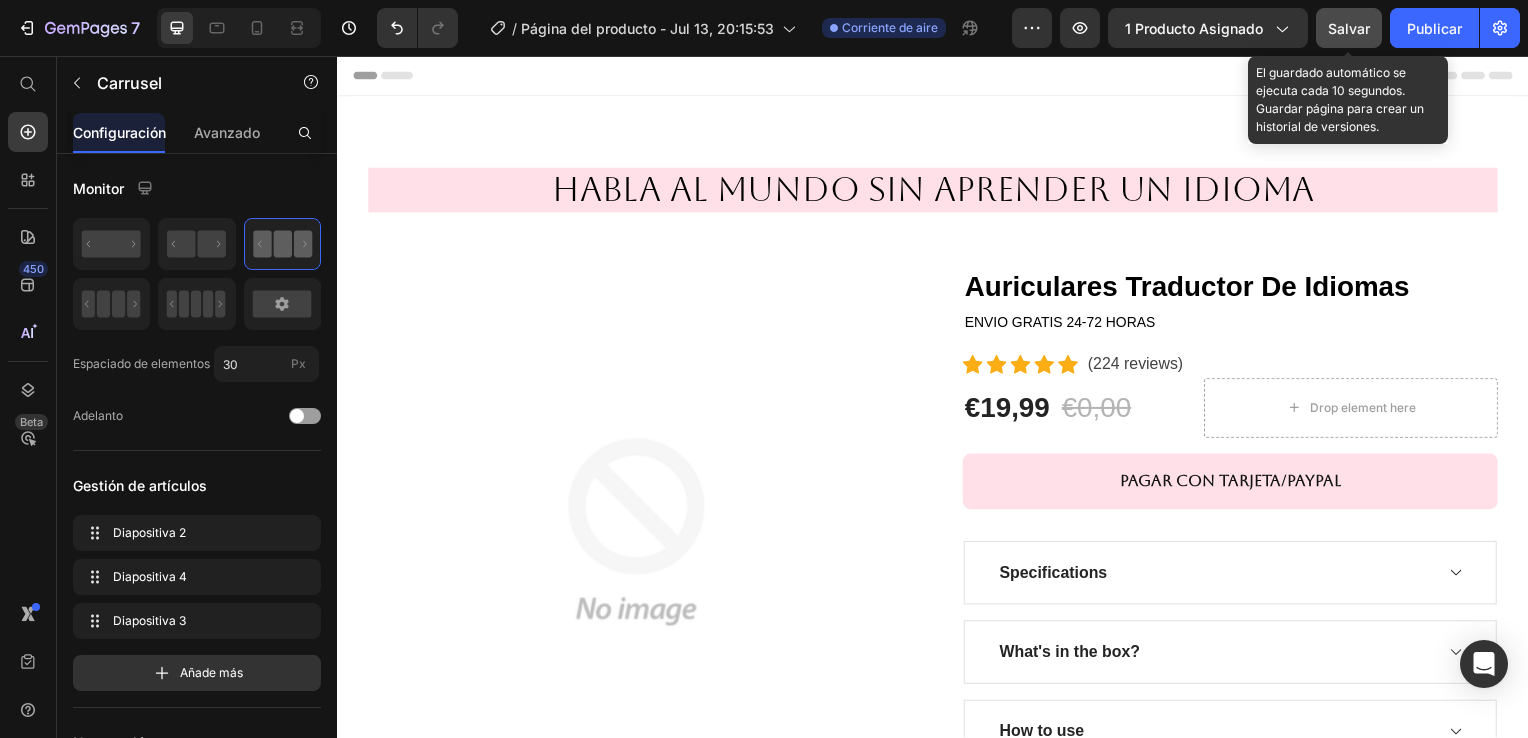 click on "Salvar" 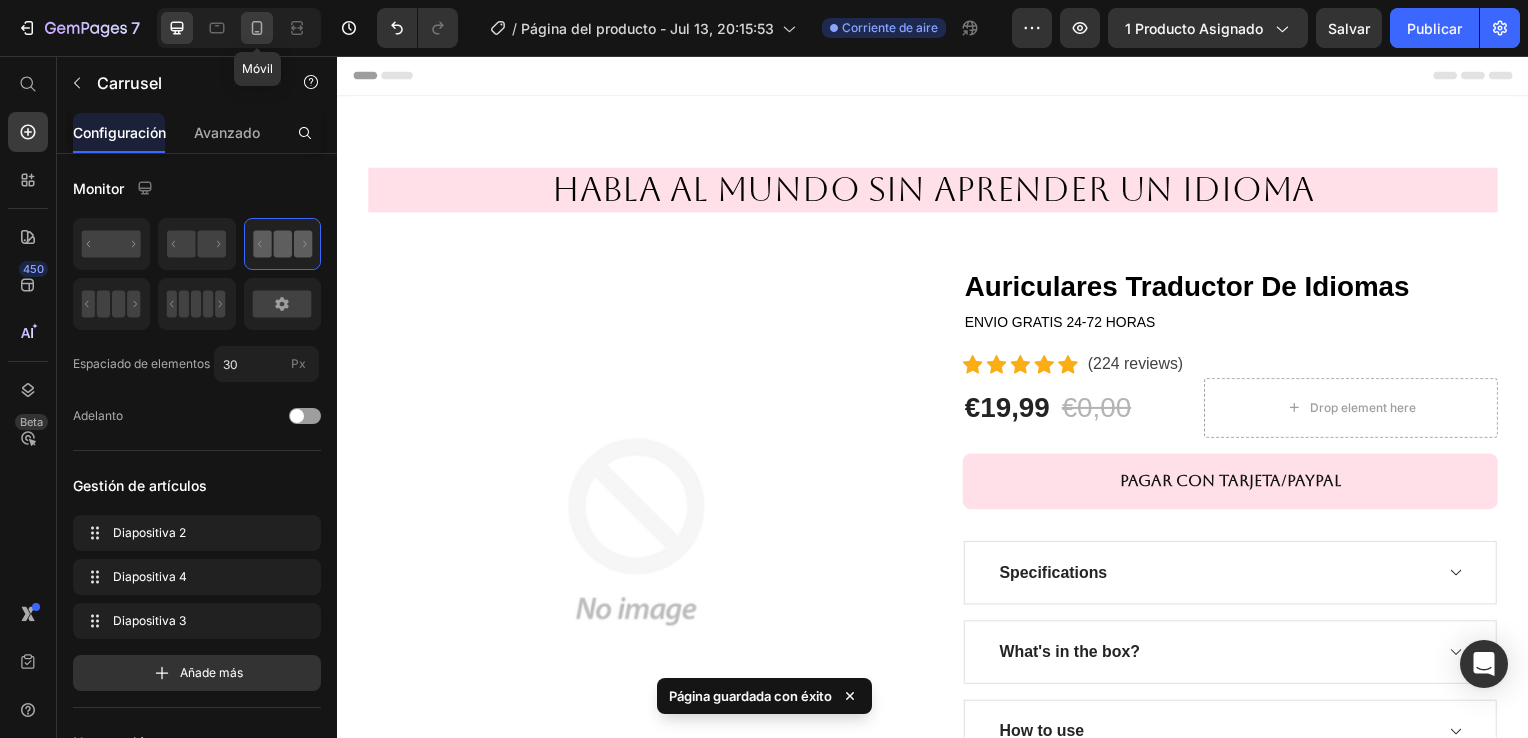 click 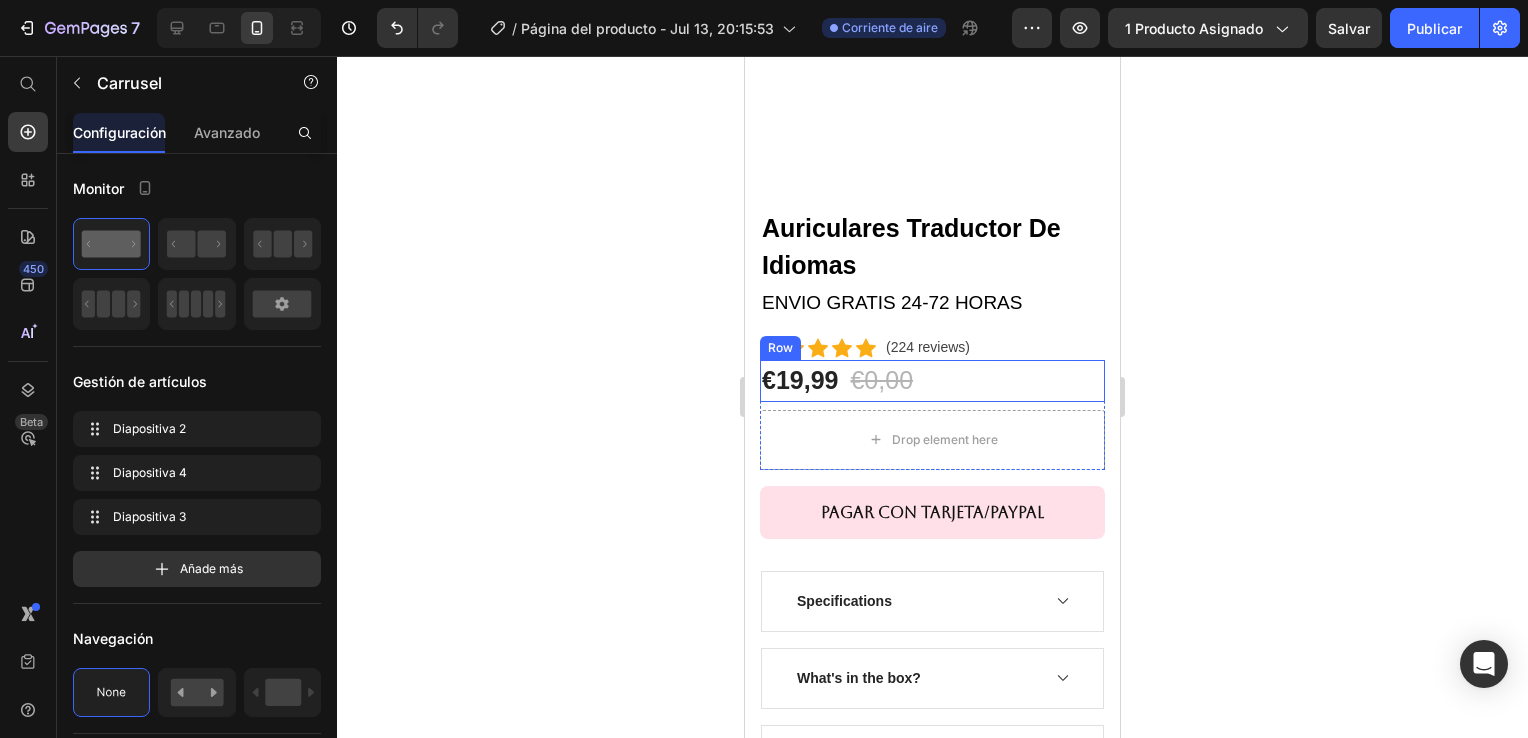 scroll, scrollTop: 600, scrollLeft: 0, axis: vertical 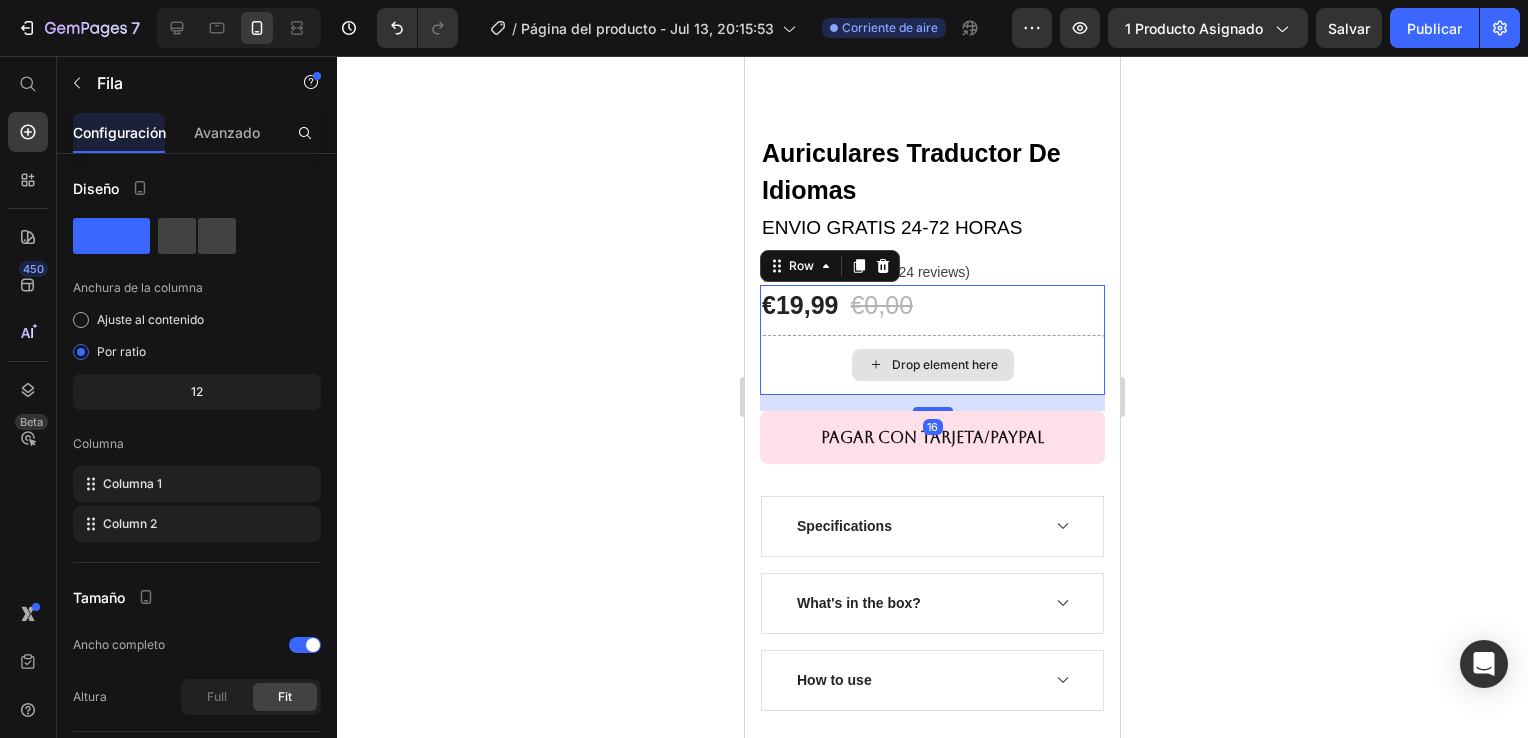 click on "Drop element here" at bounding box center (932, 365) 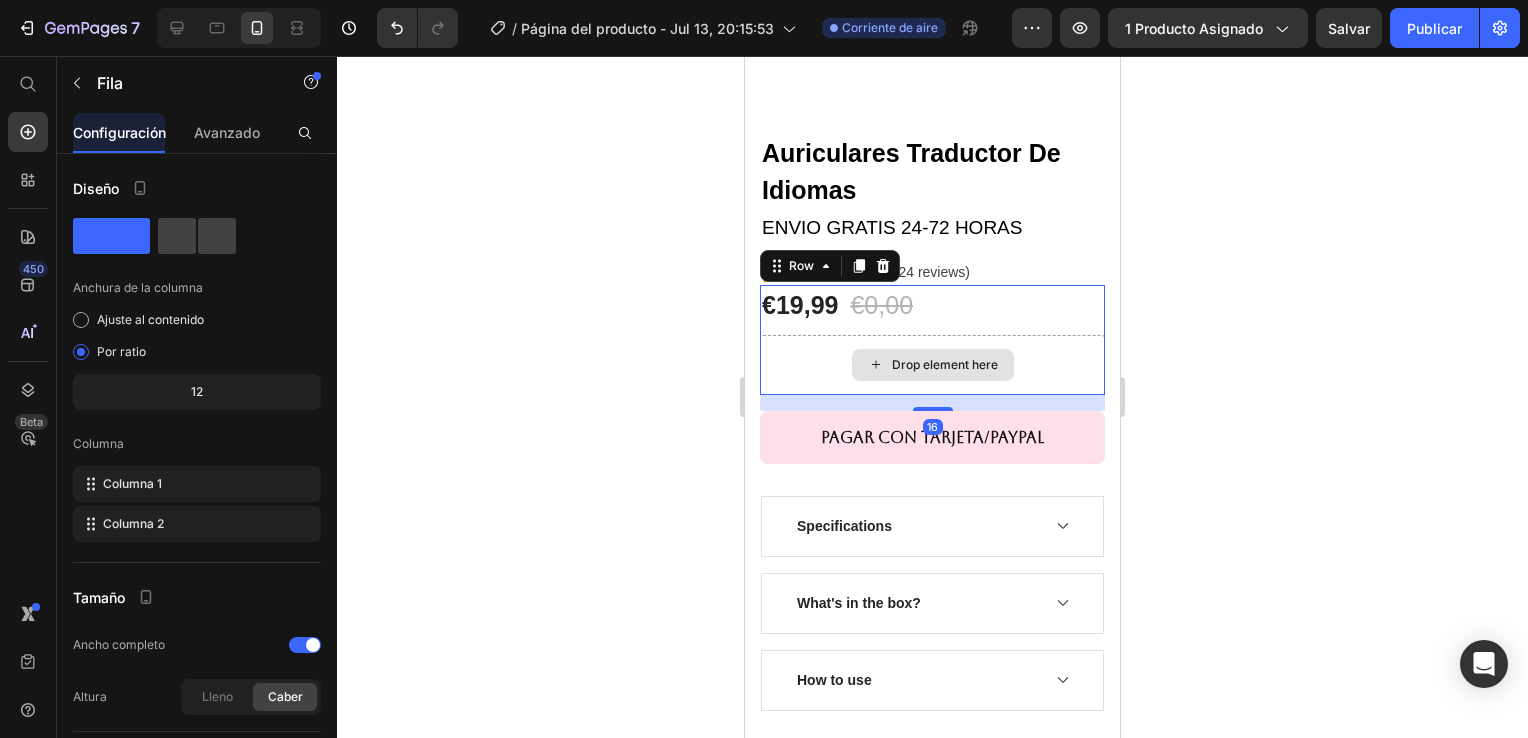 click on "Drop element here" at bounding box center [932, 365] 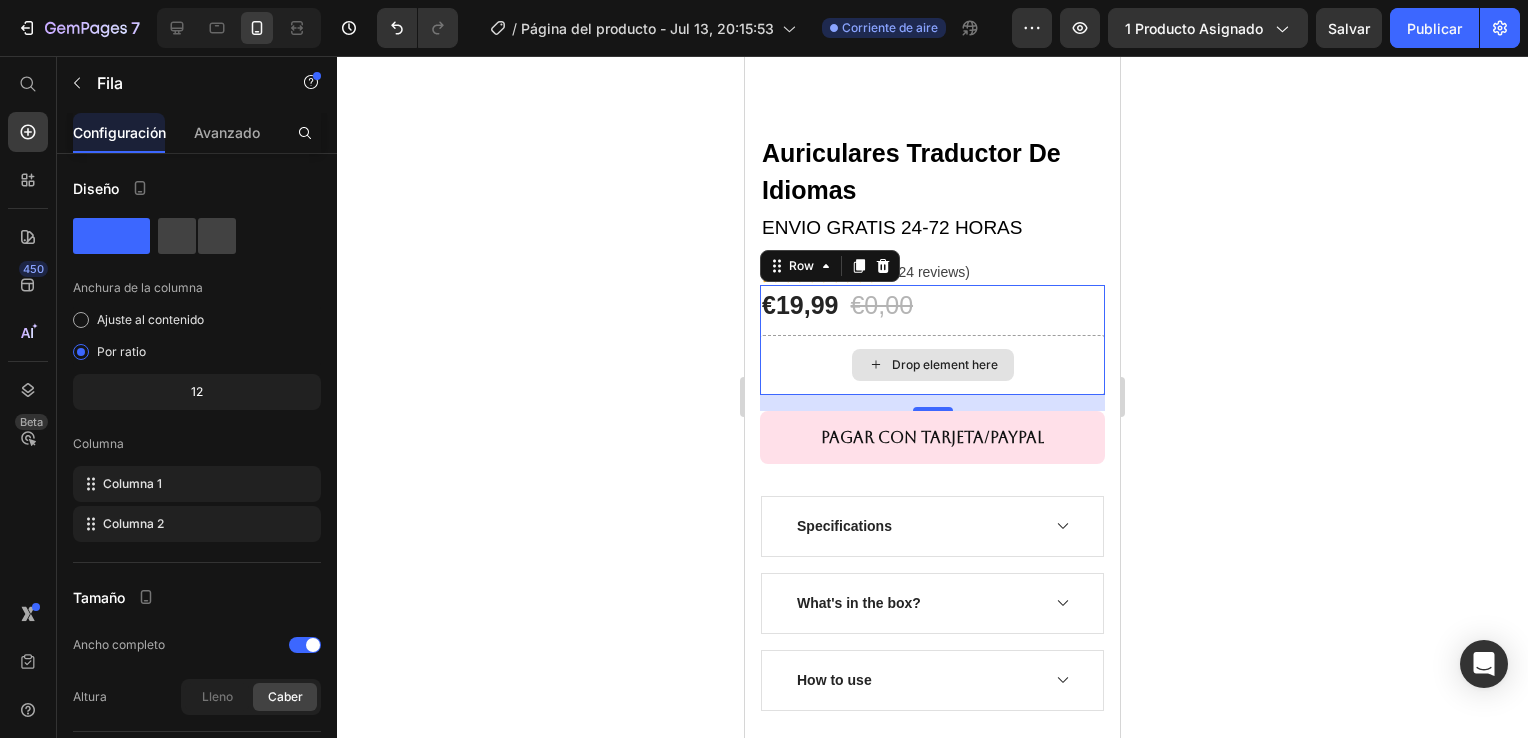 click 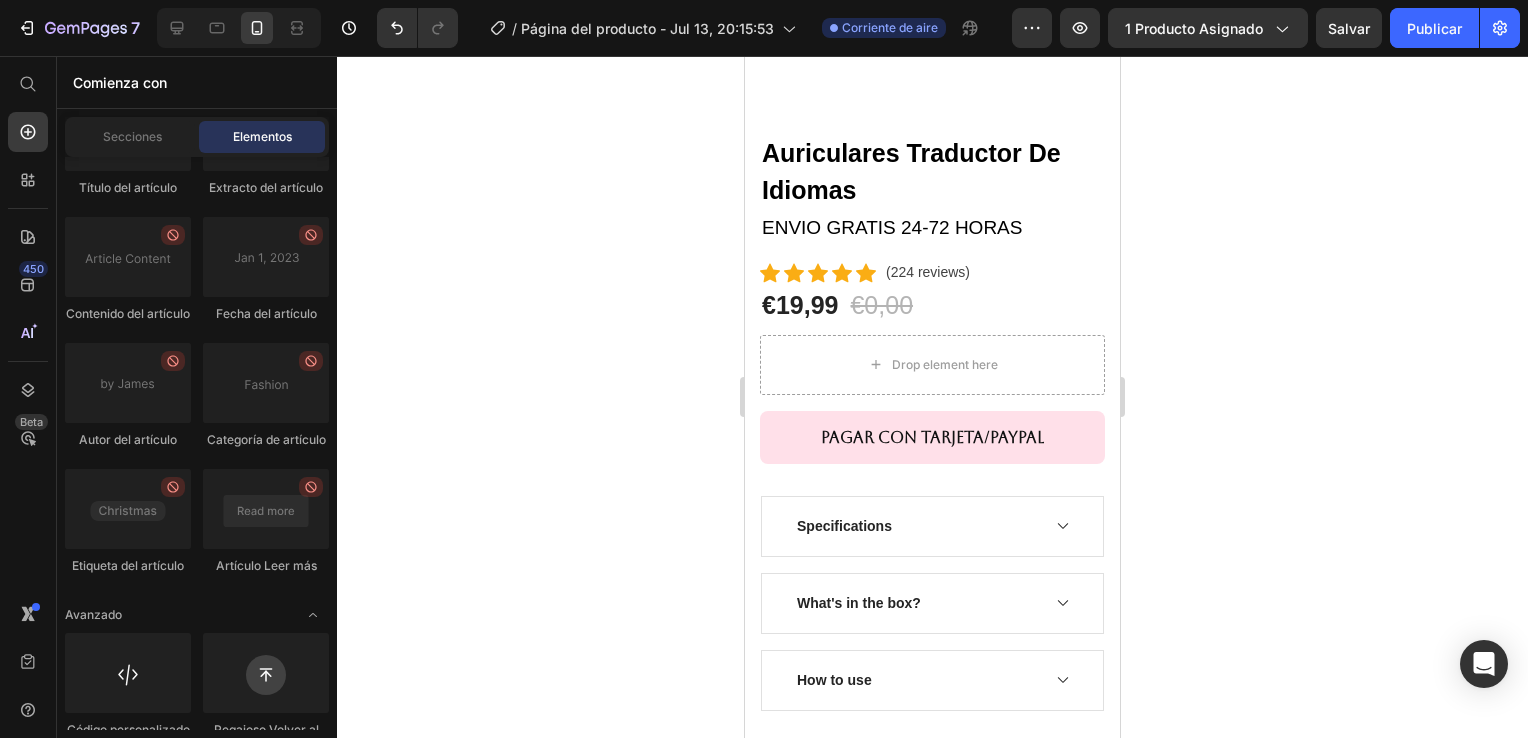 scroll, scrollTop: 5936, scrollLeft: 0, axis: vertical 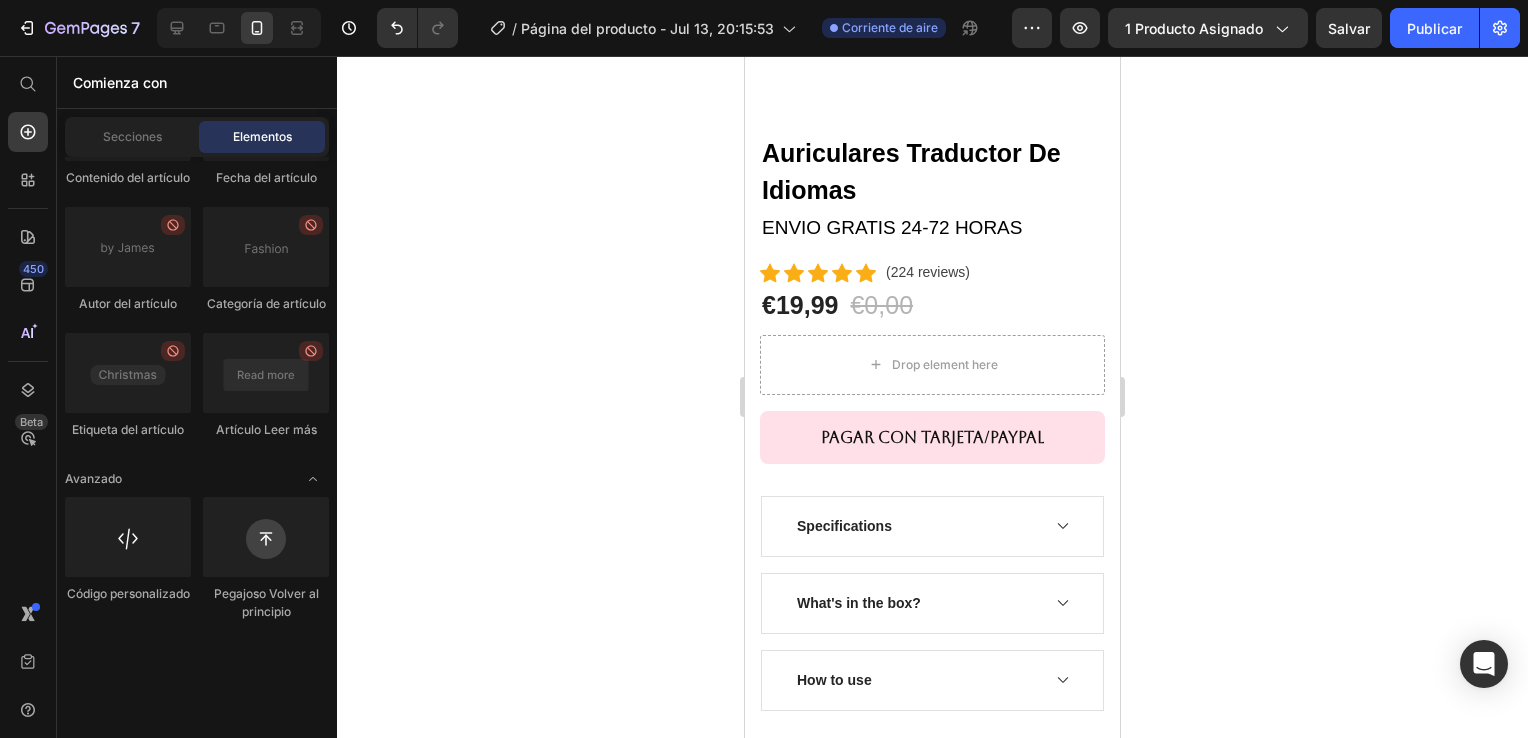 click 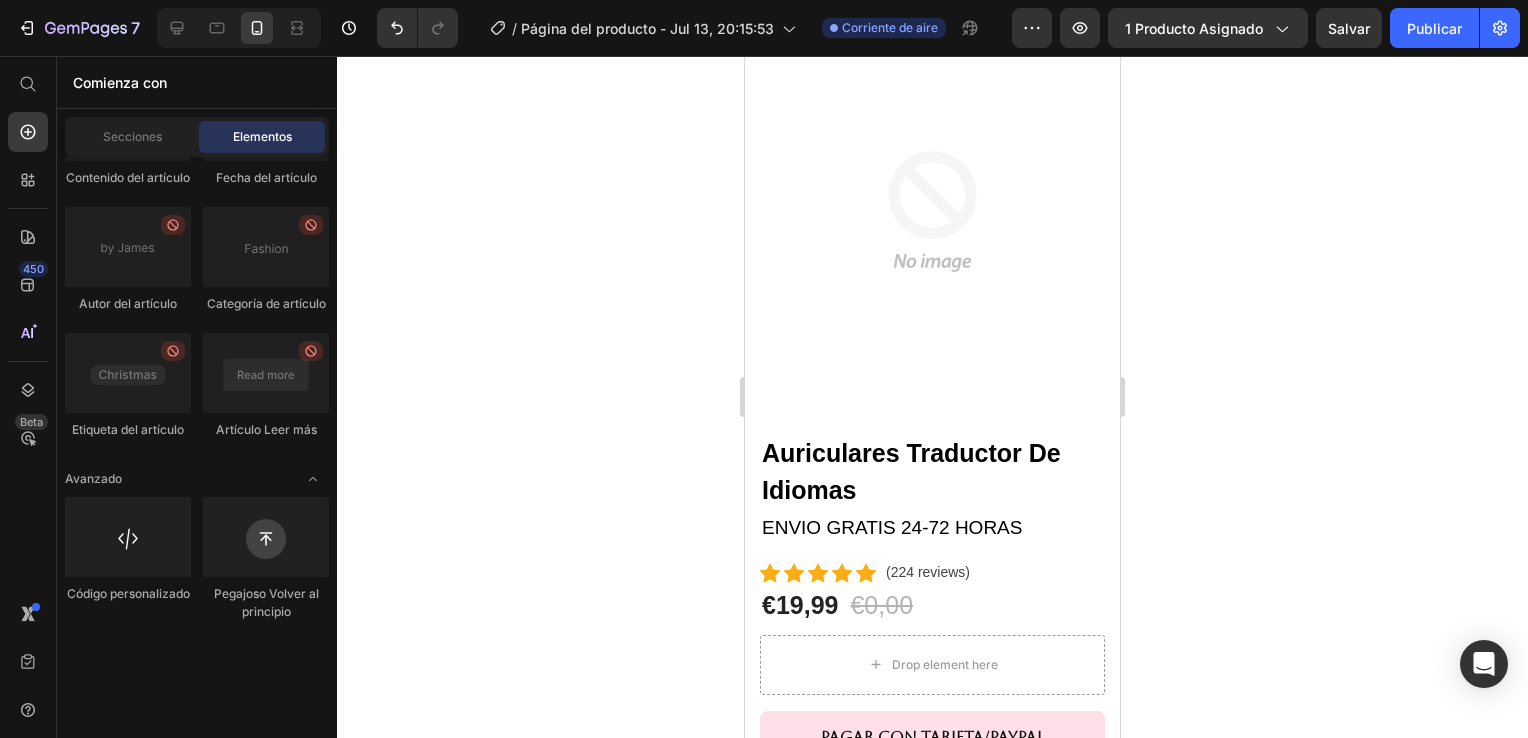 scroll, scrollTop: 0, scrollLeft: 0, axis: both 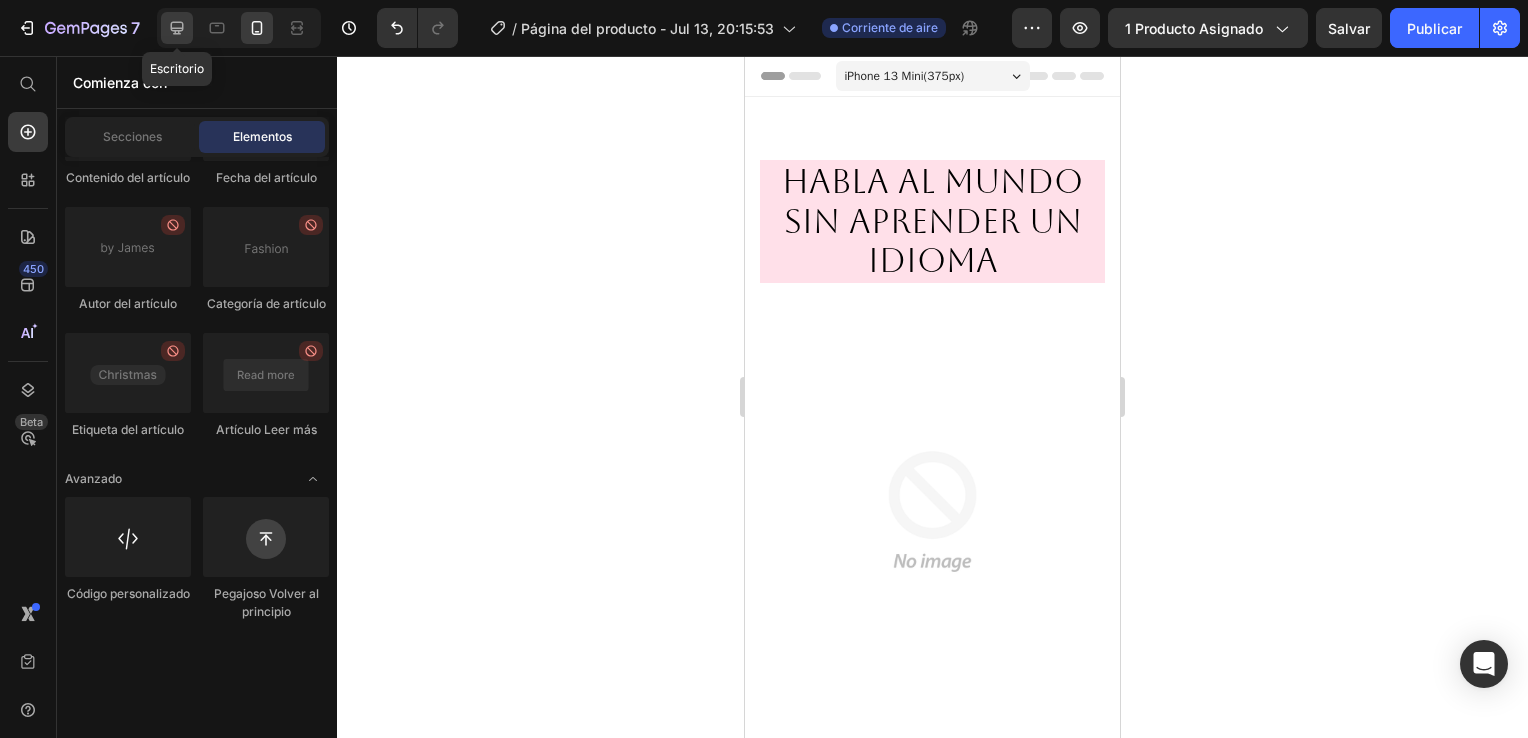 click 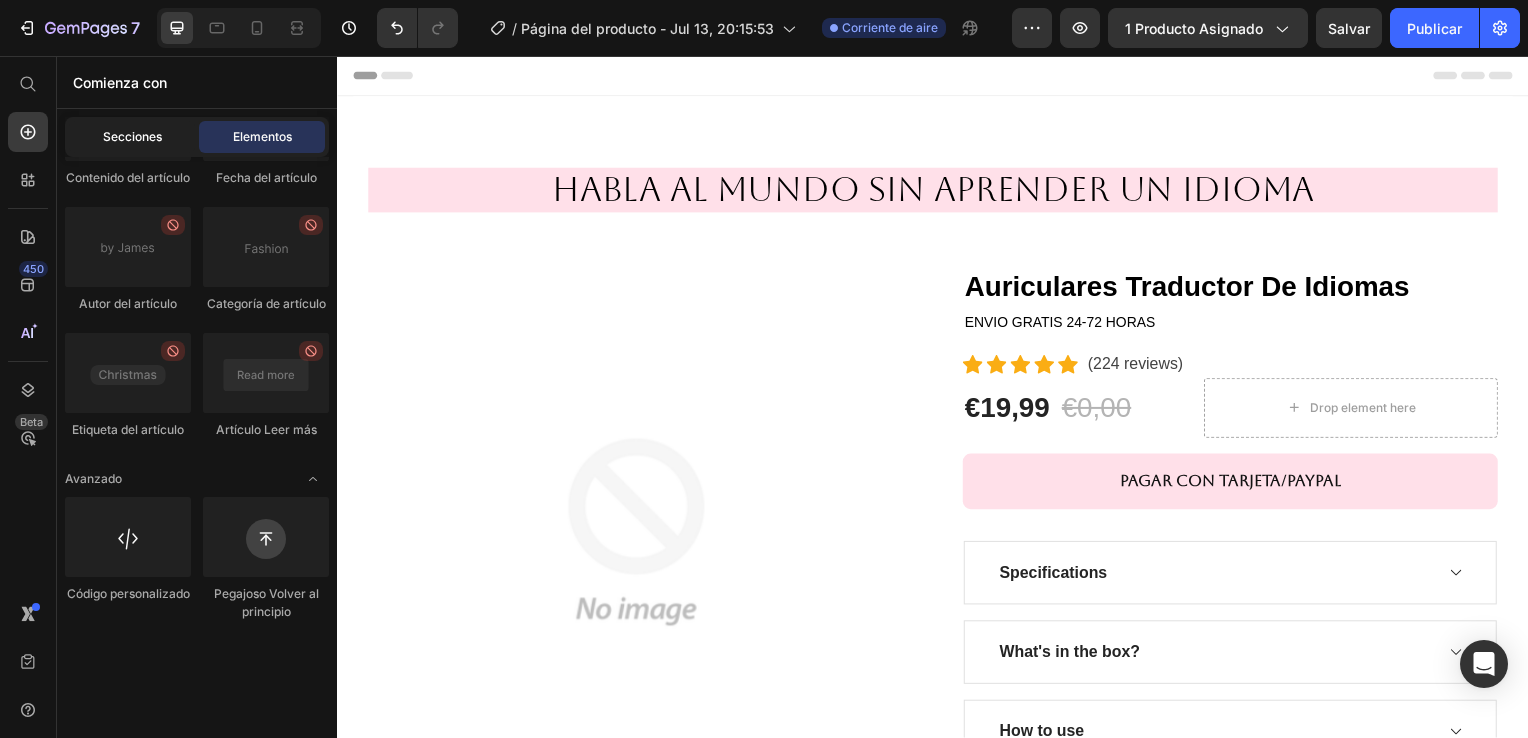 click on "Secciones" 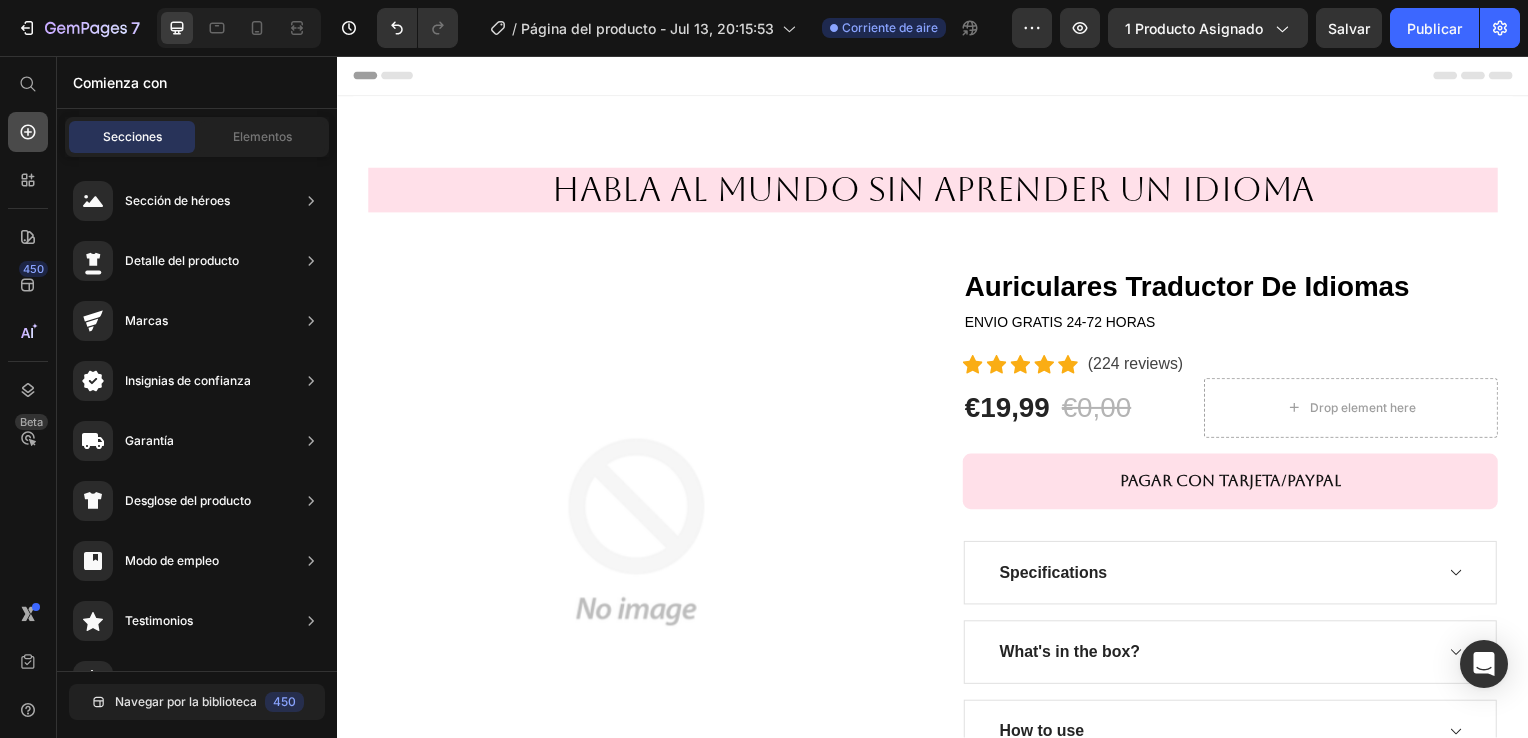 click 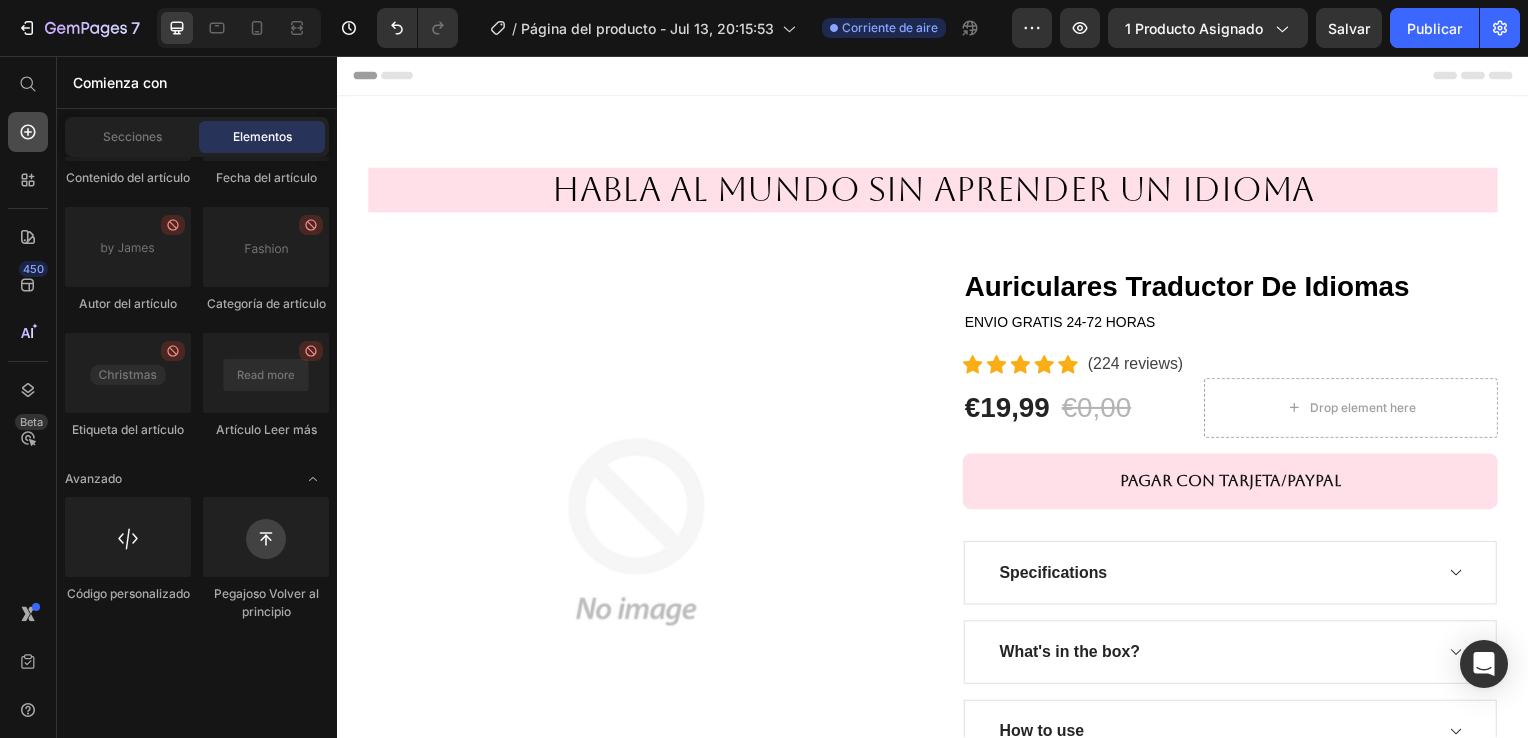 click 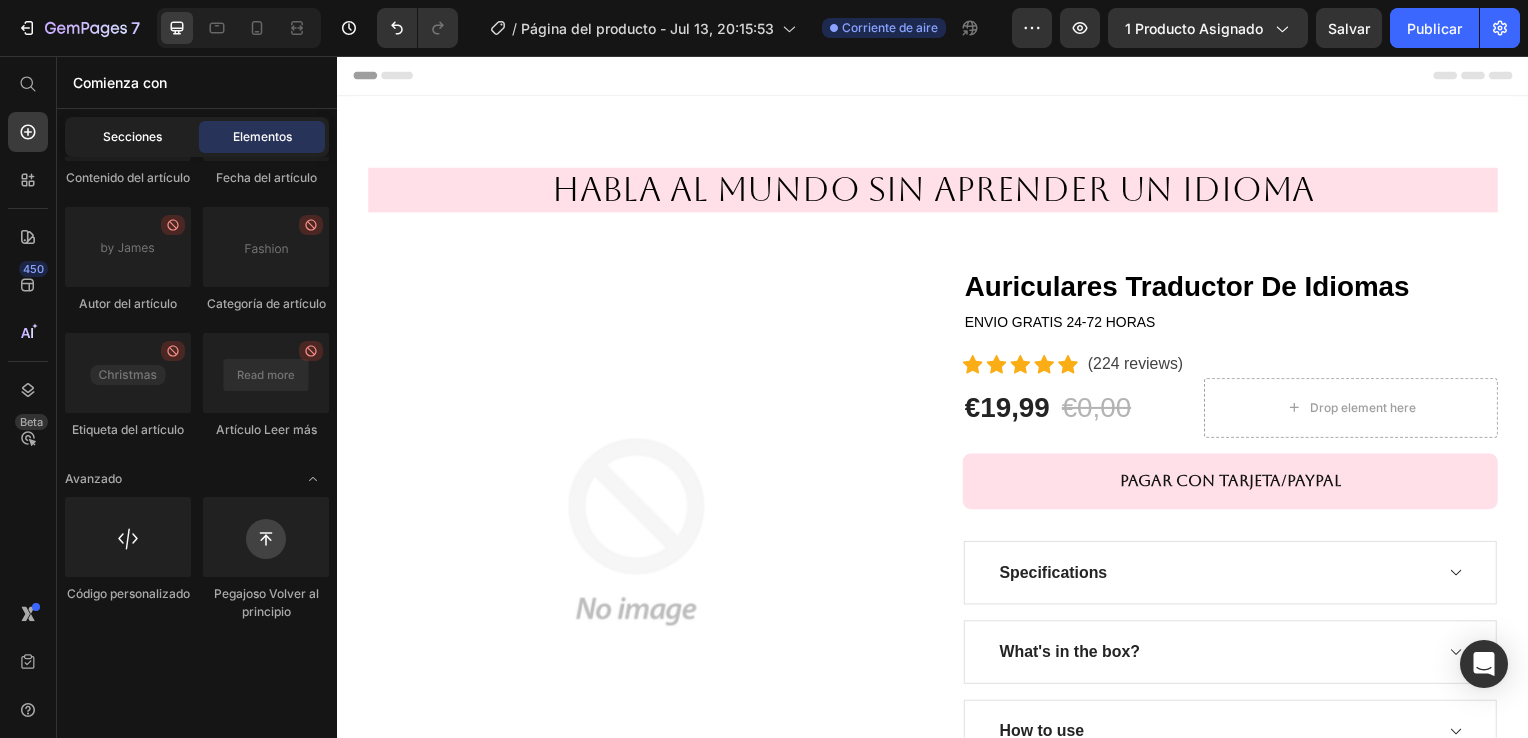 click on "Secciones" at bounding box center [132, 137] 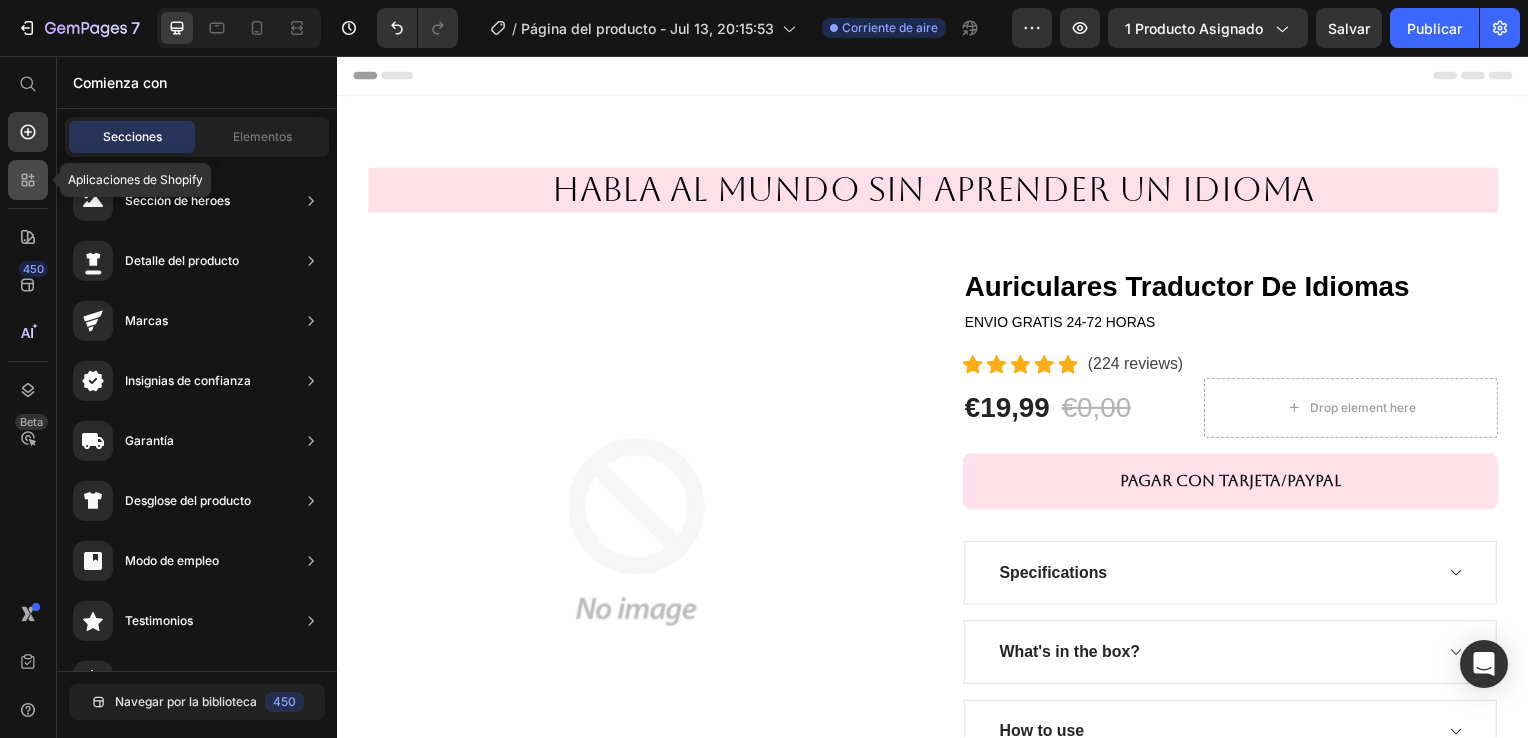 click 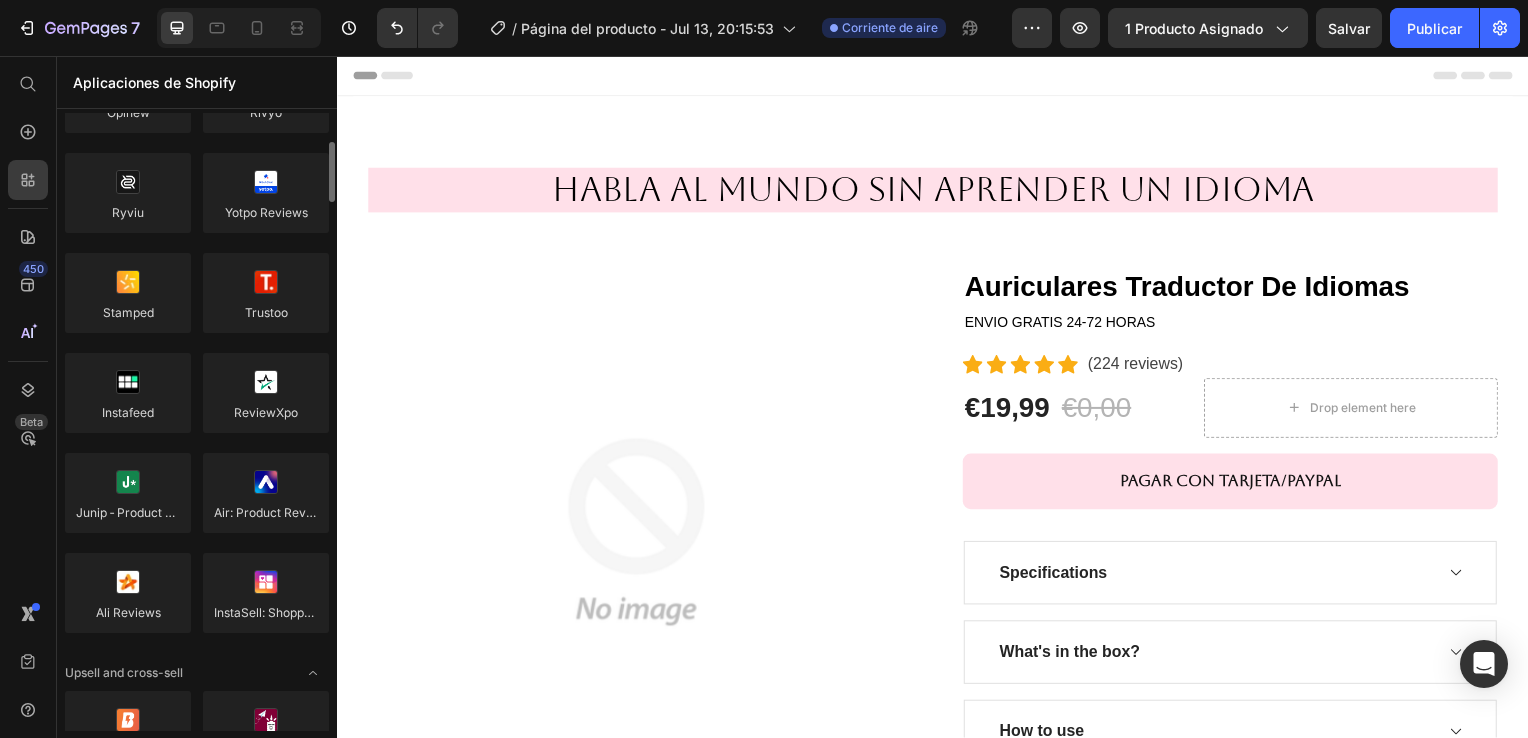 scroll, scrollTop: 0, scrollLeft: 0, axis: both 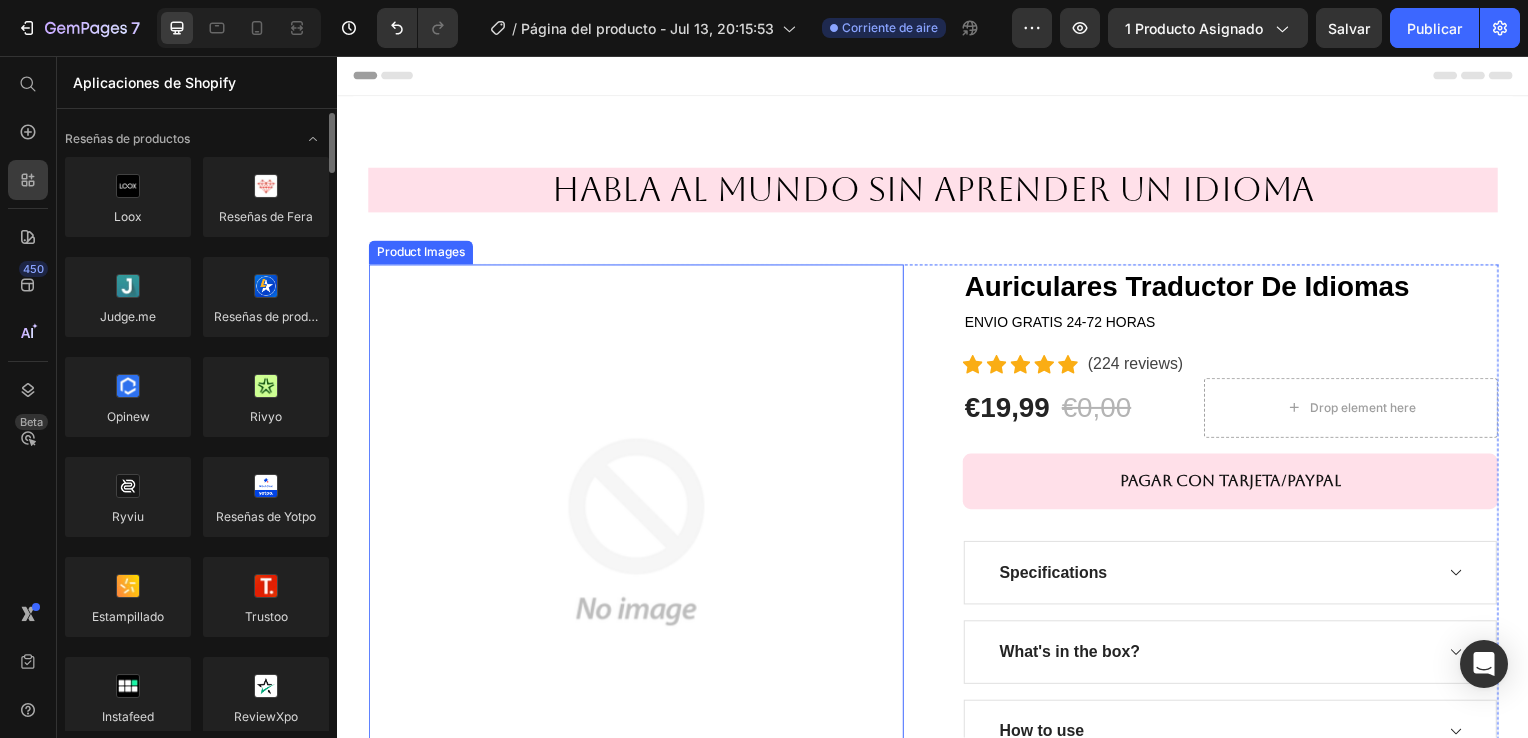 click at bounding box center [637, 535] 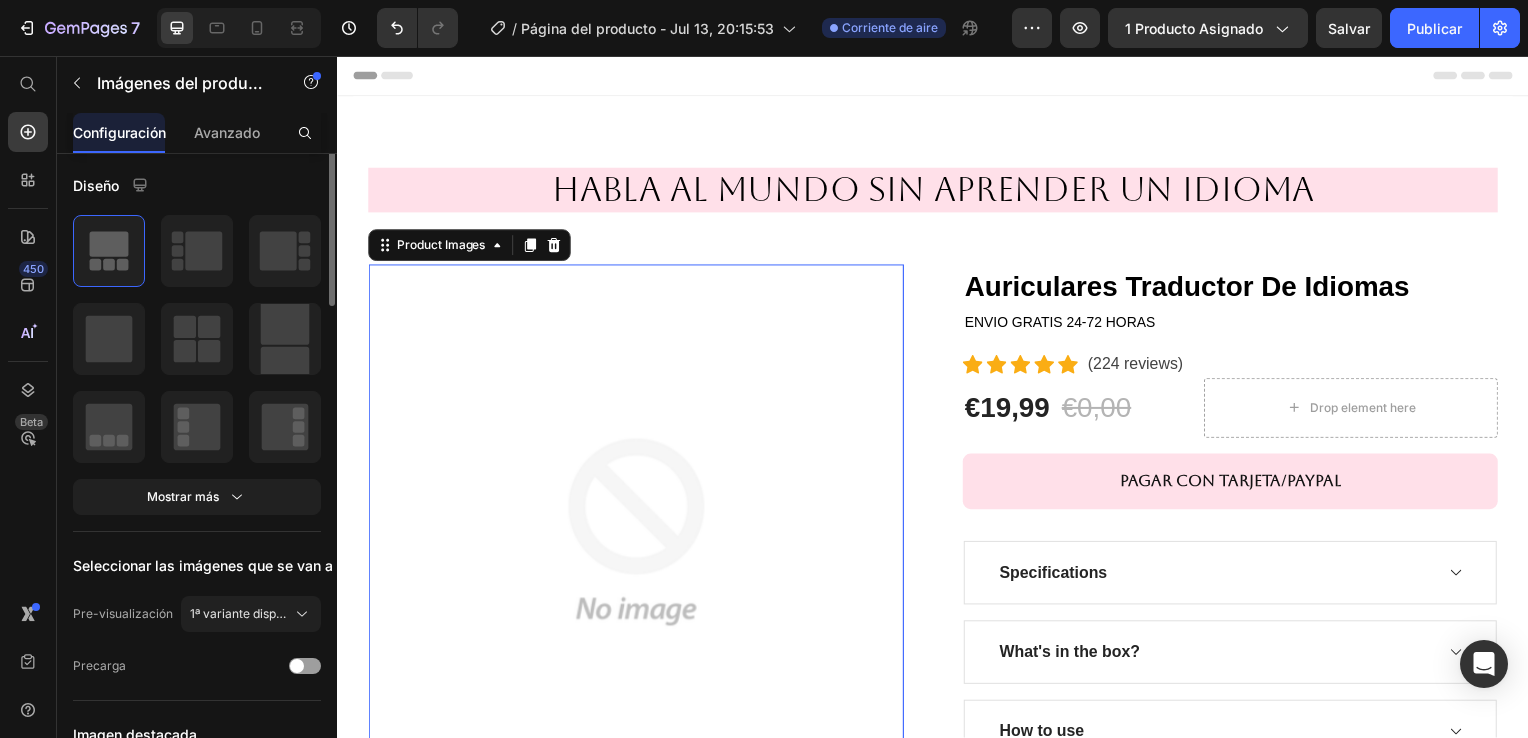 scroll, scrollTop: 0, scrollLeft: 0, axis: both 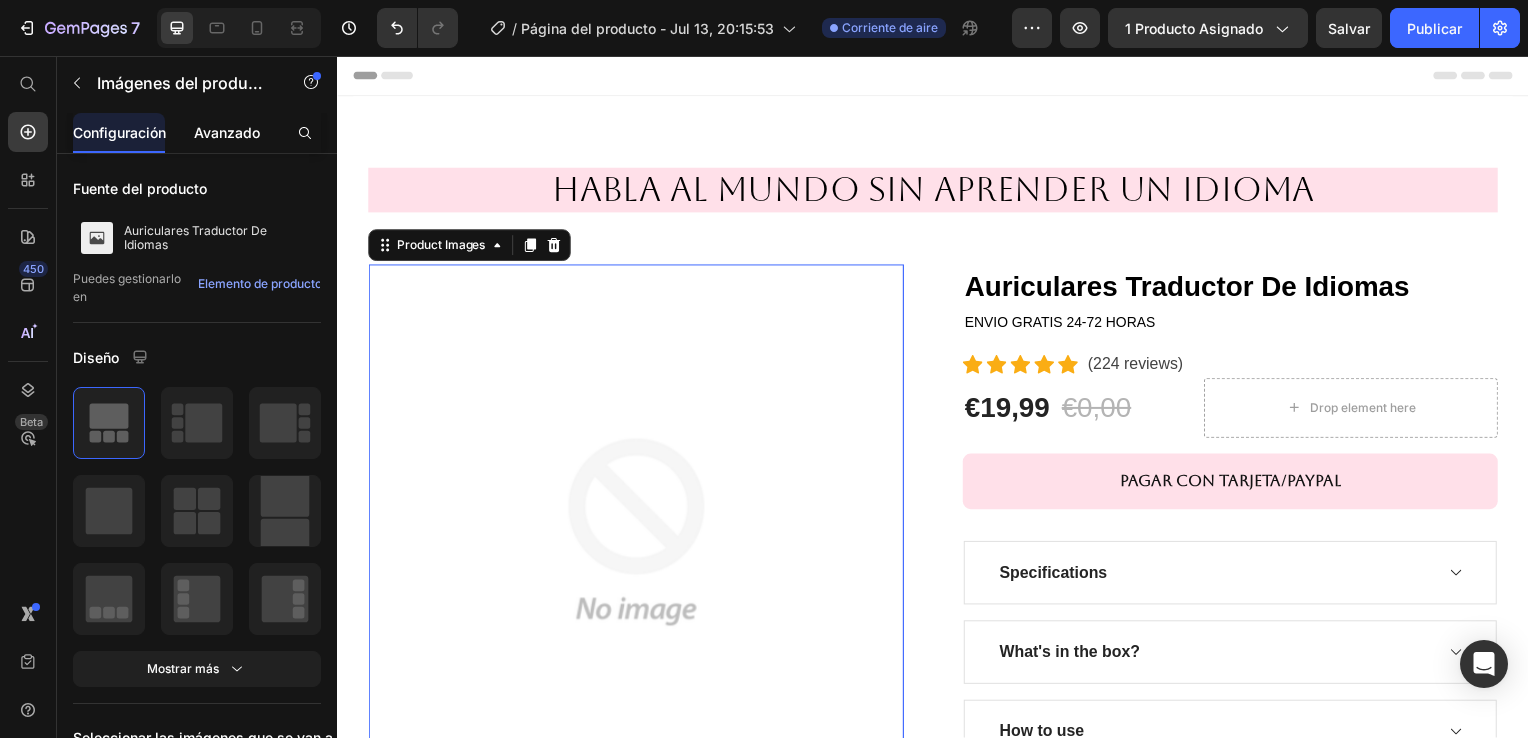 click on "Avanzado" at bounding box center [227, 132] 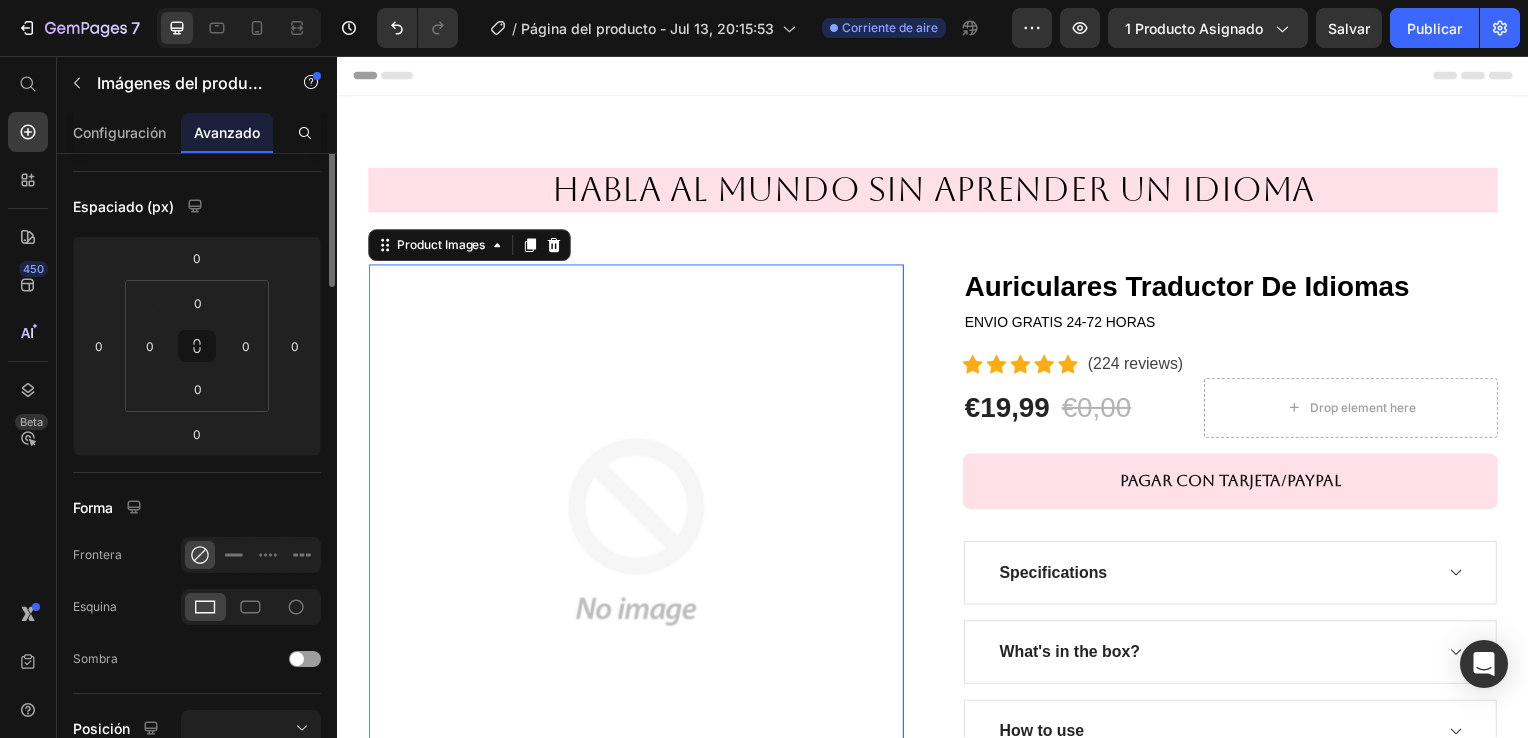 scroll, scrollTop: 0, scrollLeft: 0, axis: both 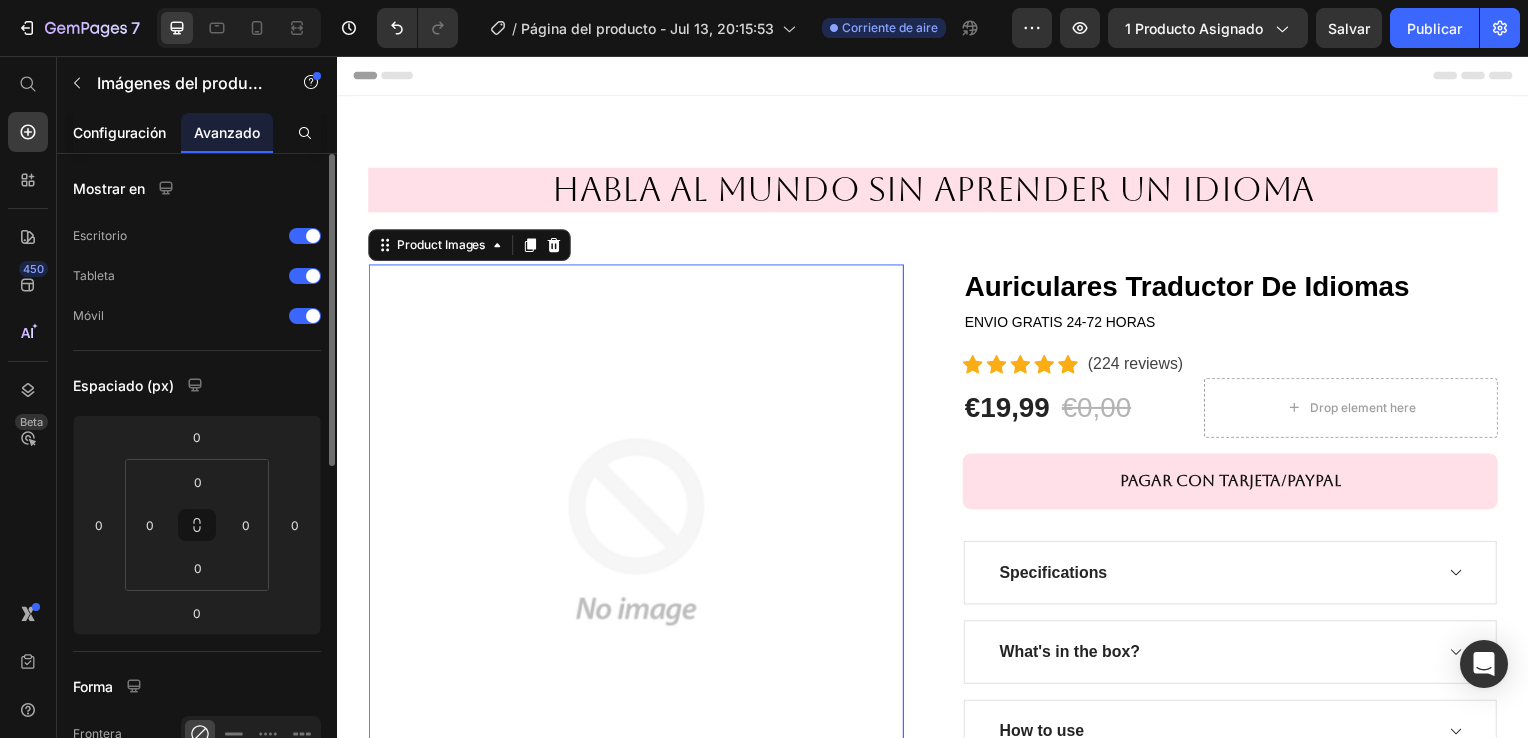 click on "Configuración" at bounding box center [119, 132] 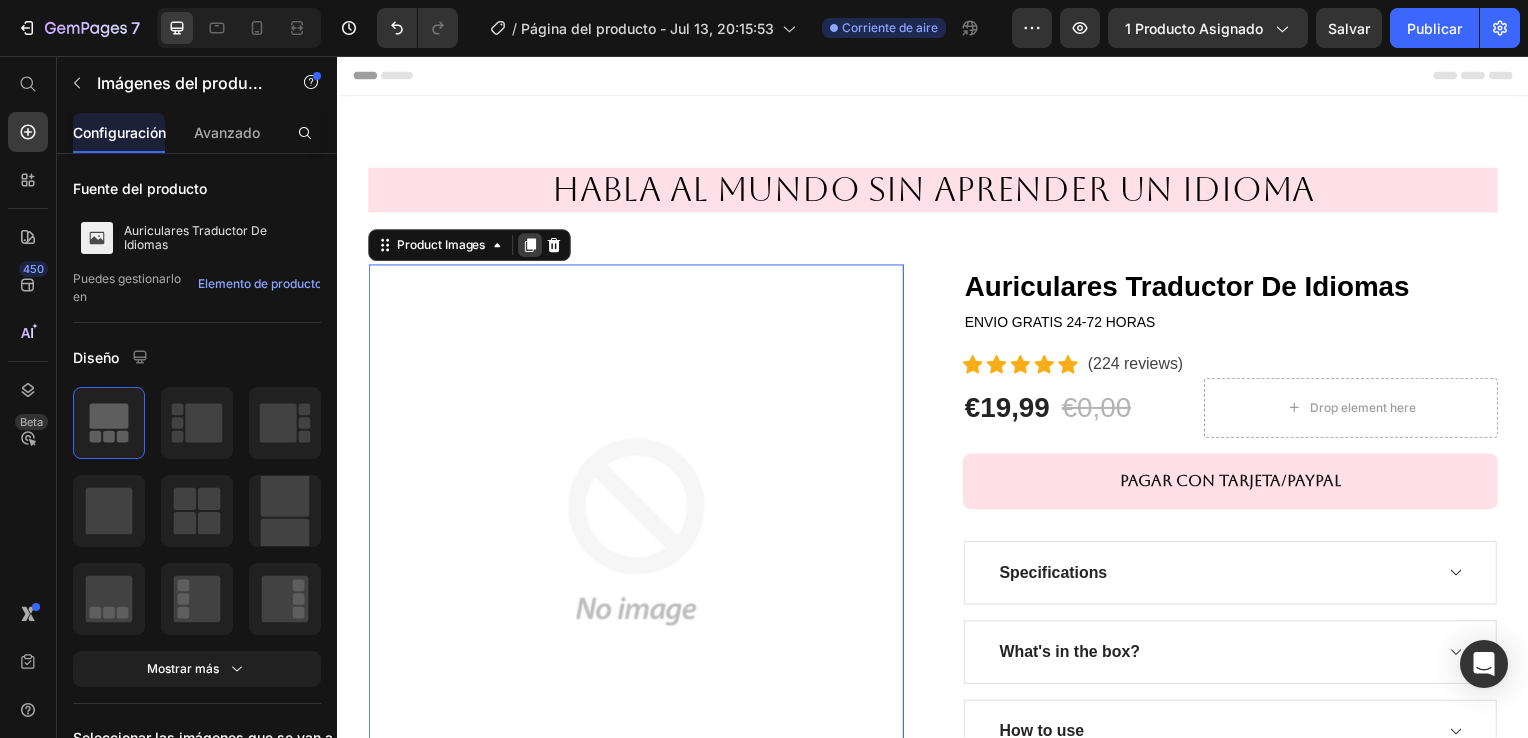 click 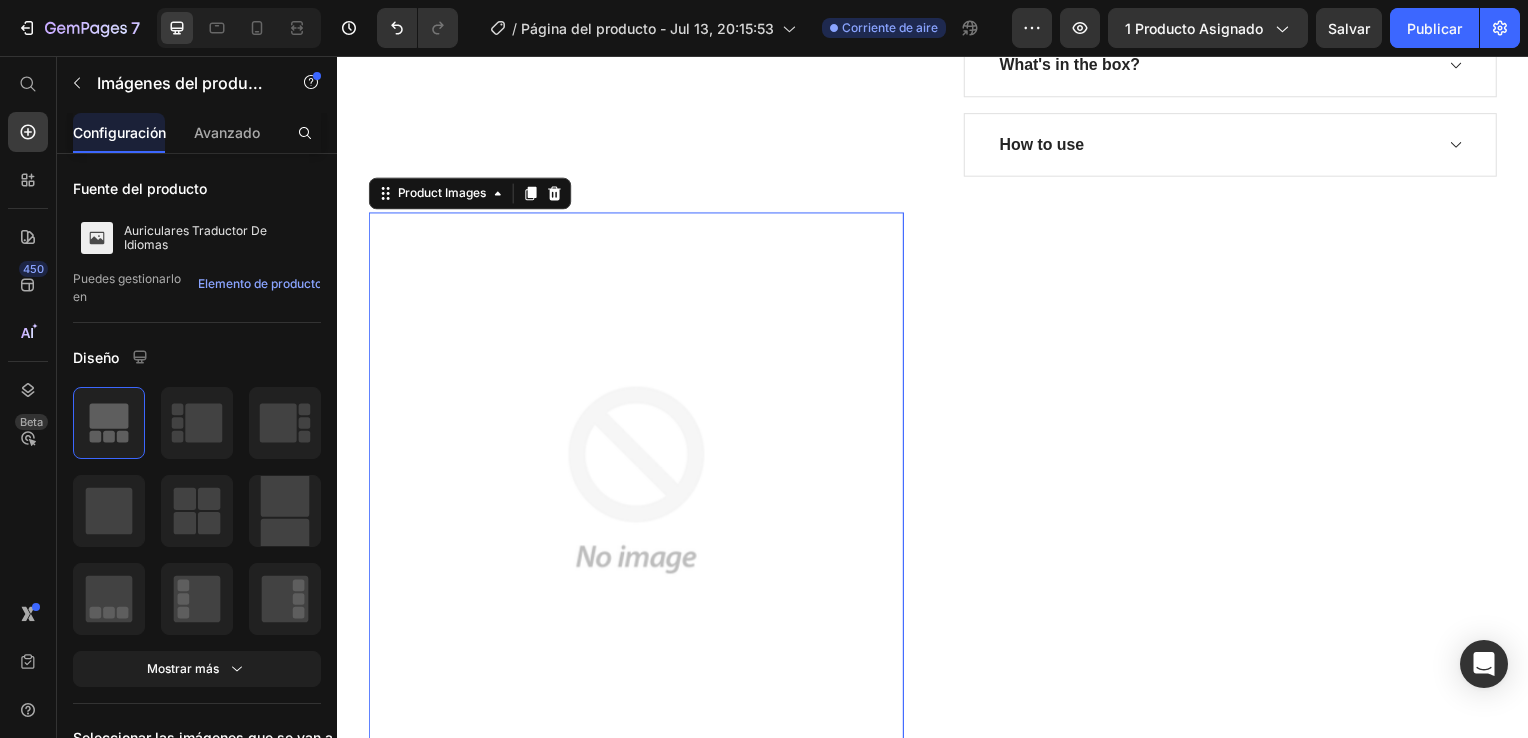 scroll, scrollTop: 671, scrollLeft: 0, axis: vertical 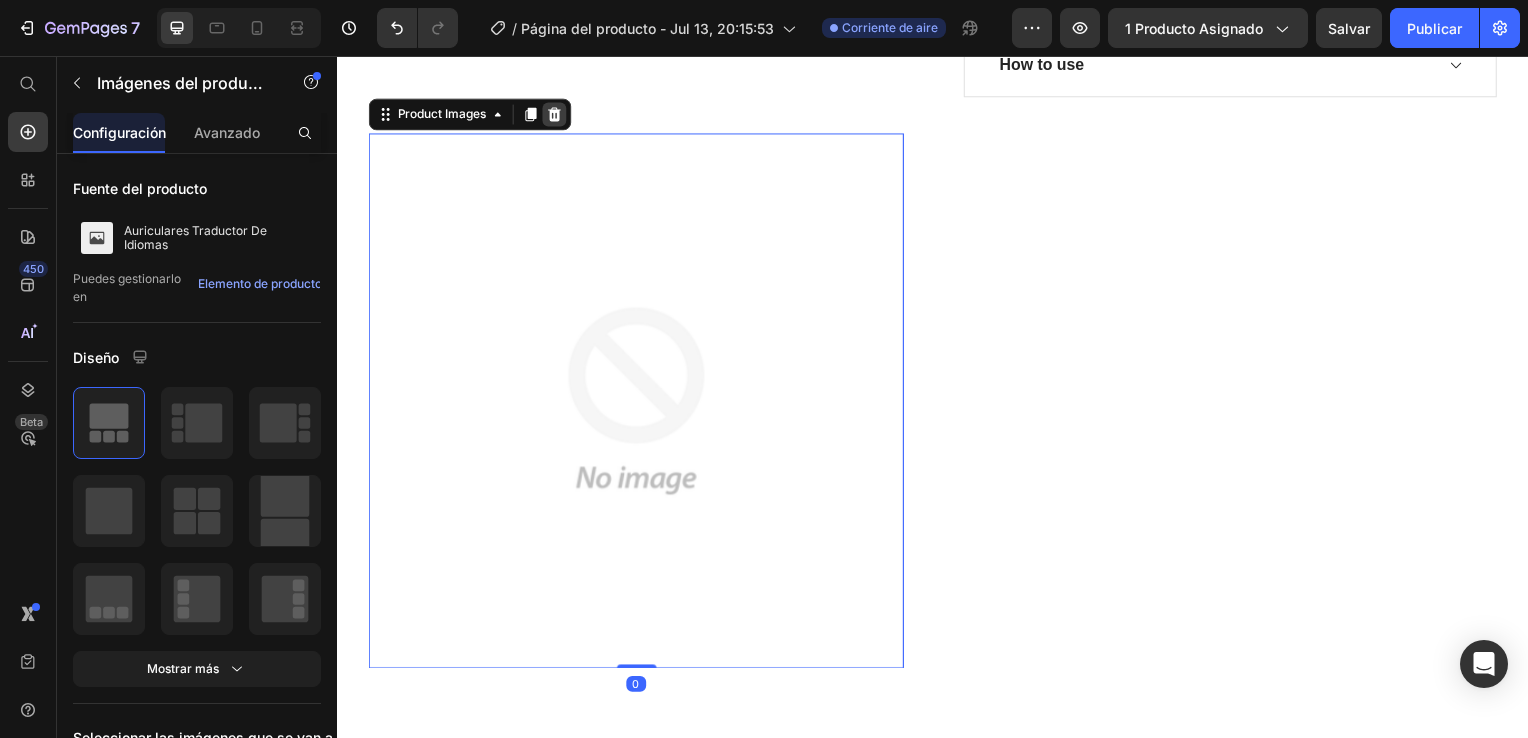 click at bounding box center (555, 115) 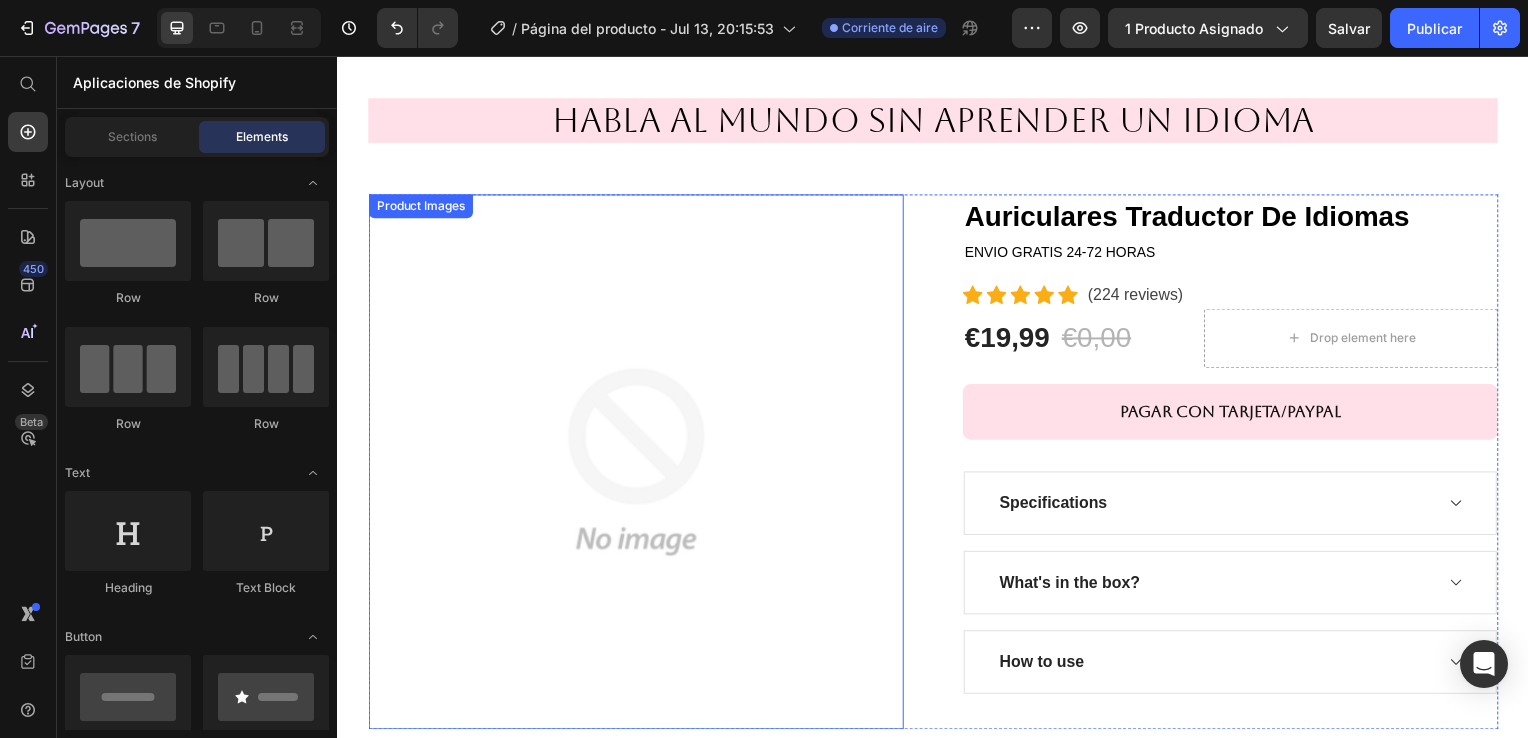 scroll, scrollTop: 100, scrollLeft: 0, axis: vertical 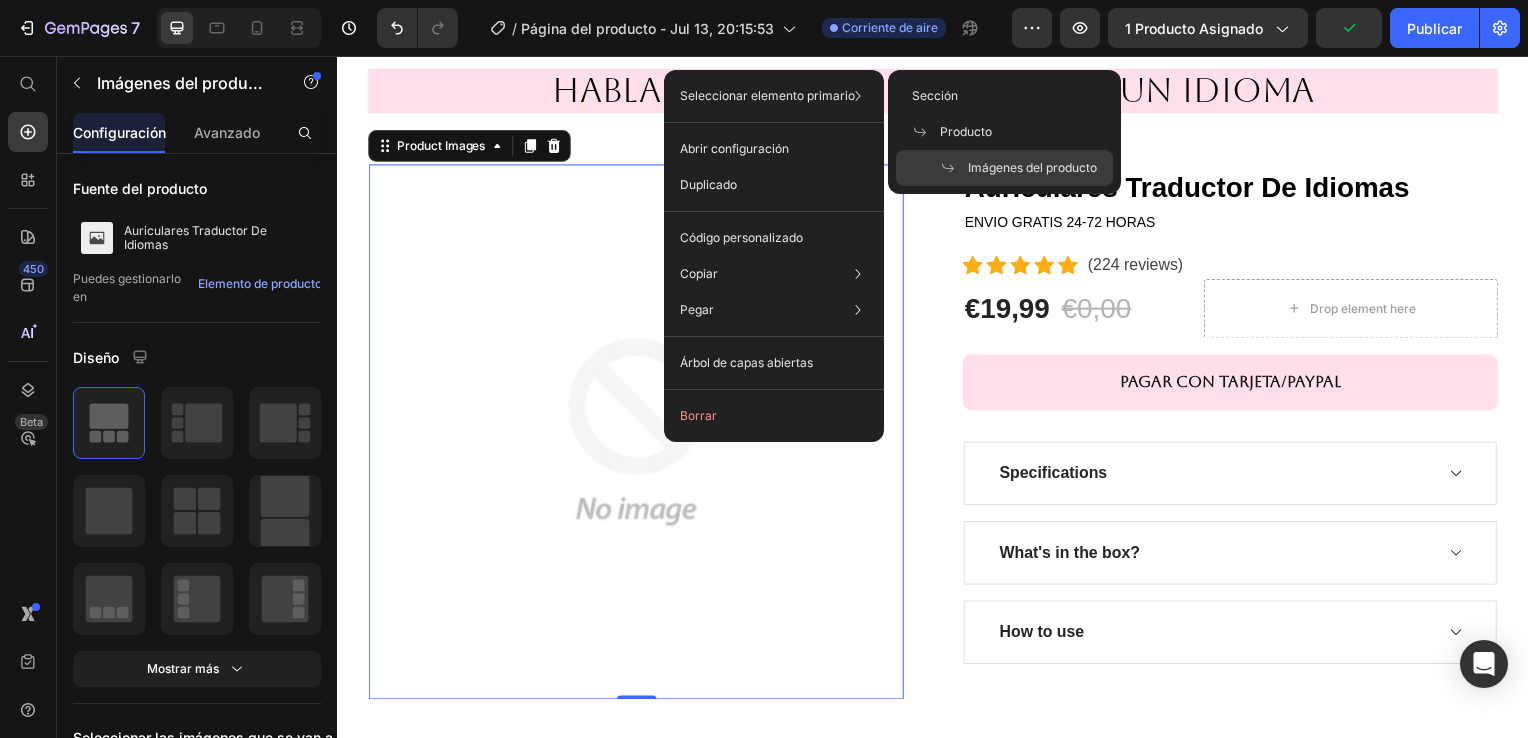 click on "Seleccionar elemento primario" at bounding box center [767, 96] 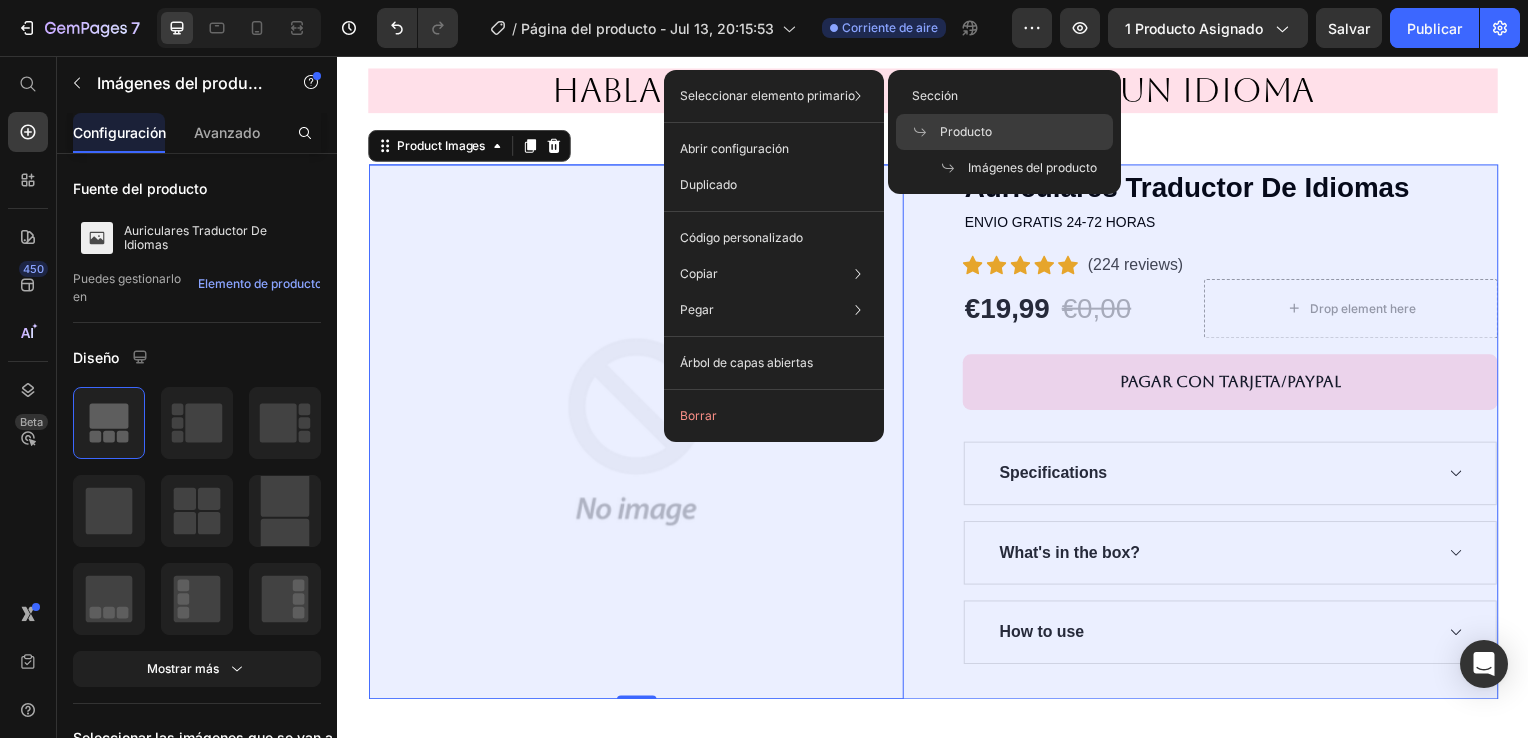 click on "Producto" at bounding box center (966, 132) 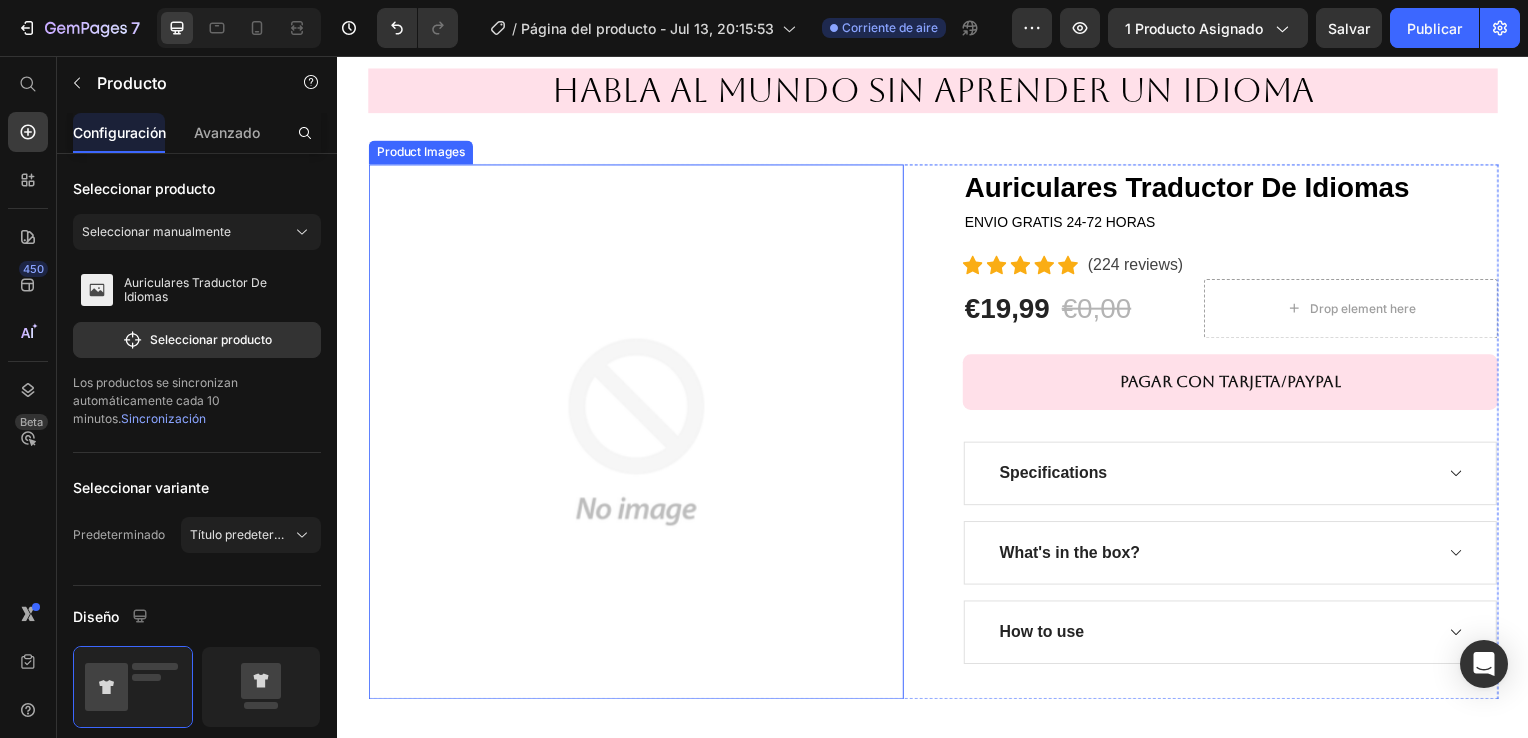 click at bounding box center [637, 435] 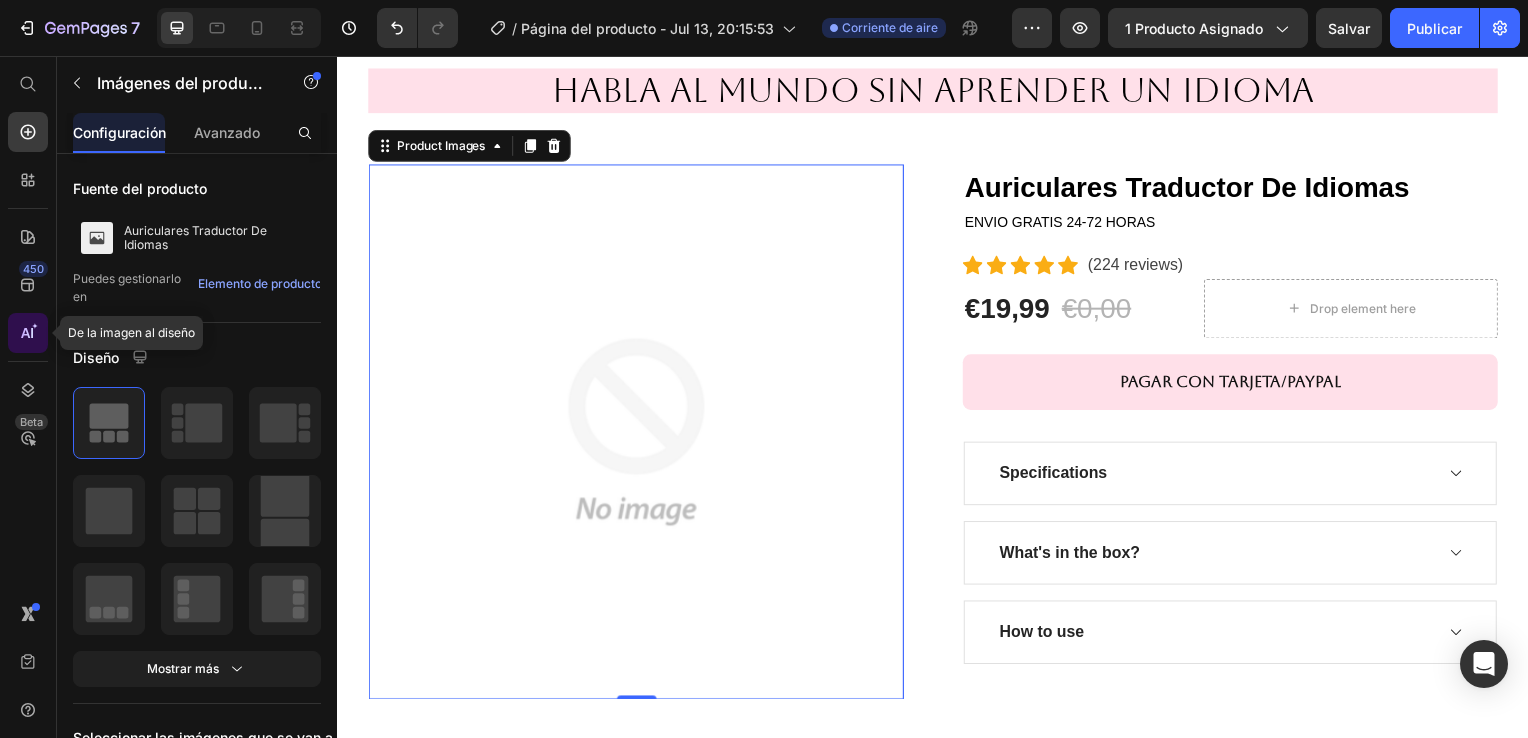 click 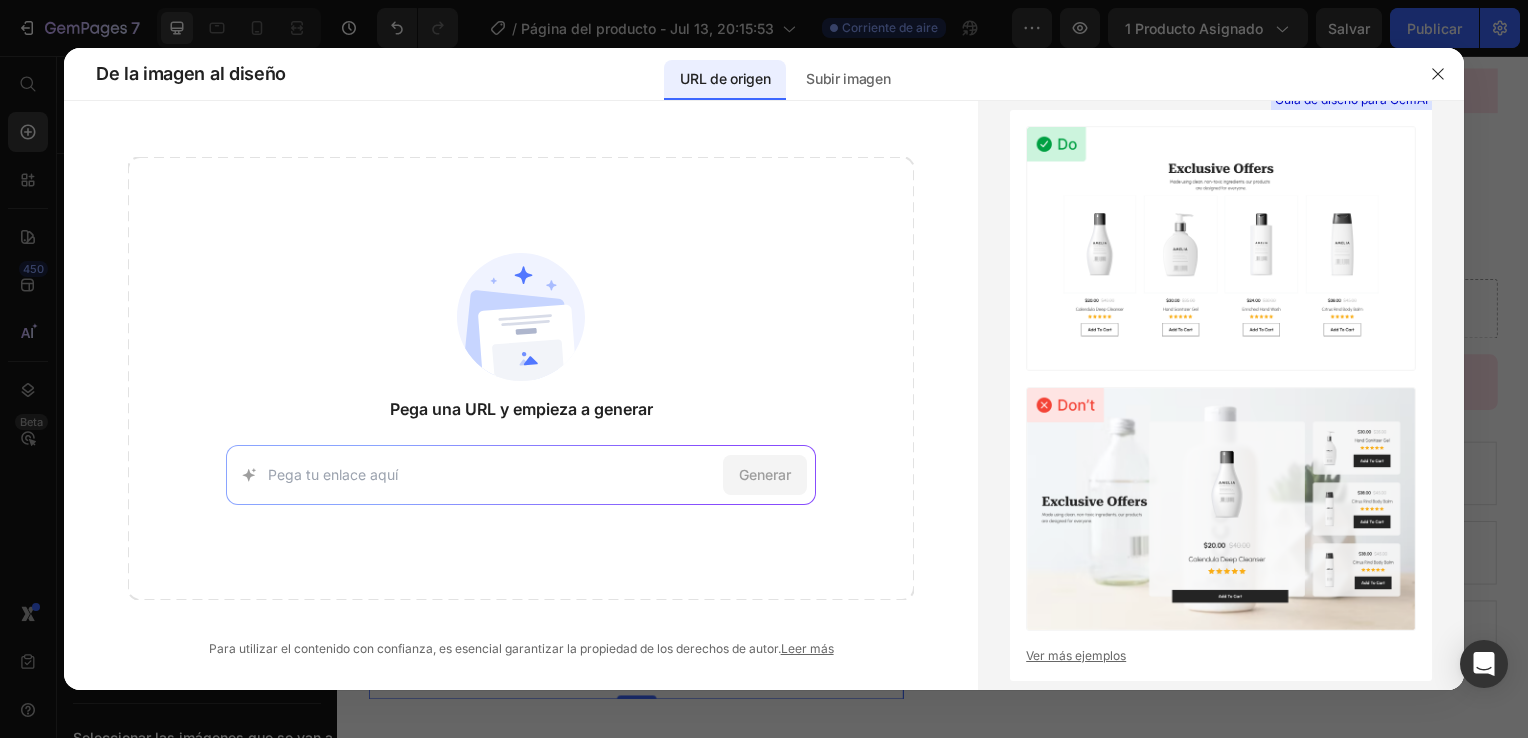 click at bounding box center (764, 369) 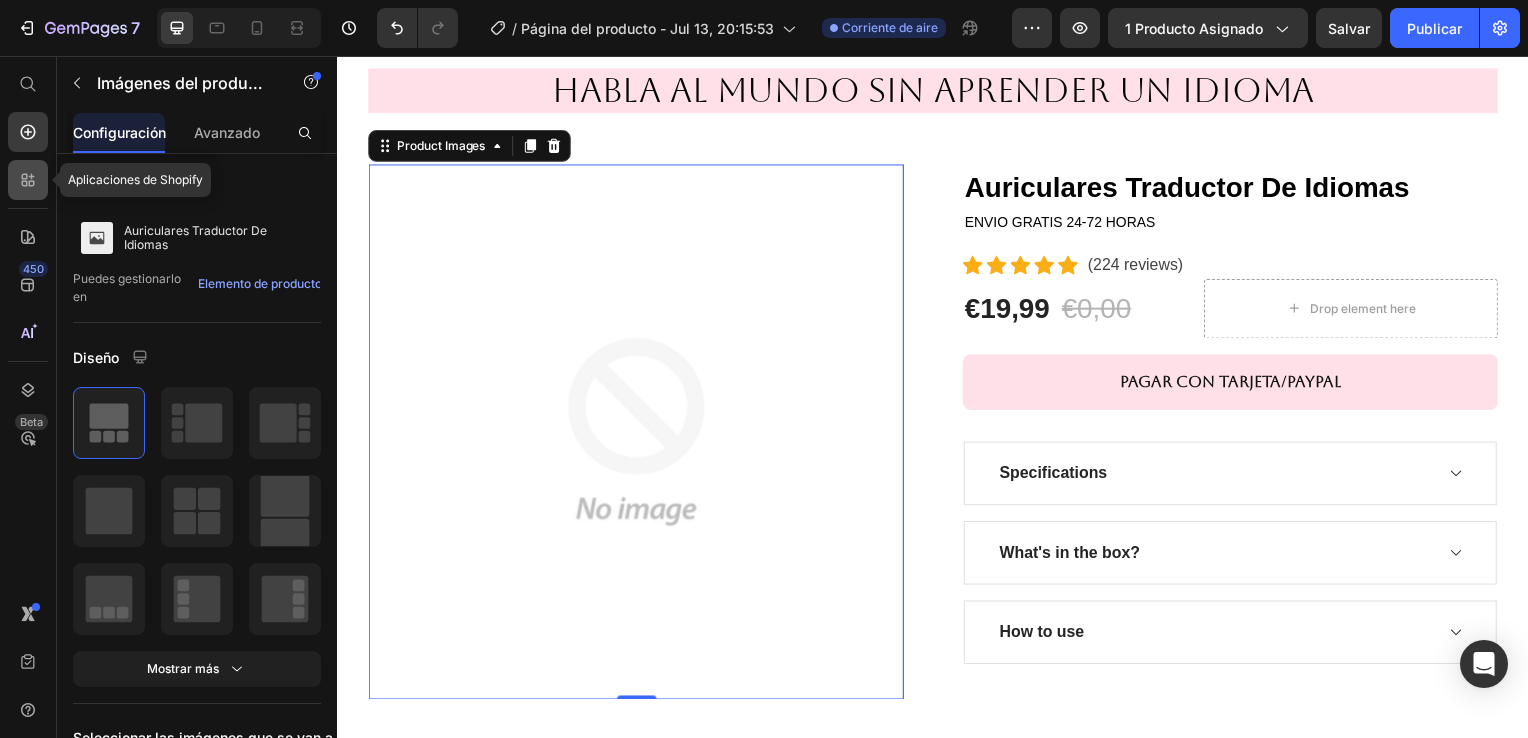 click 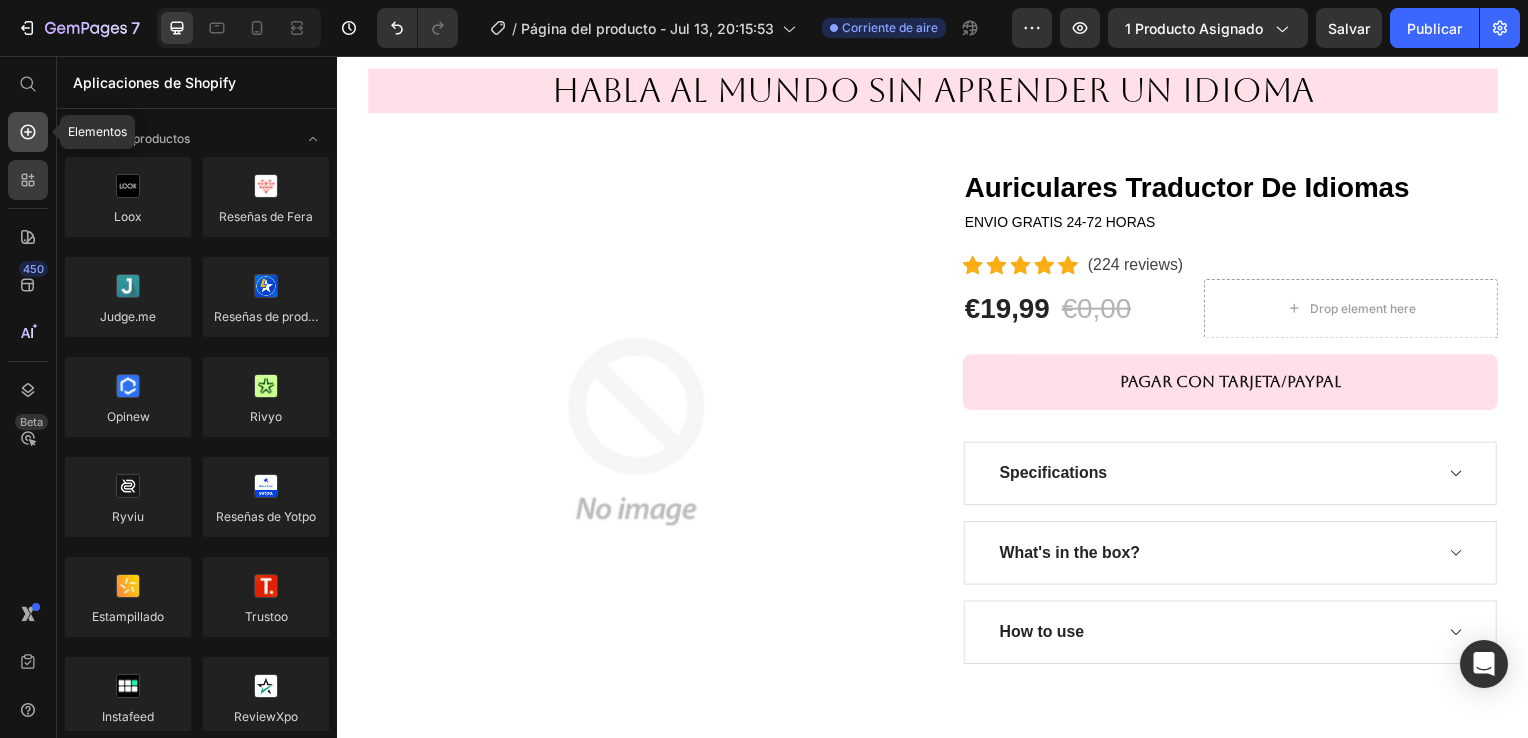 click 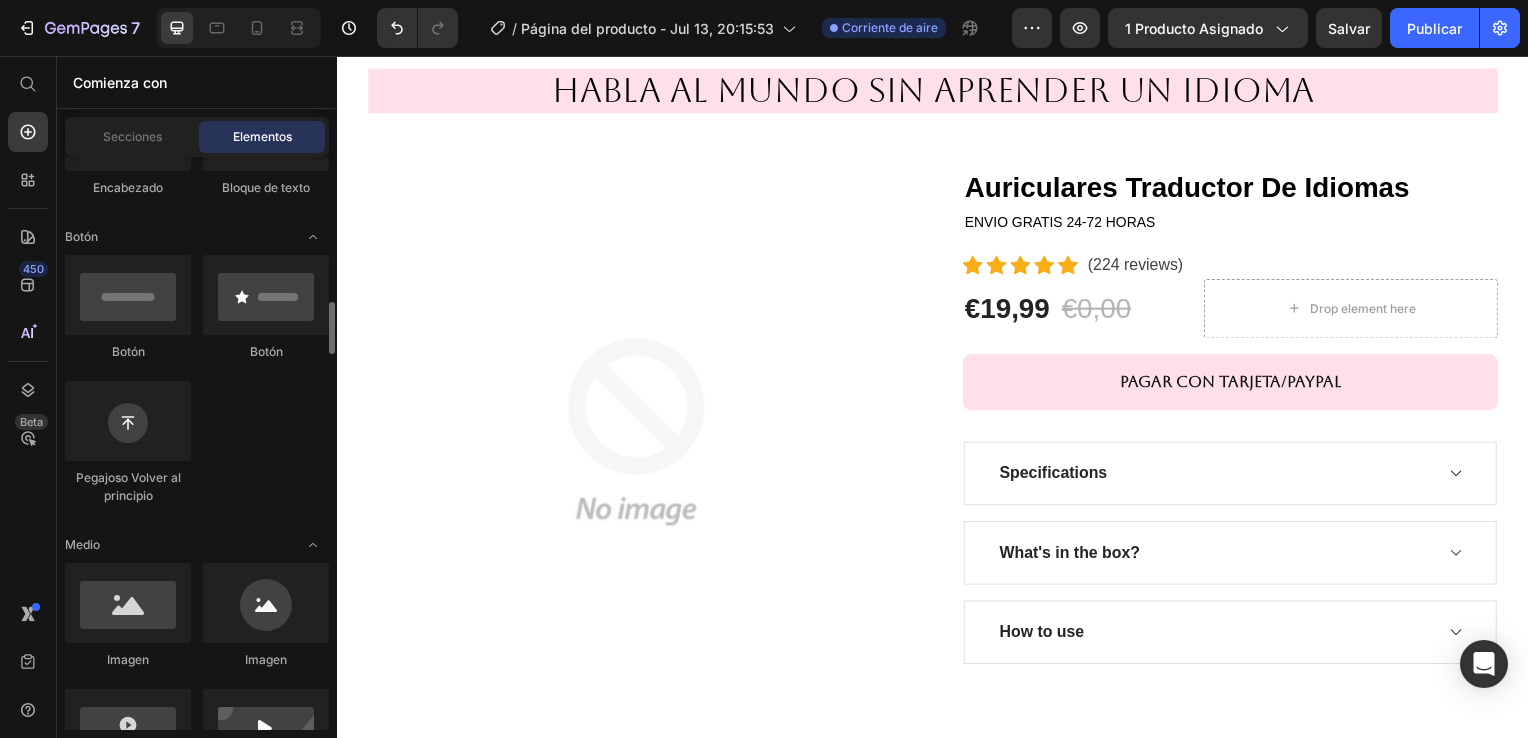 scroll, scrollTop: 500, scrollLeft: 0, axis: vertical 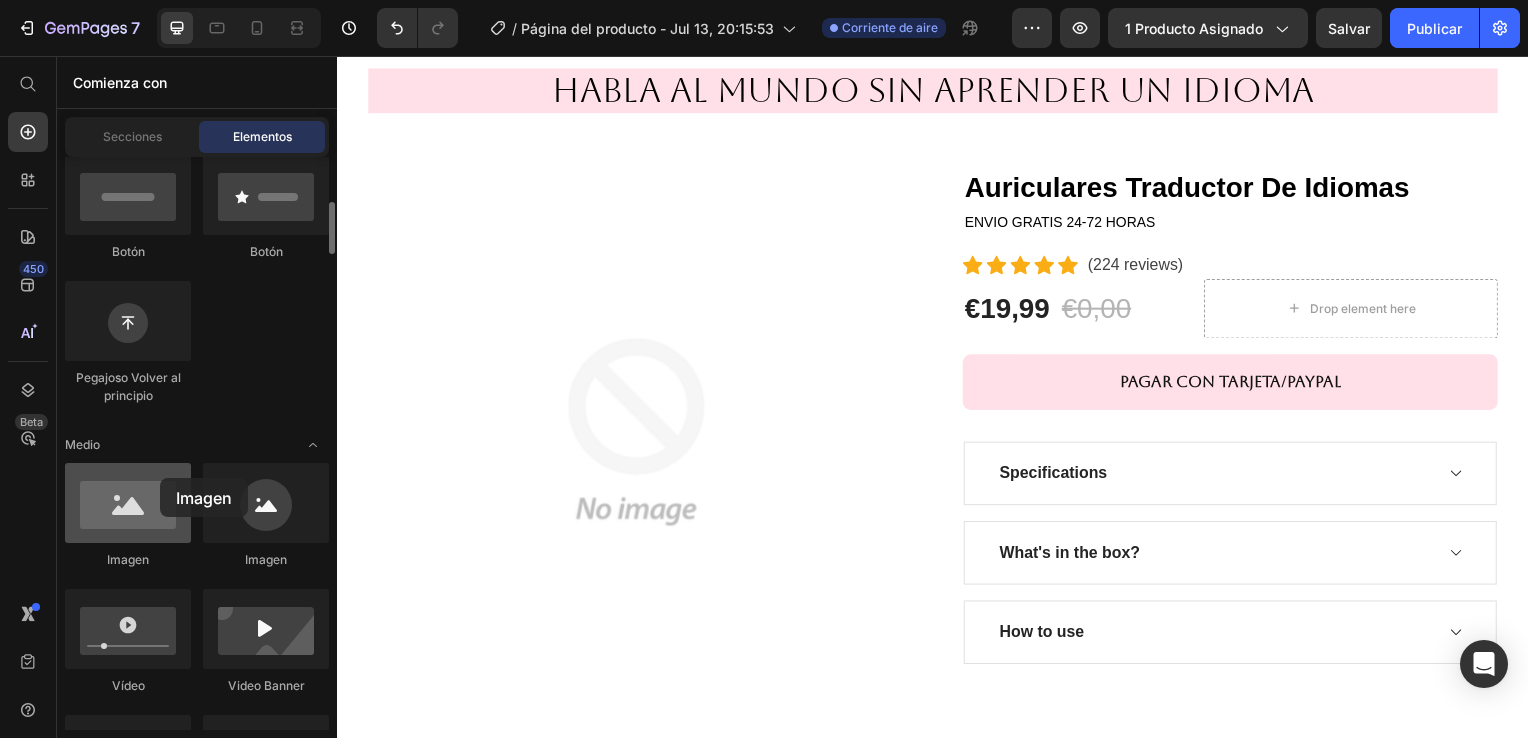 click at bounding box center [128, 503] 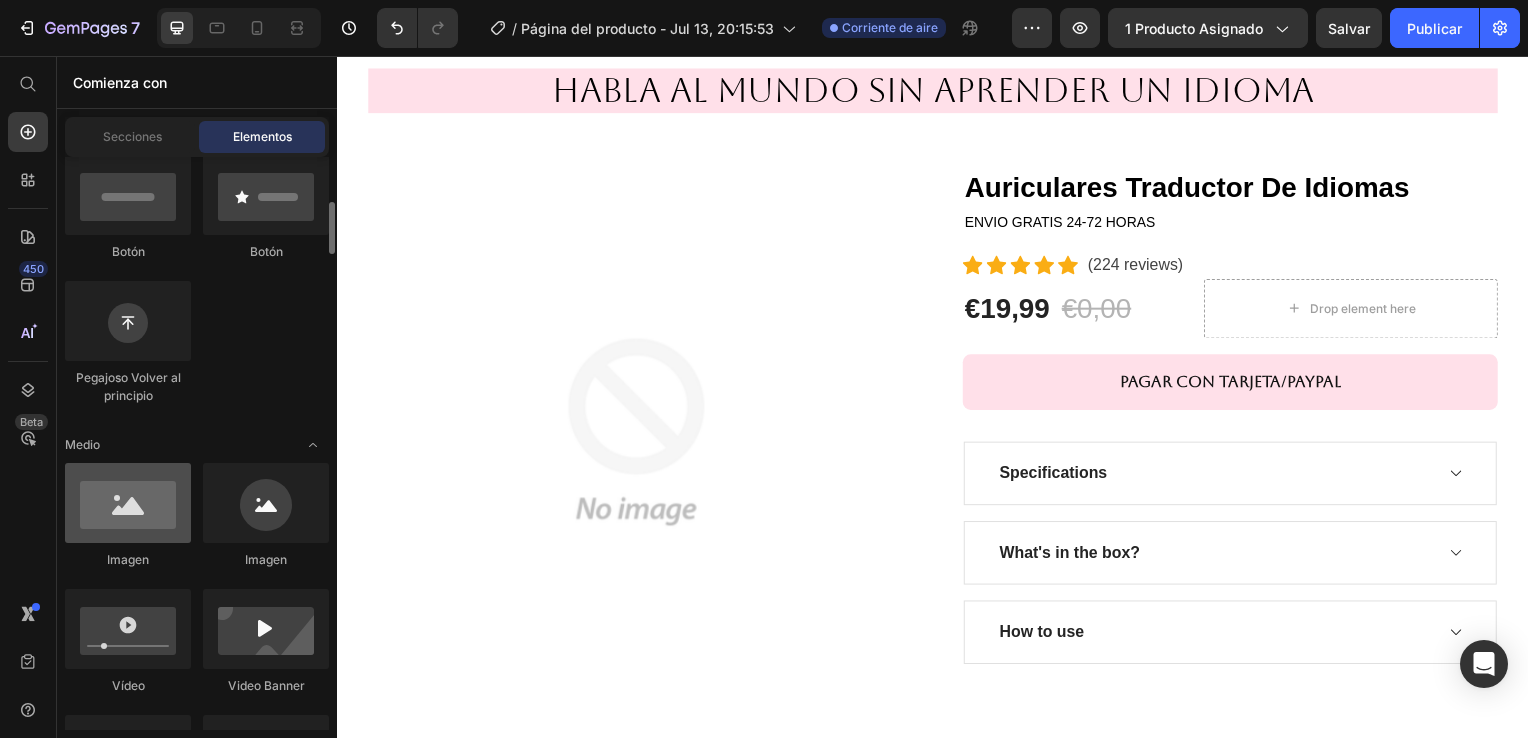 click at bounding box center [128, 503] 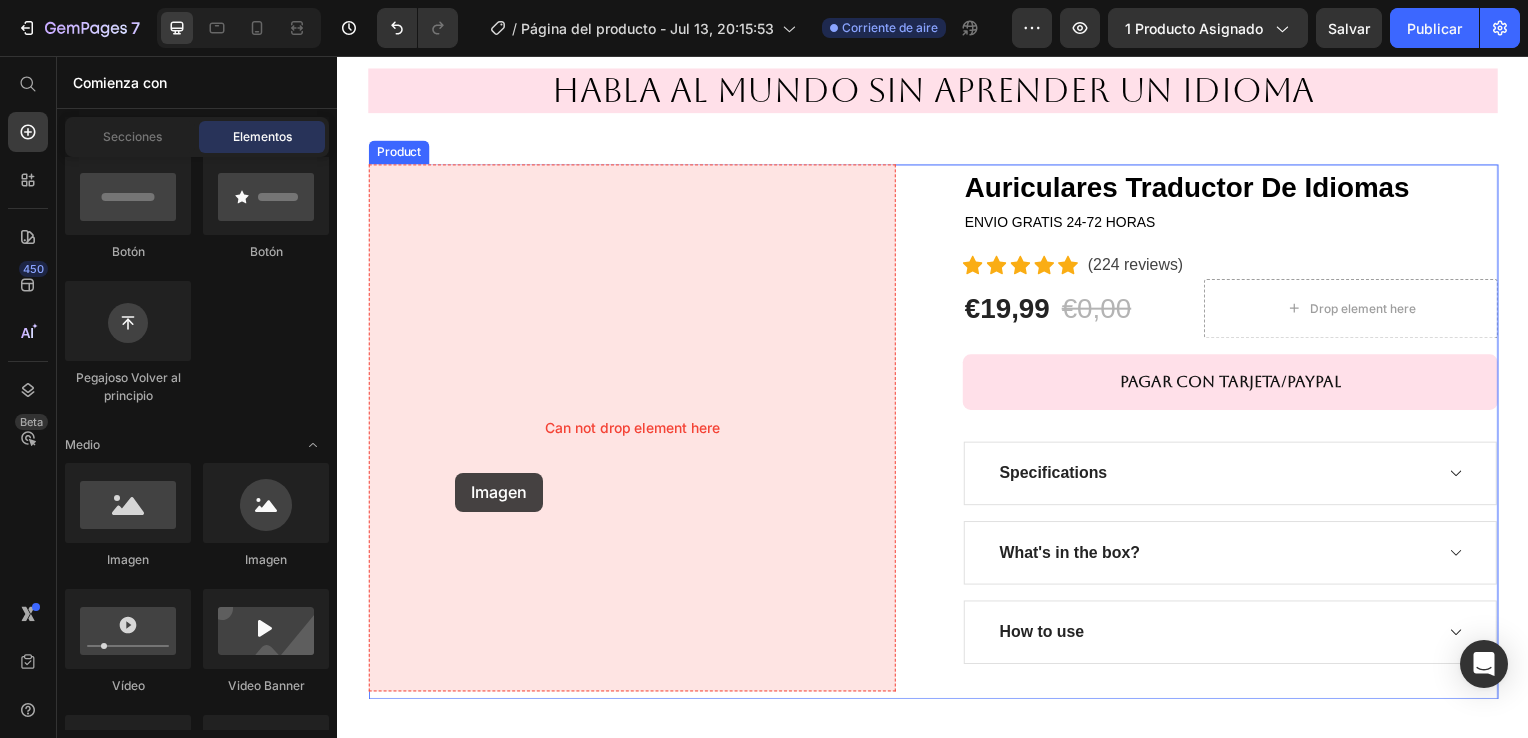 drag, startPoint x: 503, startPoint y: 552, endPoint x: 490, endPoint y: 475, distance: 78.08969 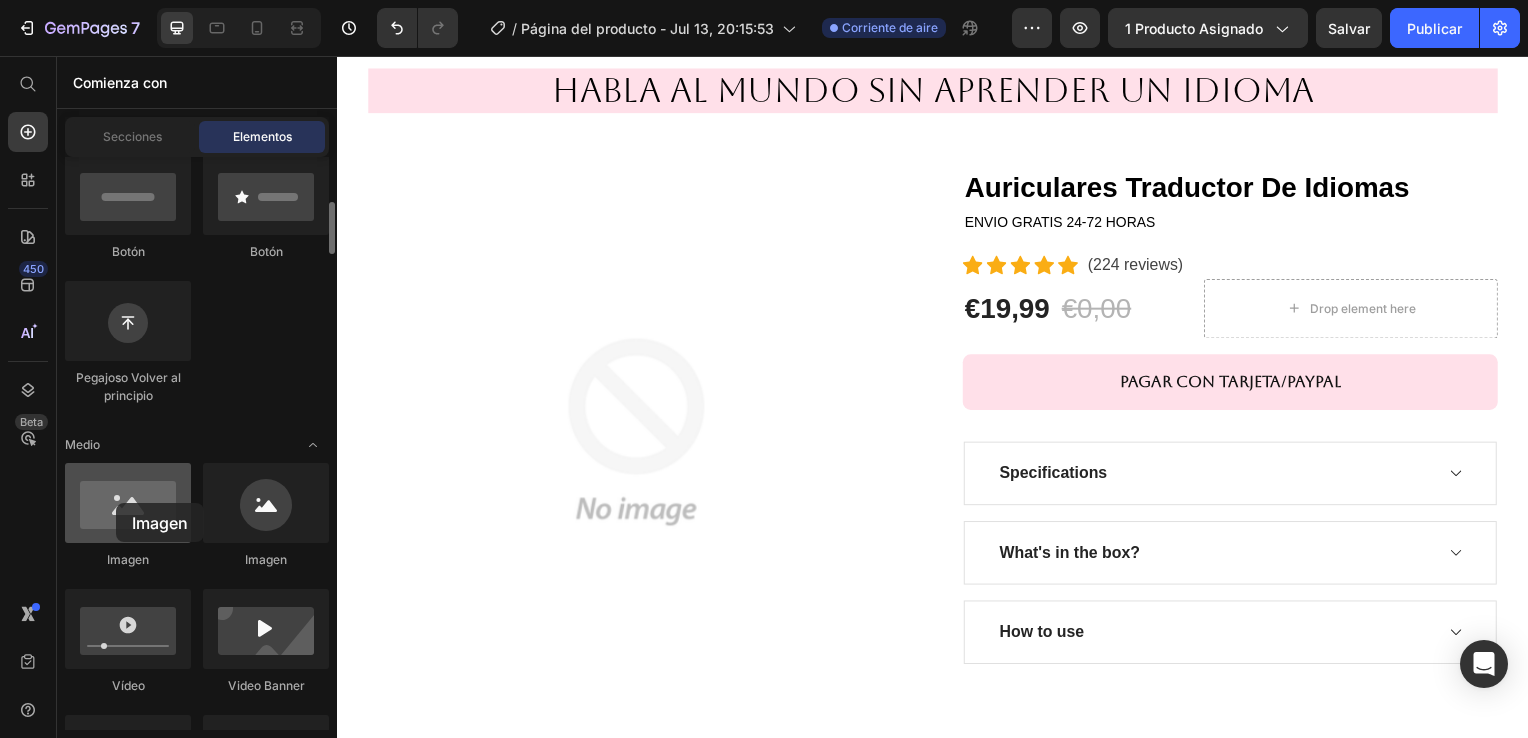 click at bounding box center [128, 503] 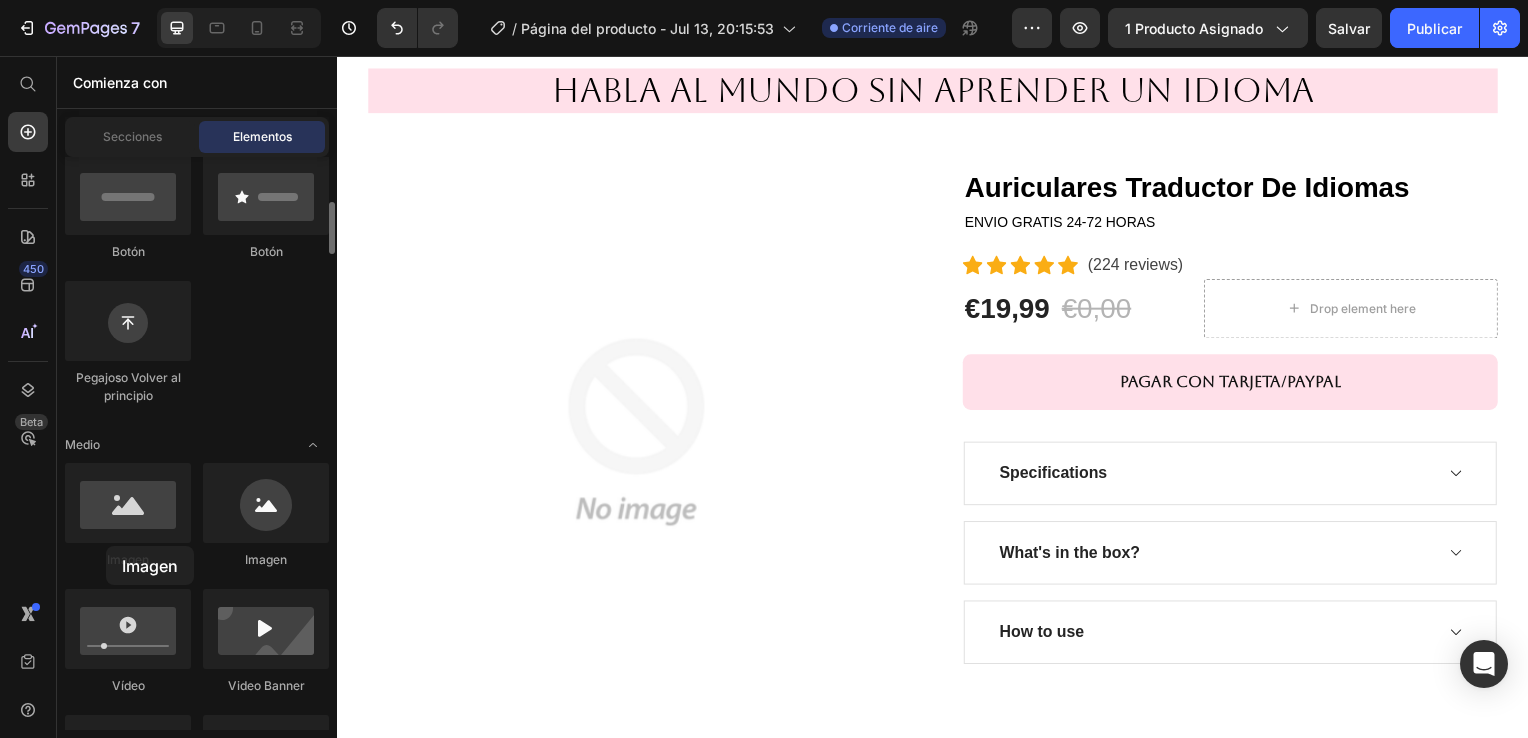 drag, startPoint x: 120, startPoint y: 499, endPoint x: 108, endPoint y: 548, distance: 50.447994 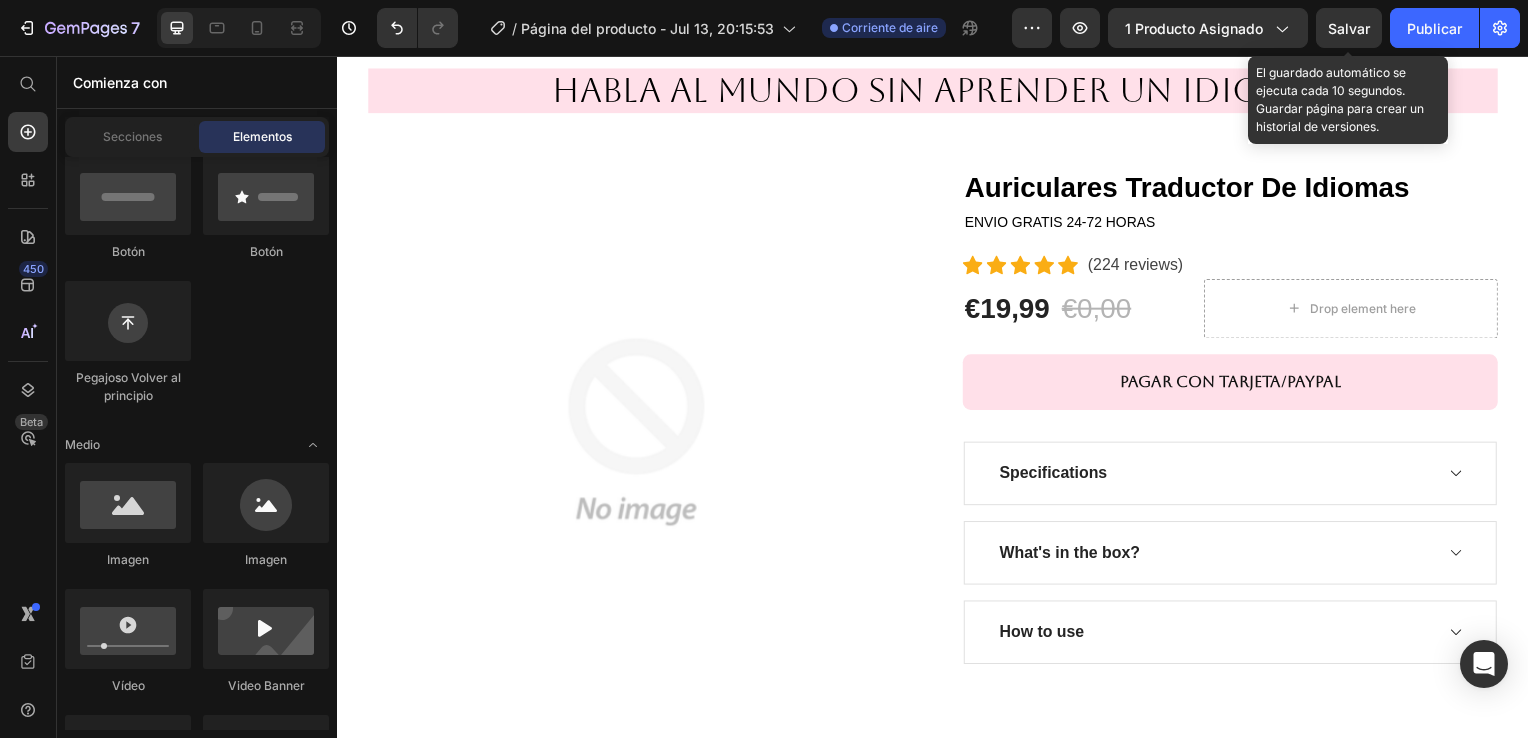click on "Salvar" at bounding box center [1349, 28] 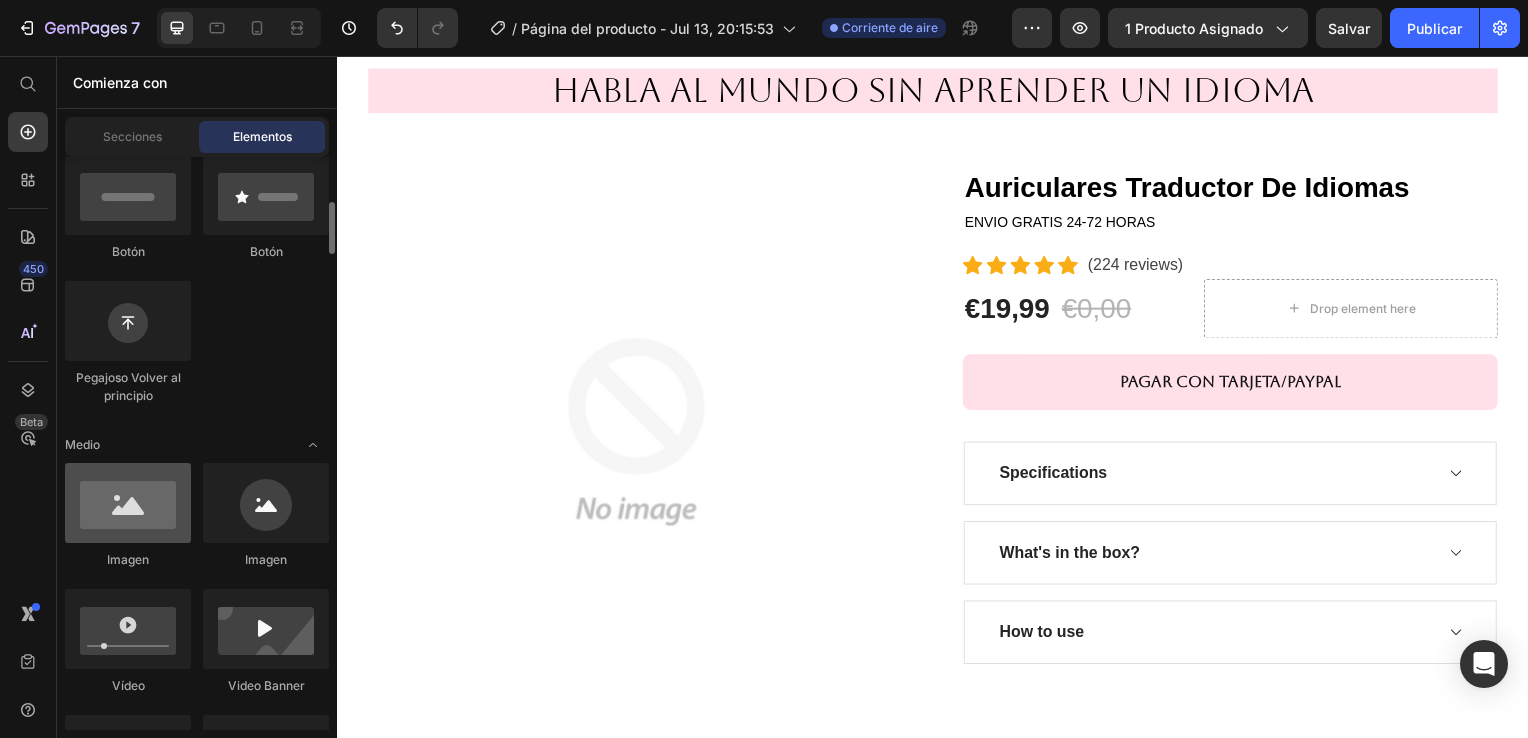 click at bounding box center (128, 503) 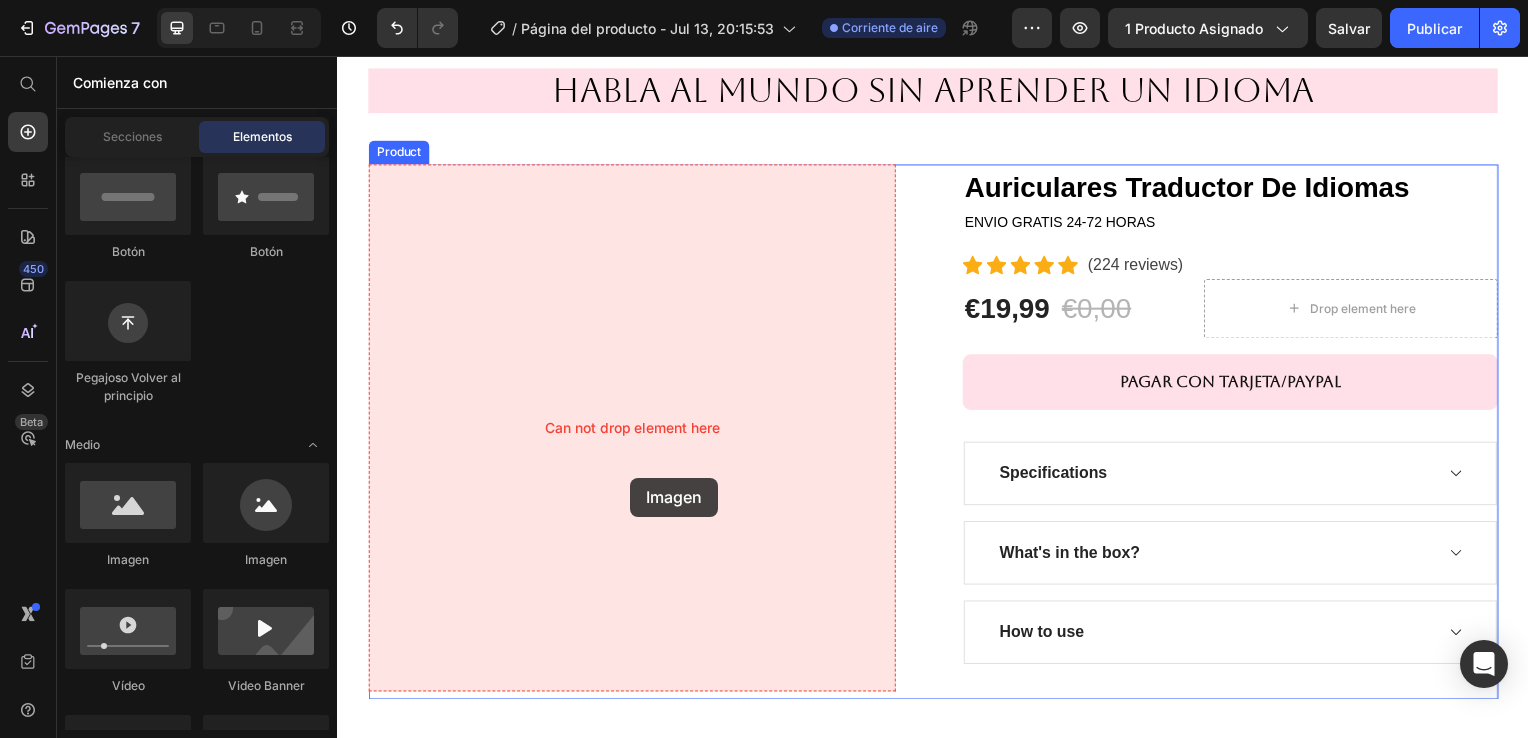 drag, startPoint x: 473, startPoint y: 582, endPoint x: 486, endPoint y: 484, distance: 98.85848 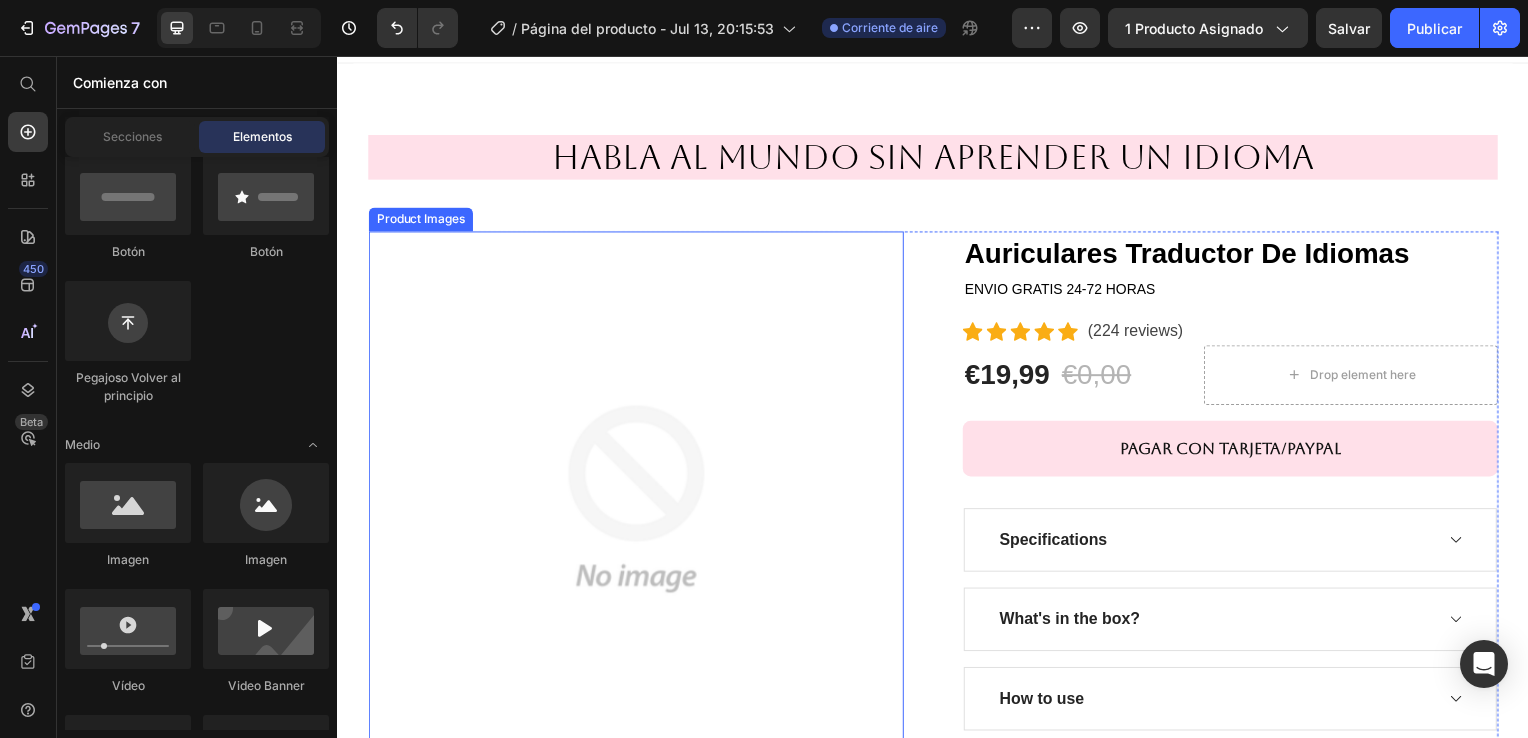 scroll, scrollTop: 0, scrollLeft: 0, axis: both 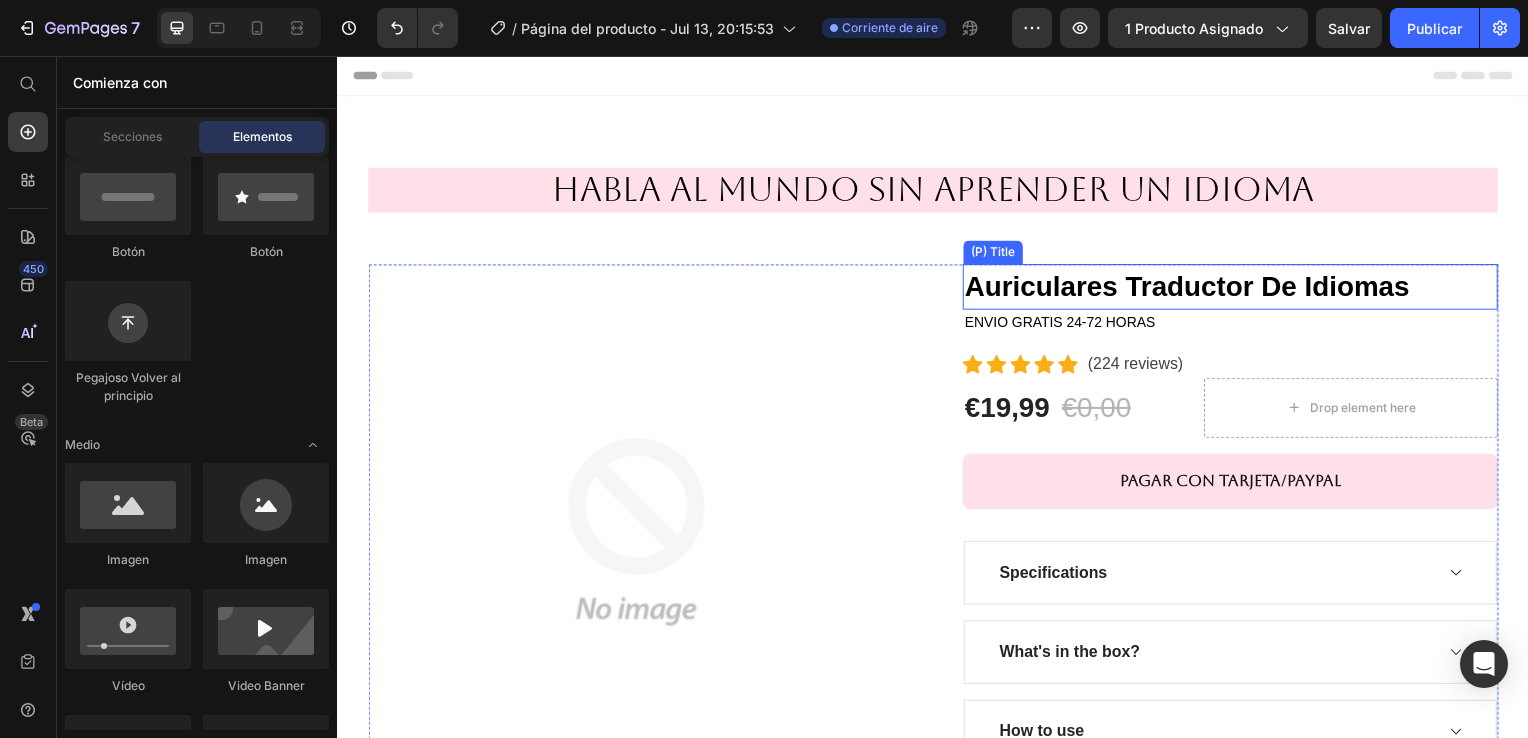 click on "Auriculares Traductor De Idiomas" at bounding box center [1236, 289] 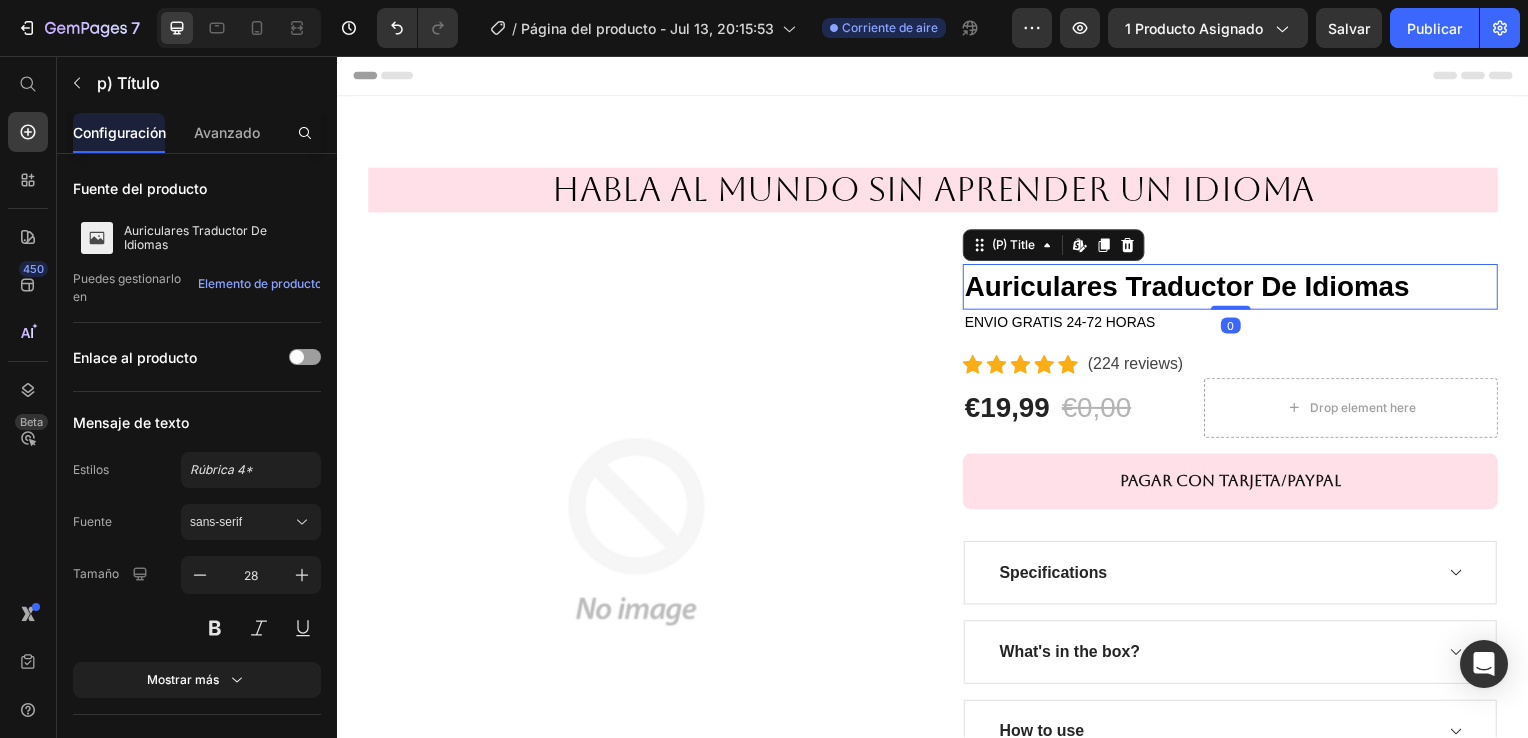 click on "Auriculares Traductor De Idiomas" at bounding box center (1236, 289) 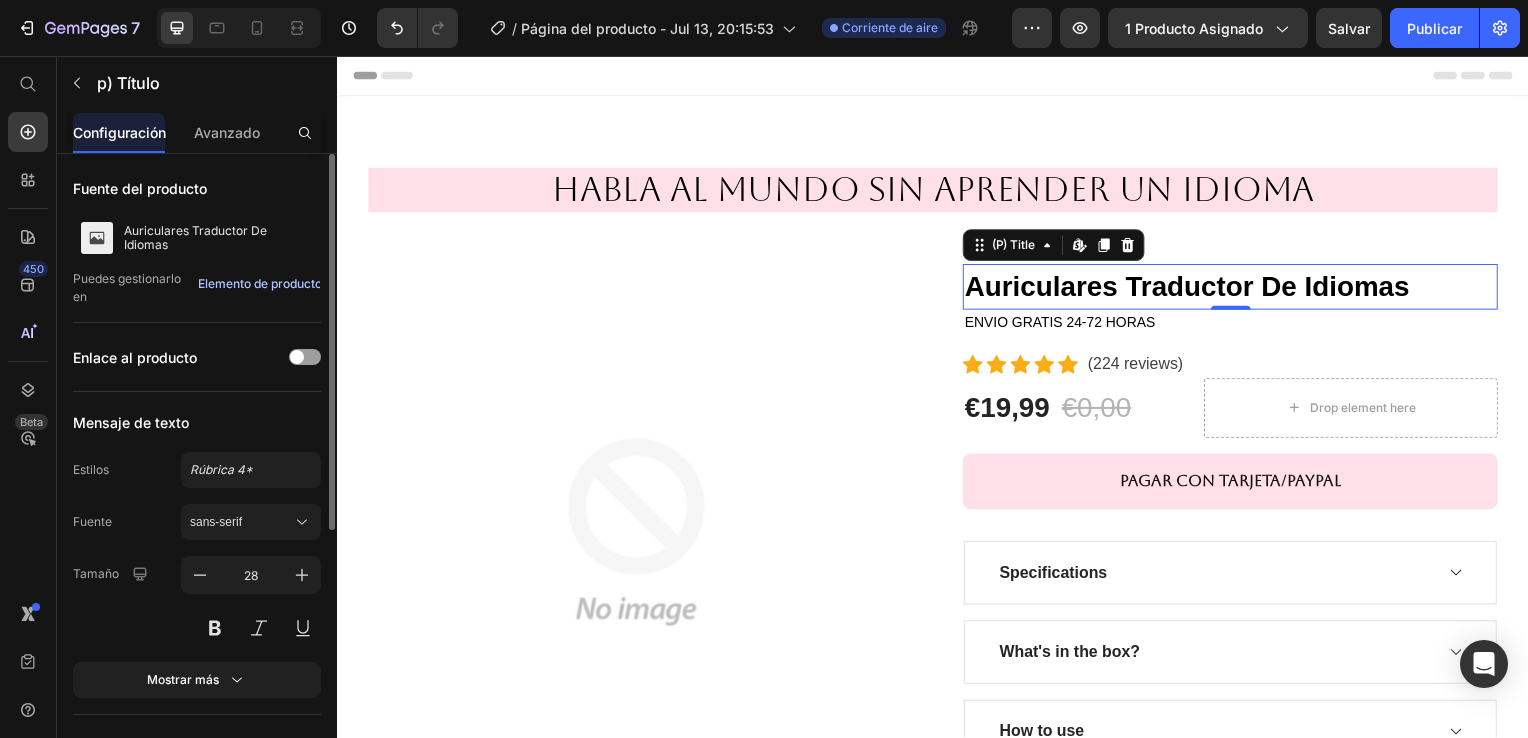 click on "Elemento de producto" 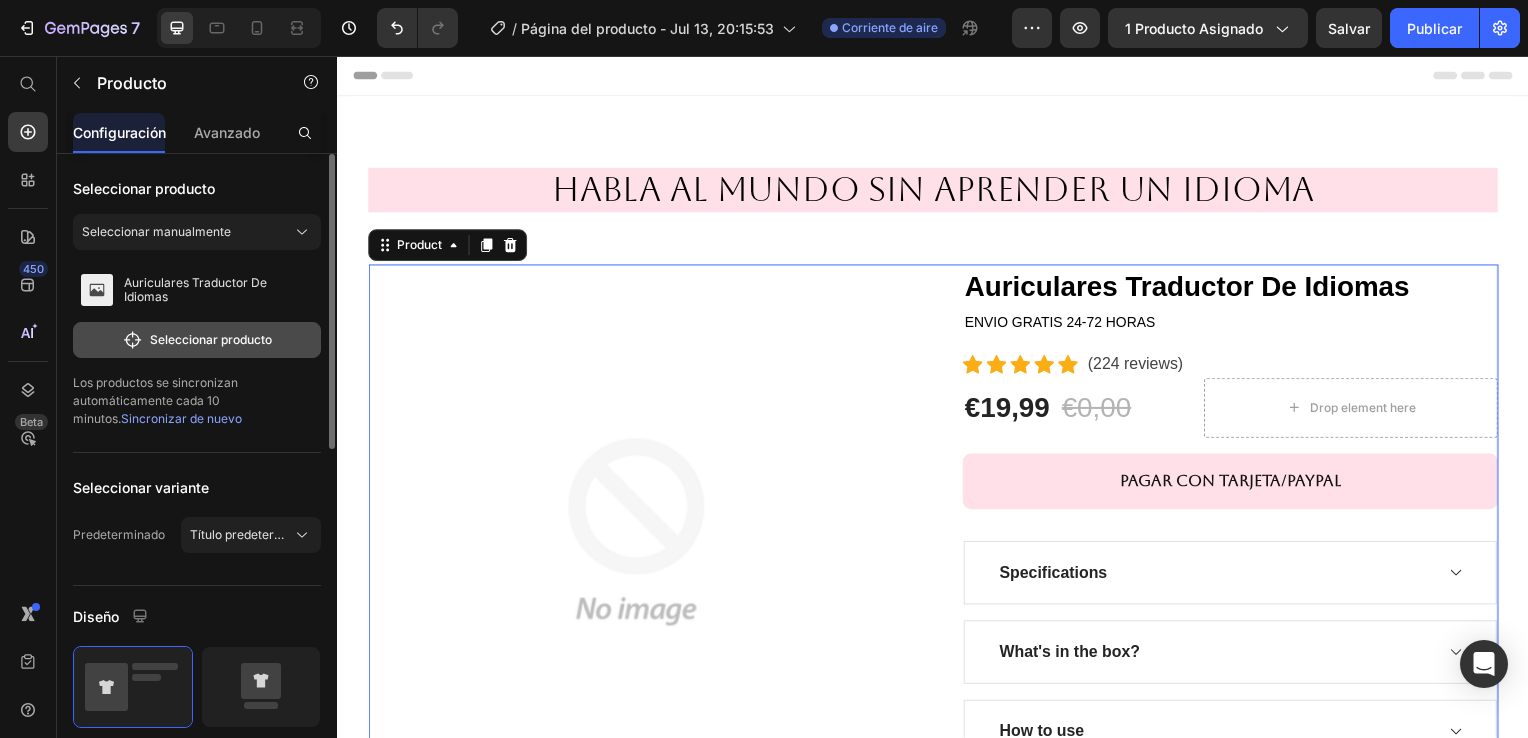 click on "Seleccionar producto" 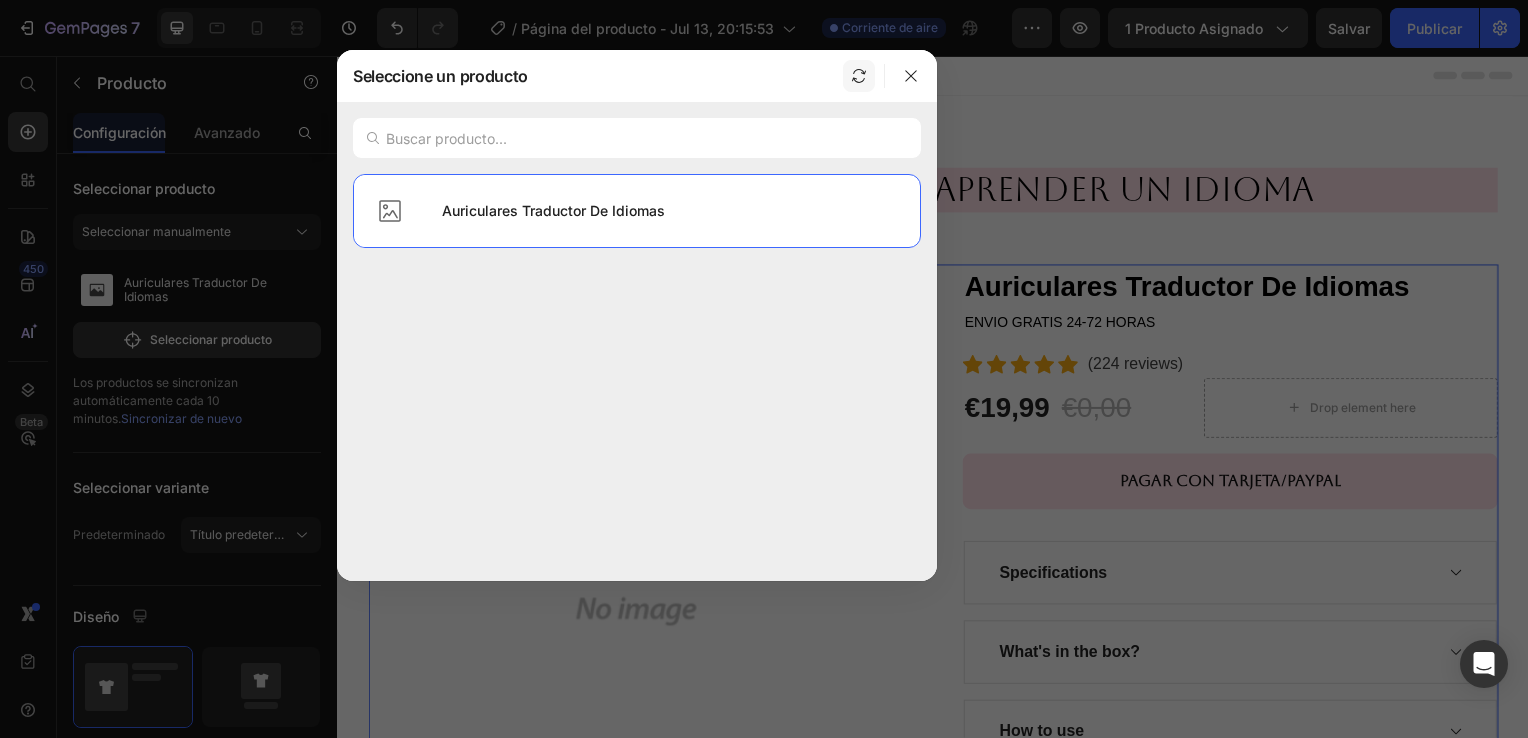 click at bounding box center [859, 76] 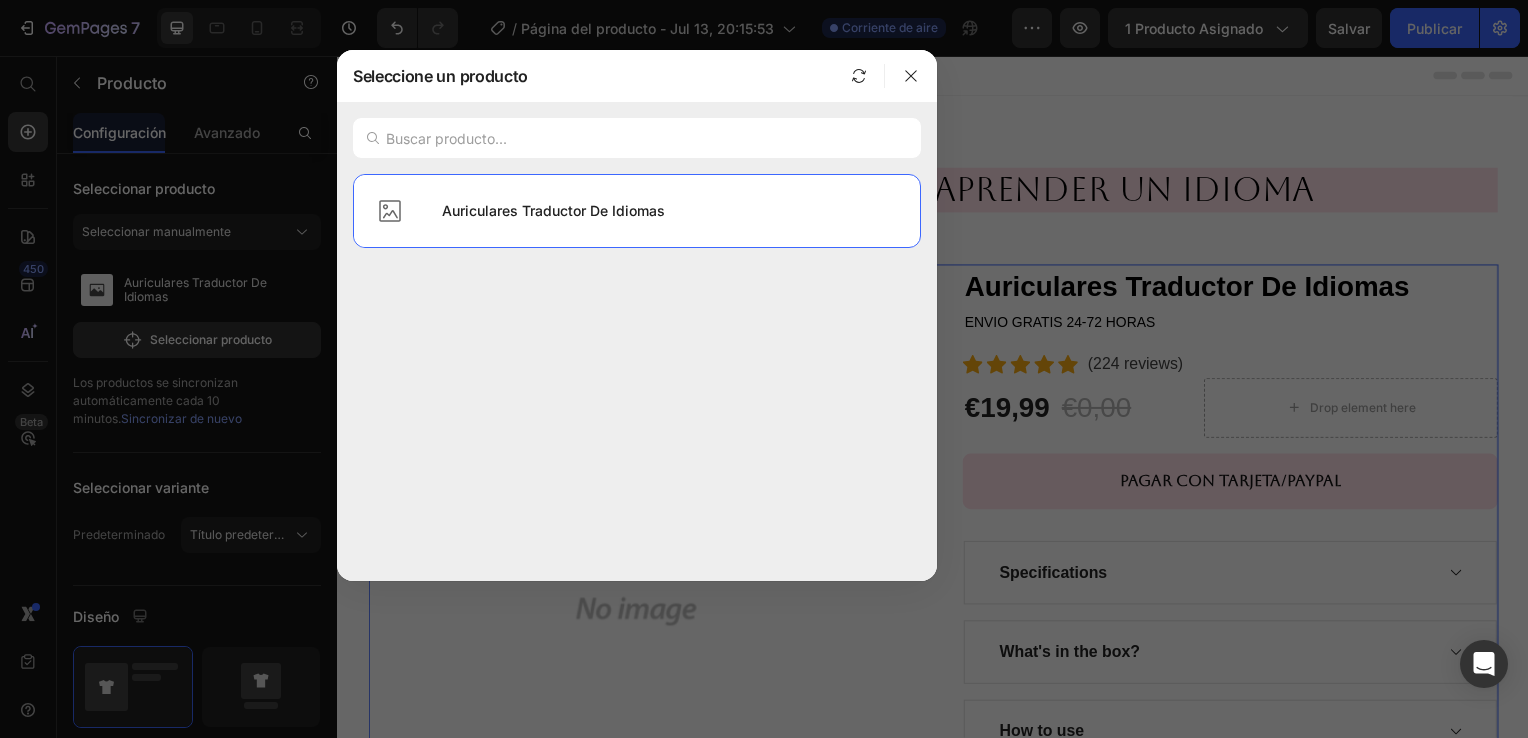 click at bounding box center [764, 369] 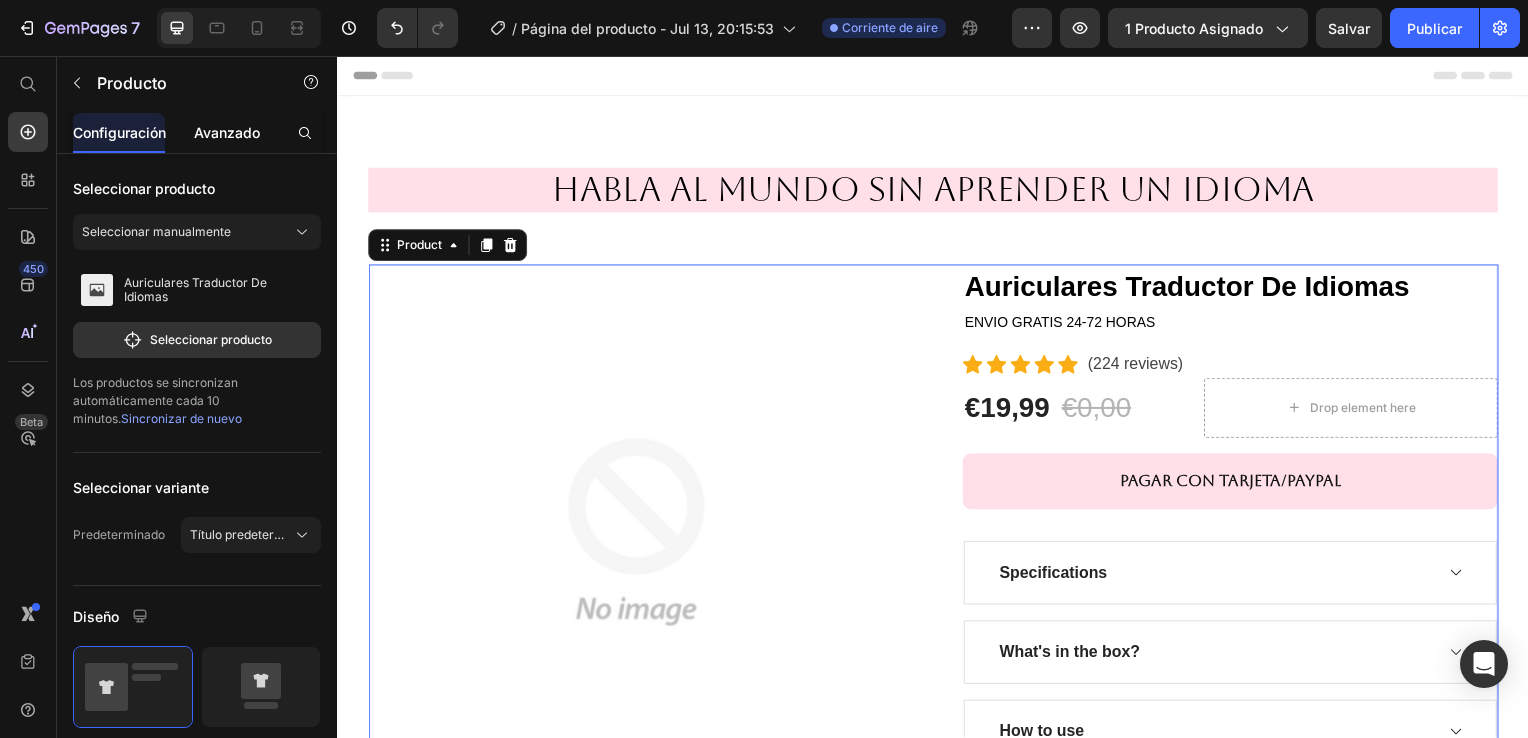 click on "Avanzado" at bounding box center [227, 132] 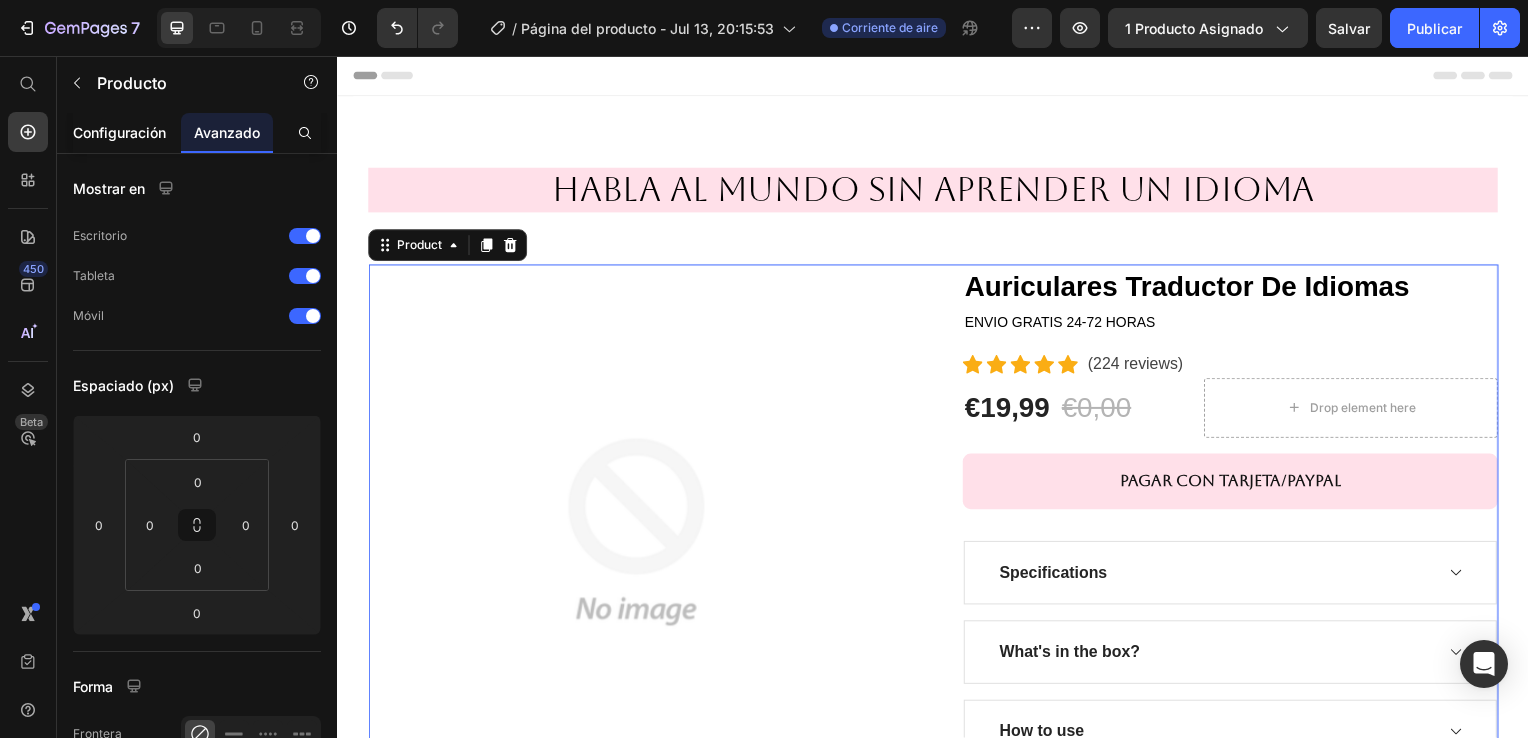 click on "Configuración" at bounding box center [119, 132] 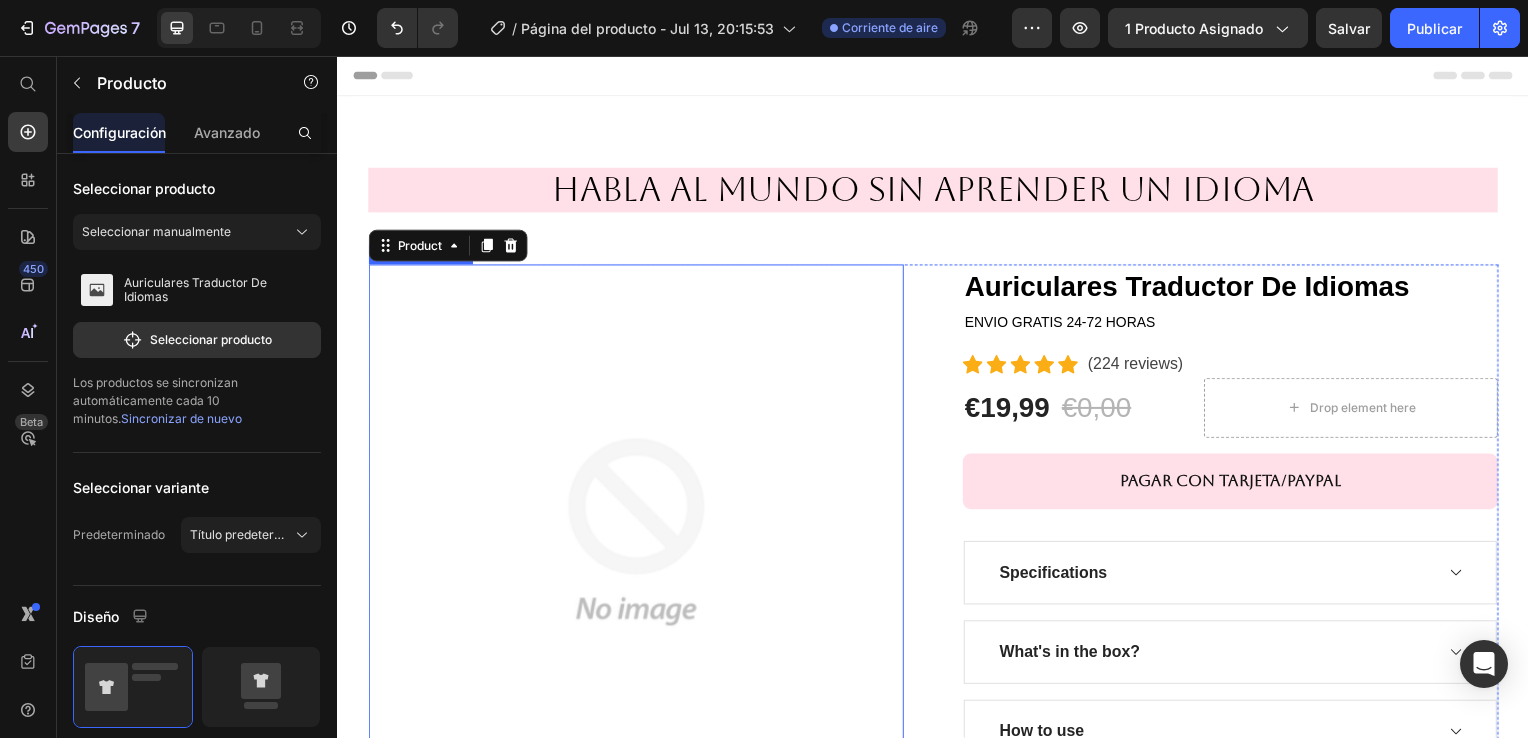 click at bounding box center (637, 535) 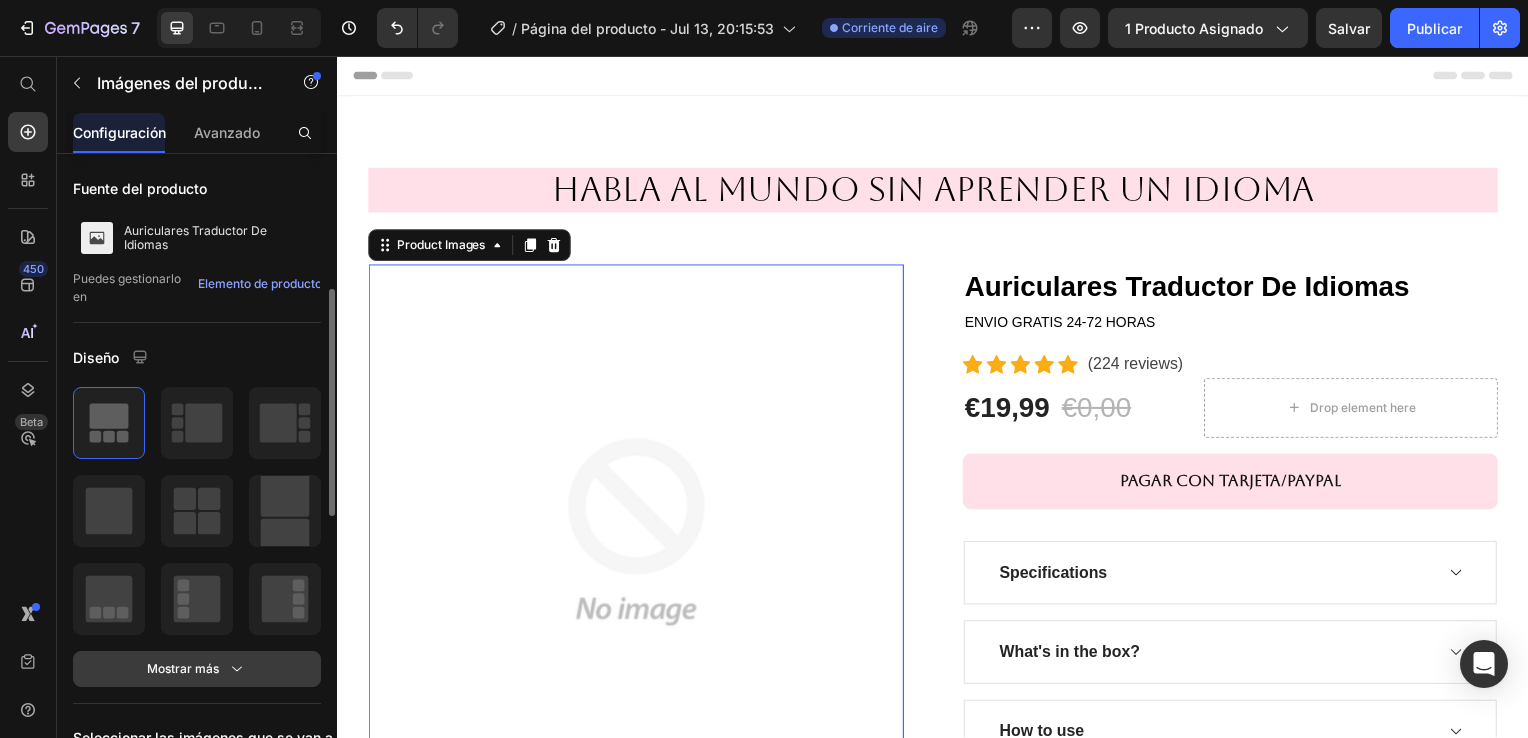 scroll, scrollTop: 100, scrollLeft: 0, axis: vertical 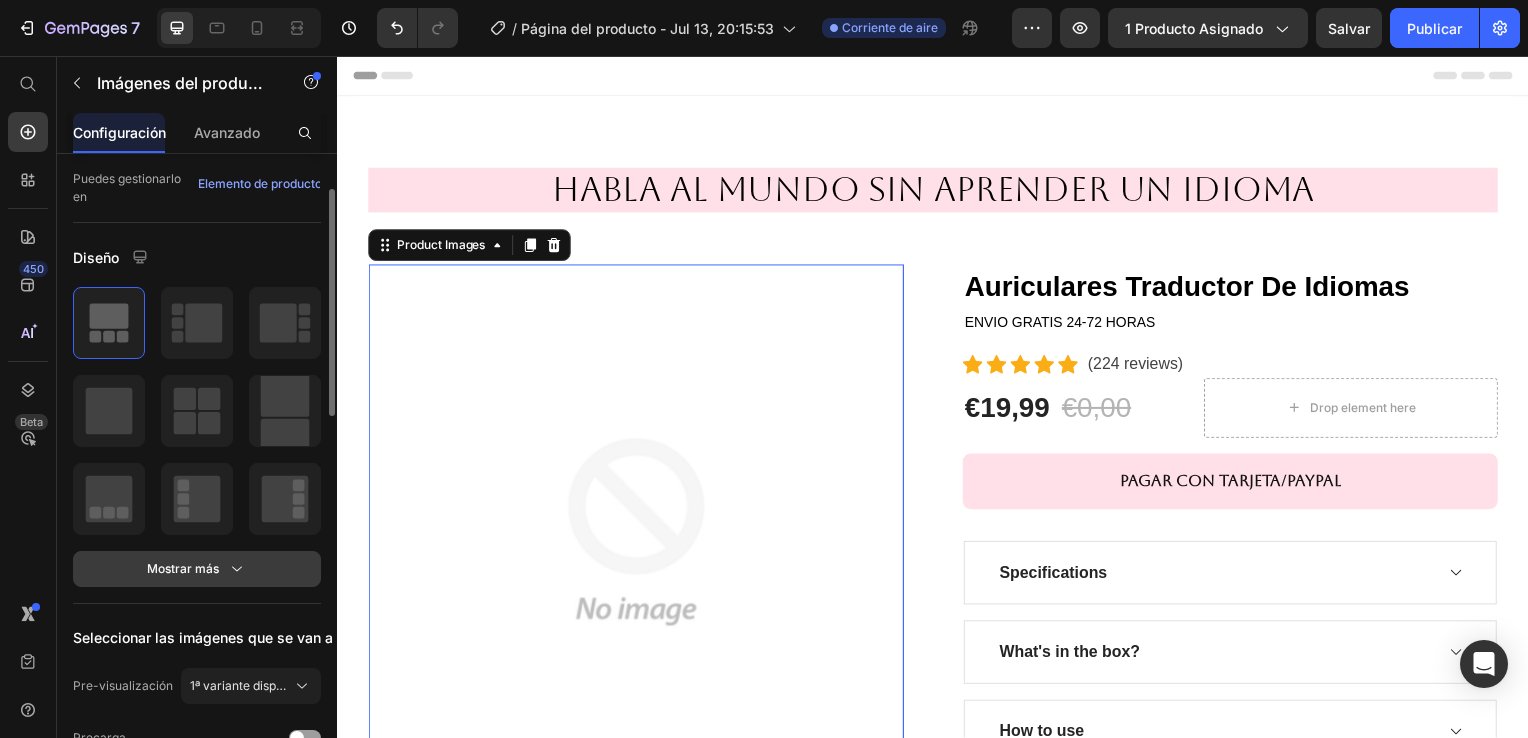 click on "Mostrar más" 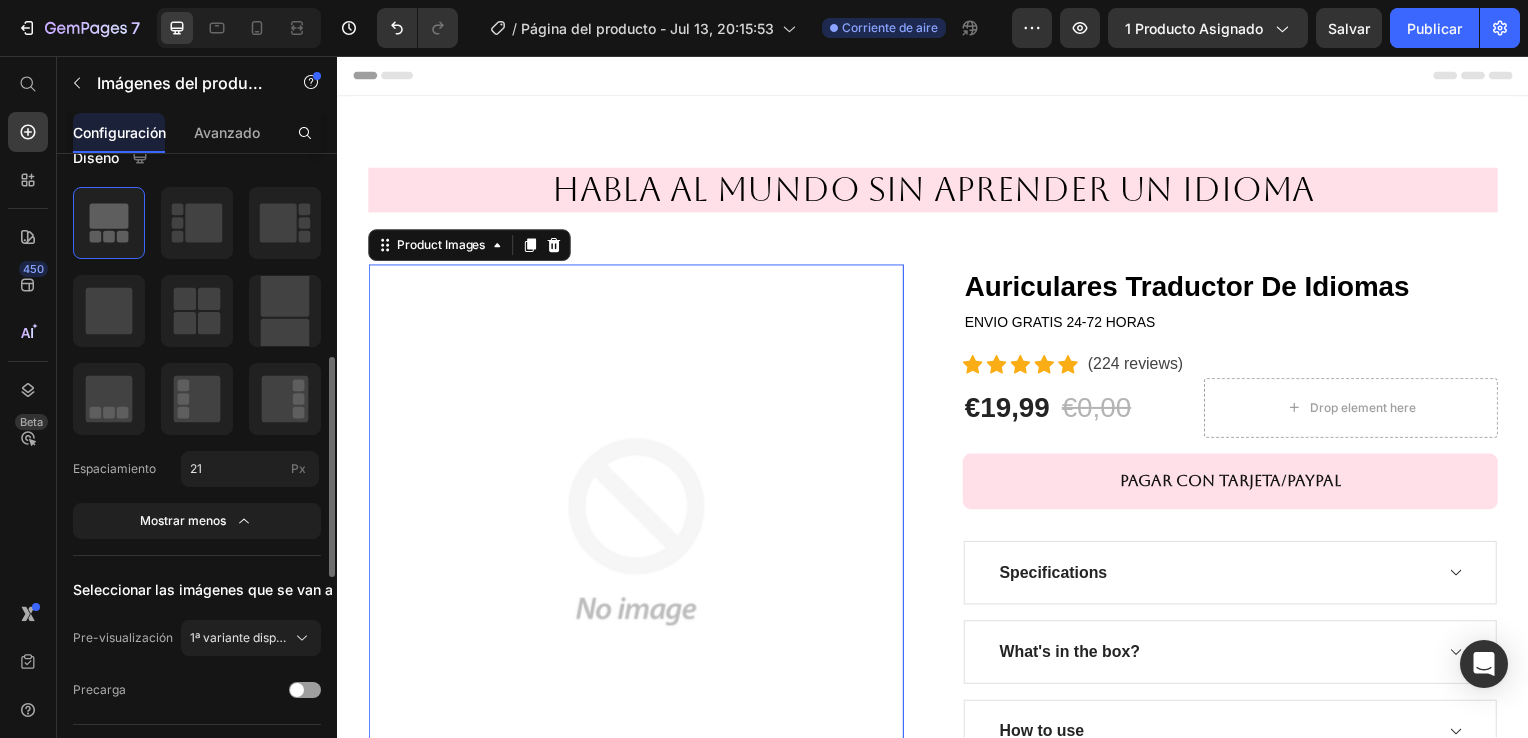 scroll, scrollTop: 300, scrollLeft: 0, axis: vertical 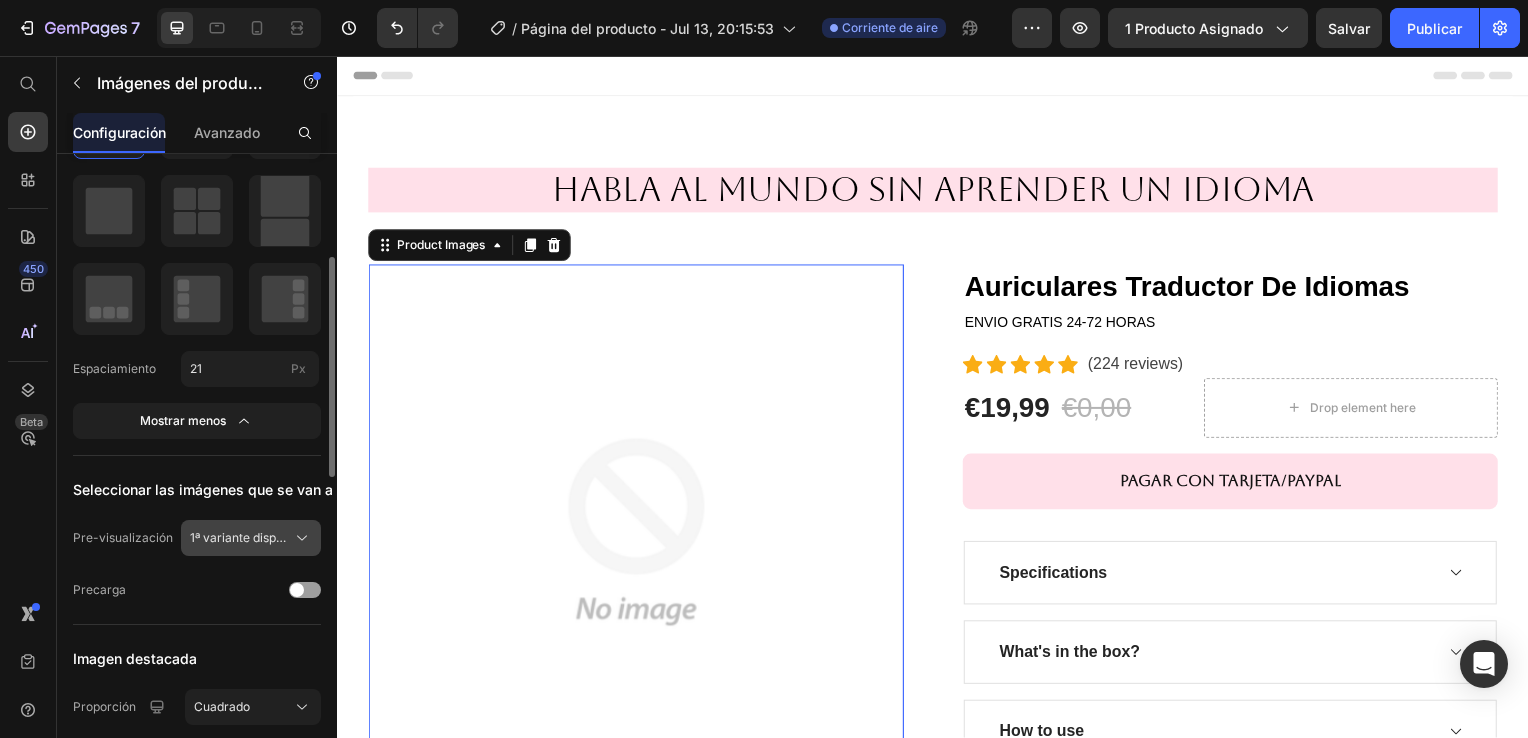 click on "1ª variante disponible" at bounding box center [251, 538] 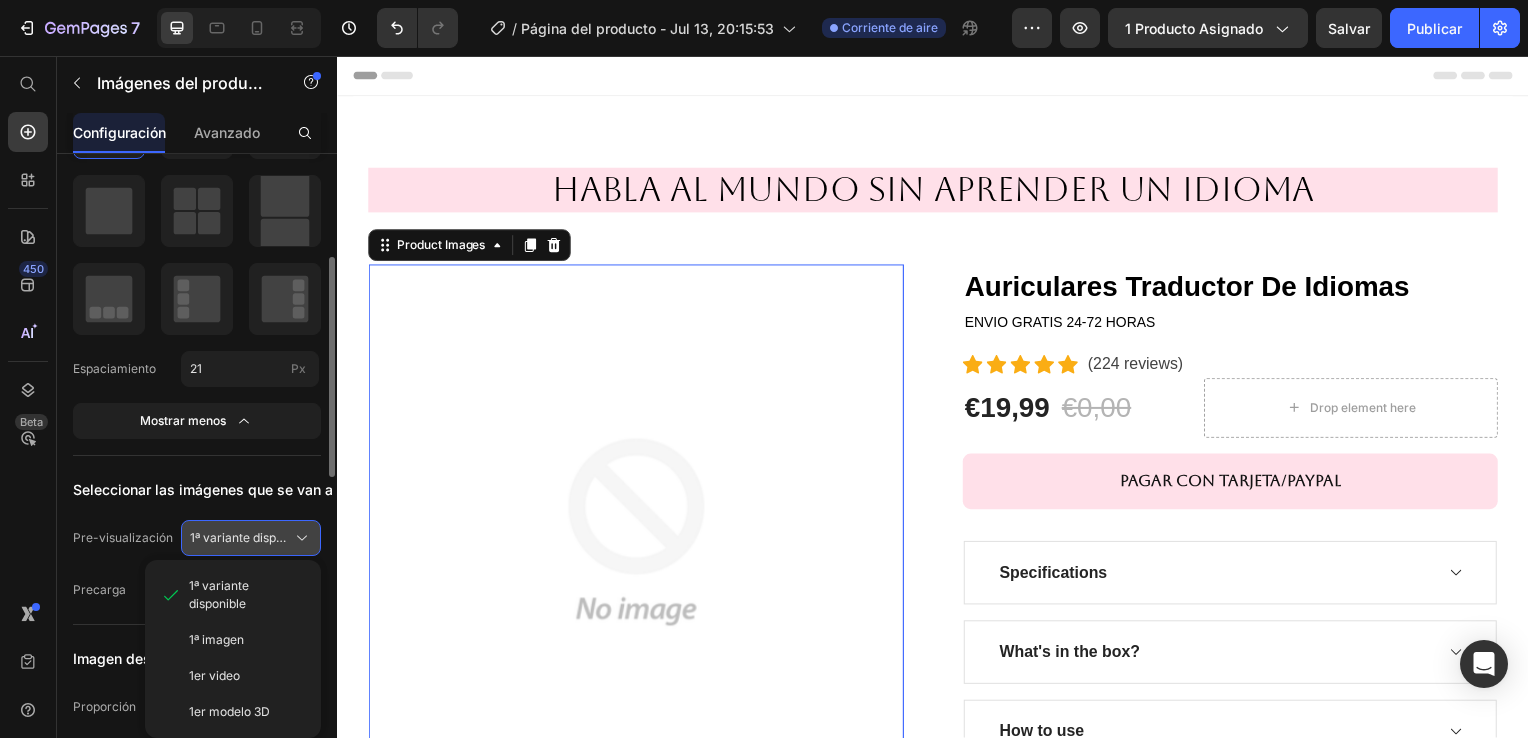 scroll, scrollTop: 500, scrollLeft: 0, axis: vertical 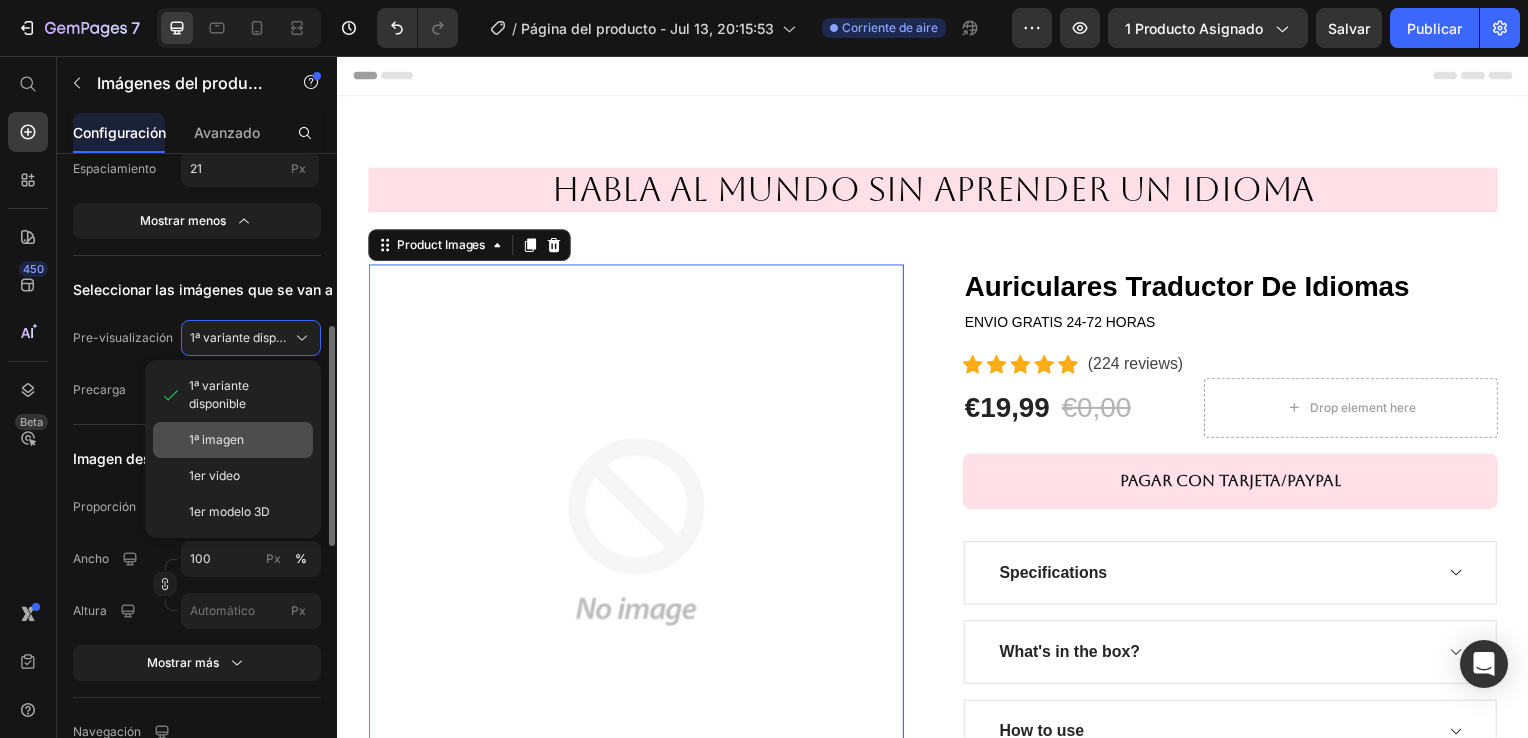 click on "1ª imagen" 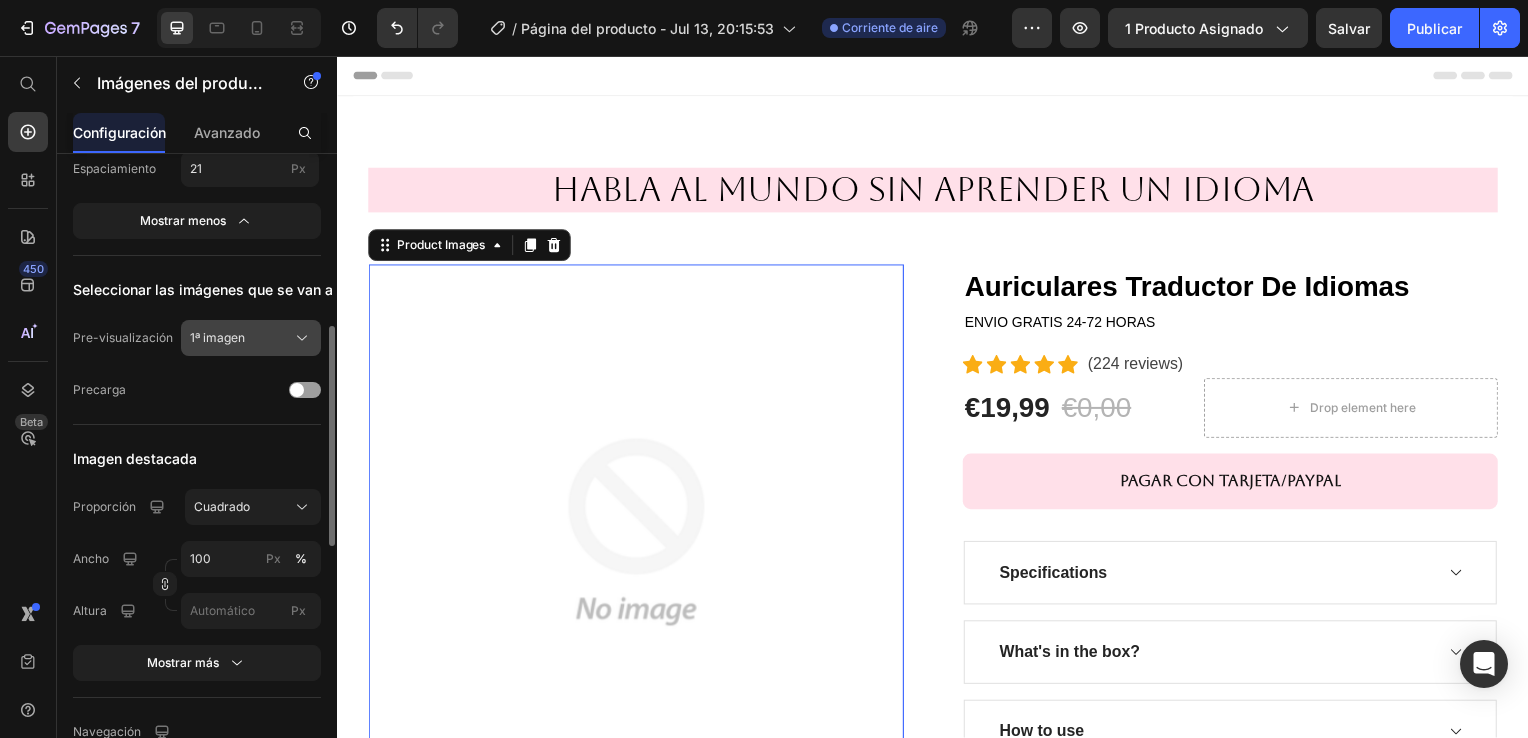 click on "1ª imagen" at bounding box center (251, 338) 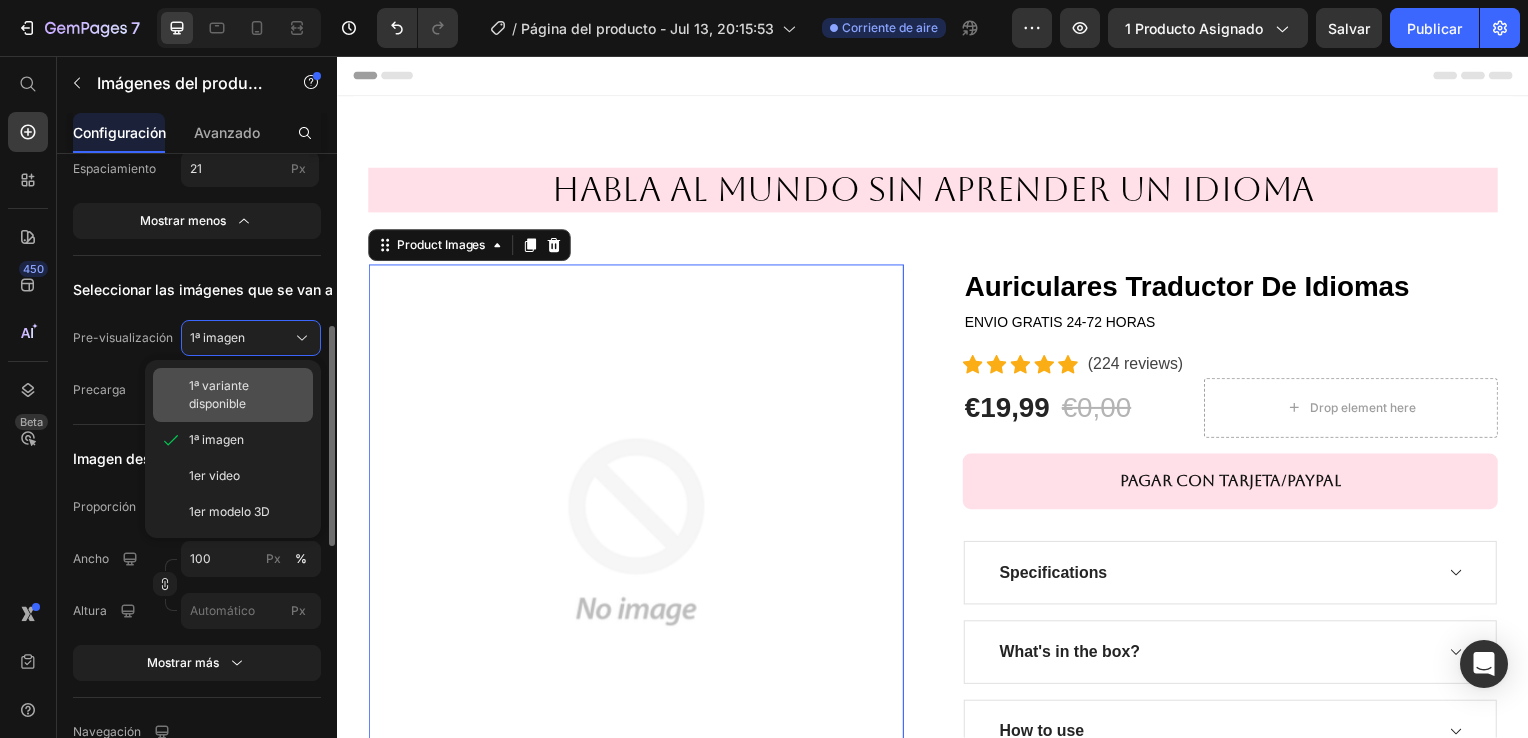 click on "1ª variante disponible" at bounding box center [247, 395] 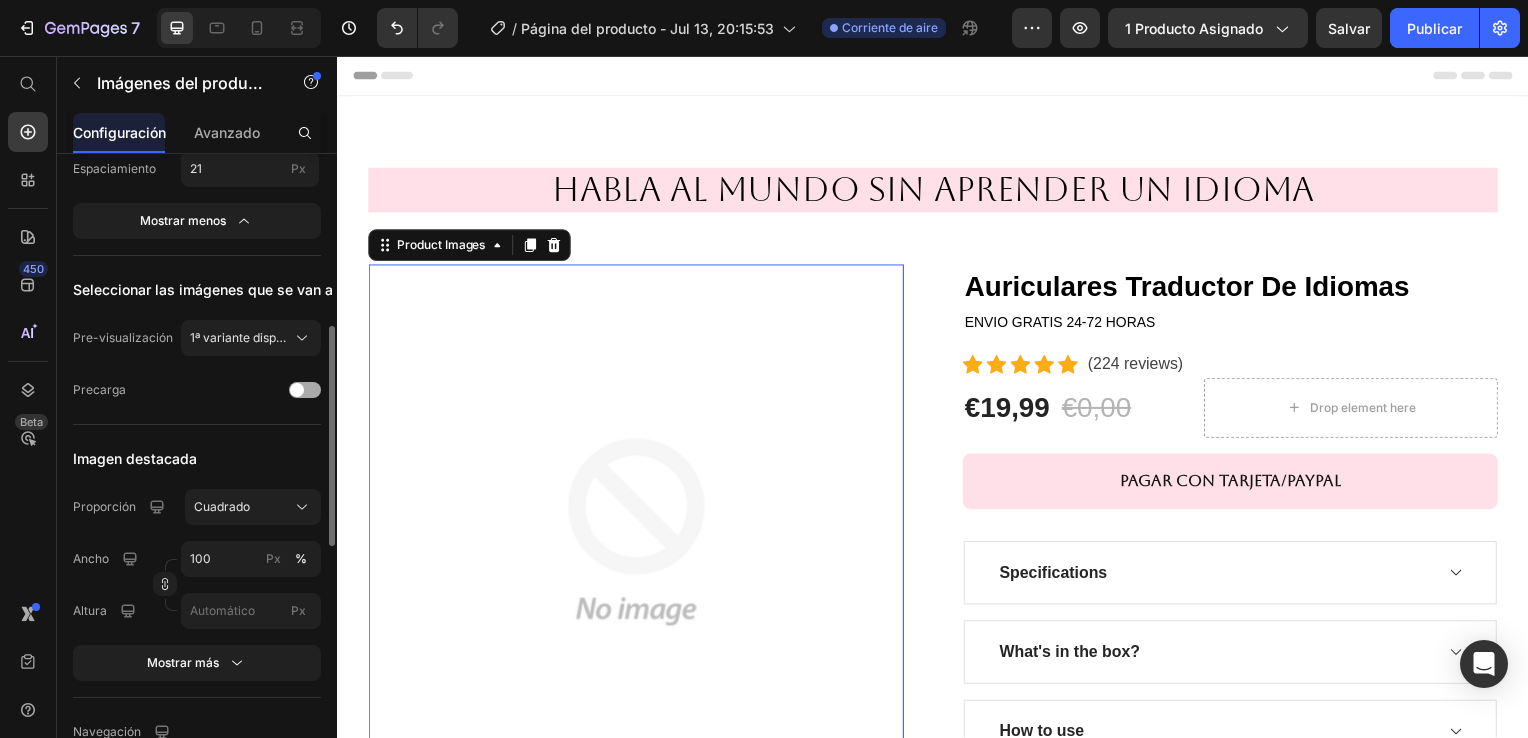 click at bounding box center [297, 390] 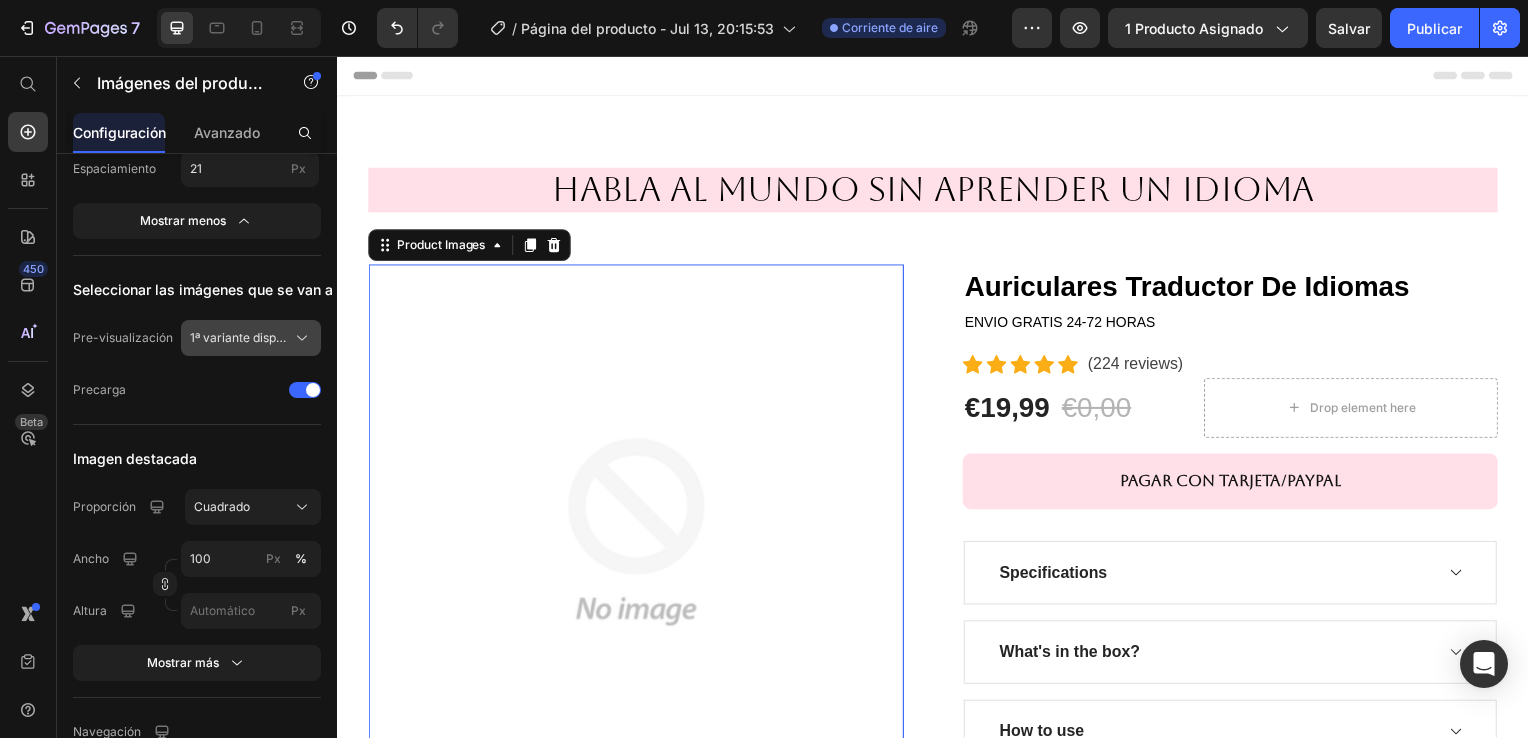click 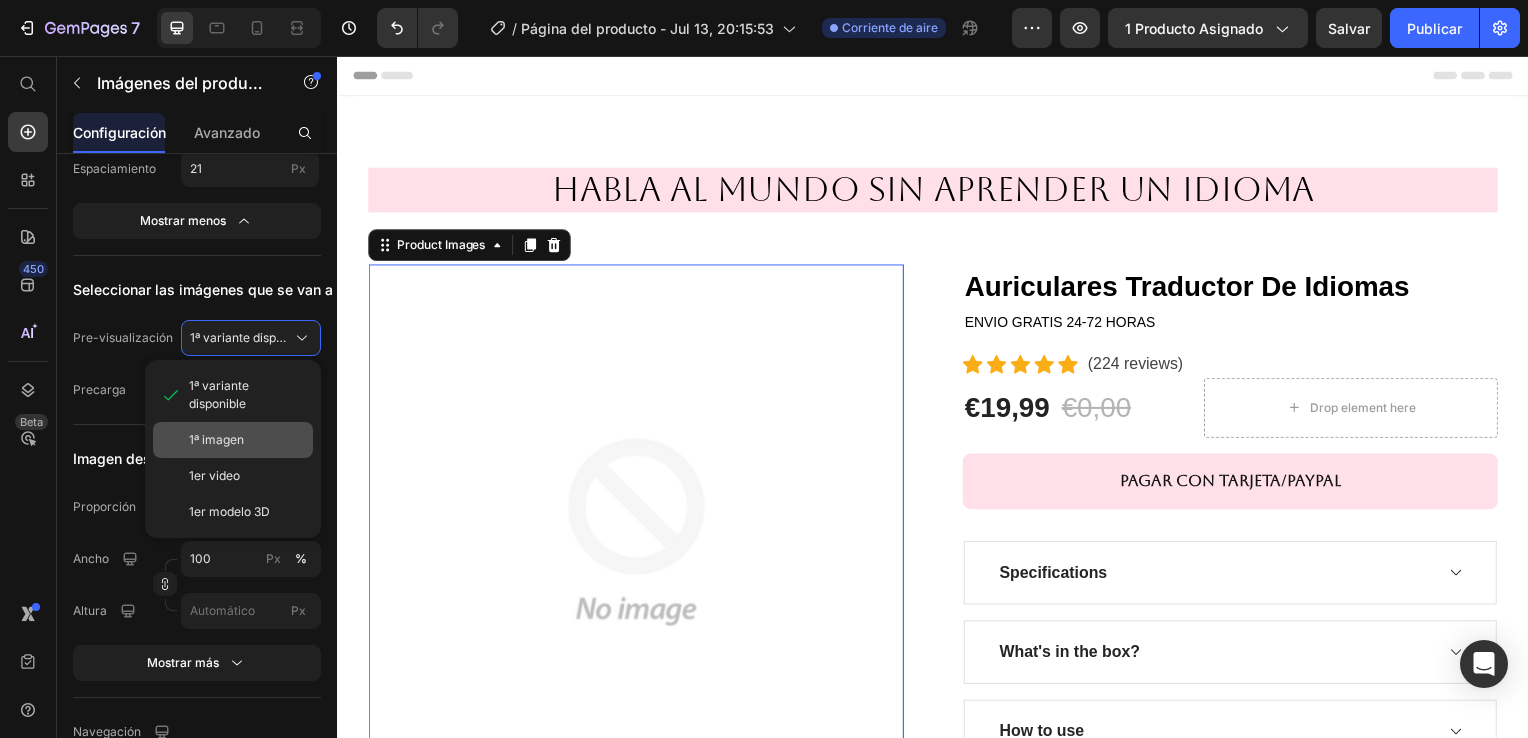 click on "1ª imagen" at bounding box center (247, 440) 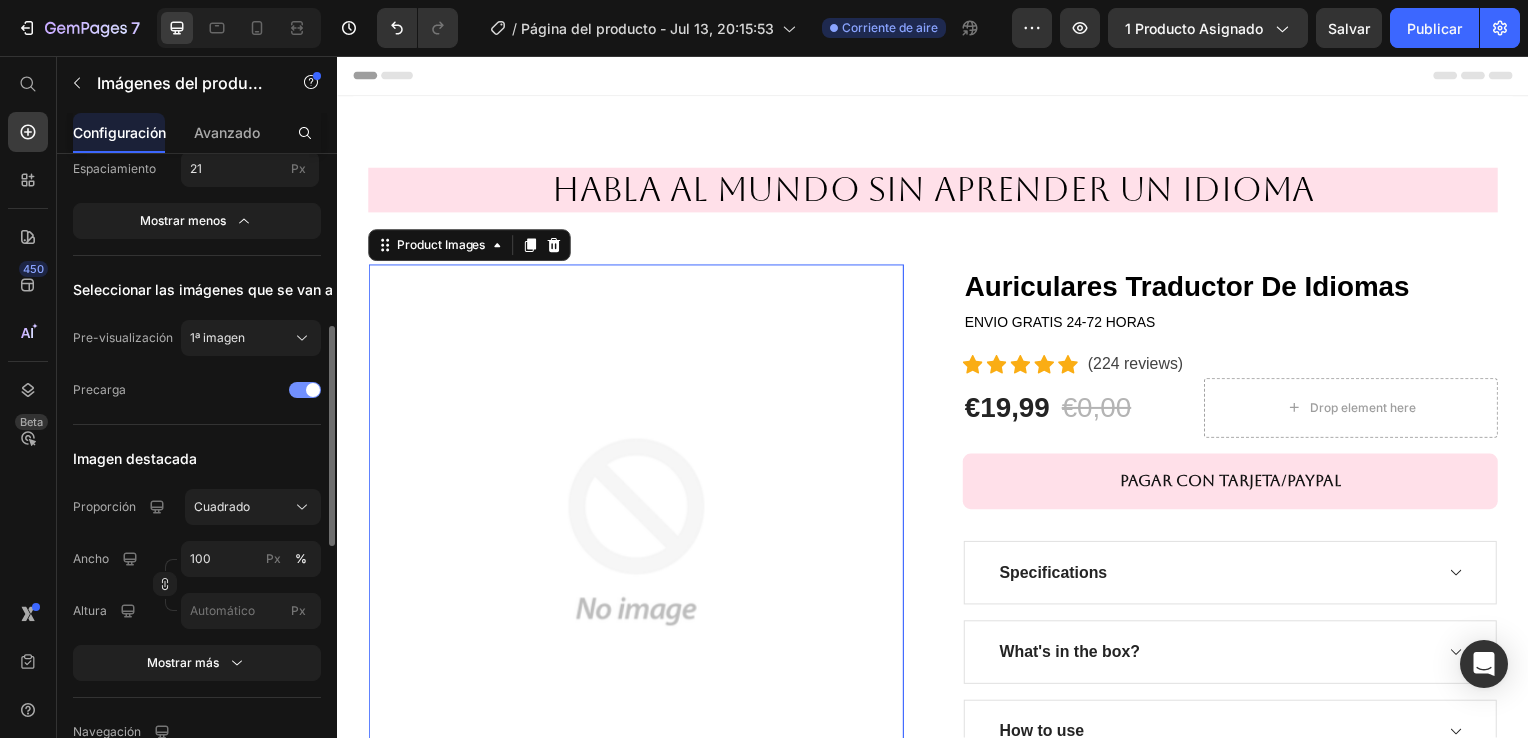click at bounding box center (305, 390) 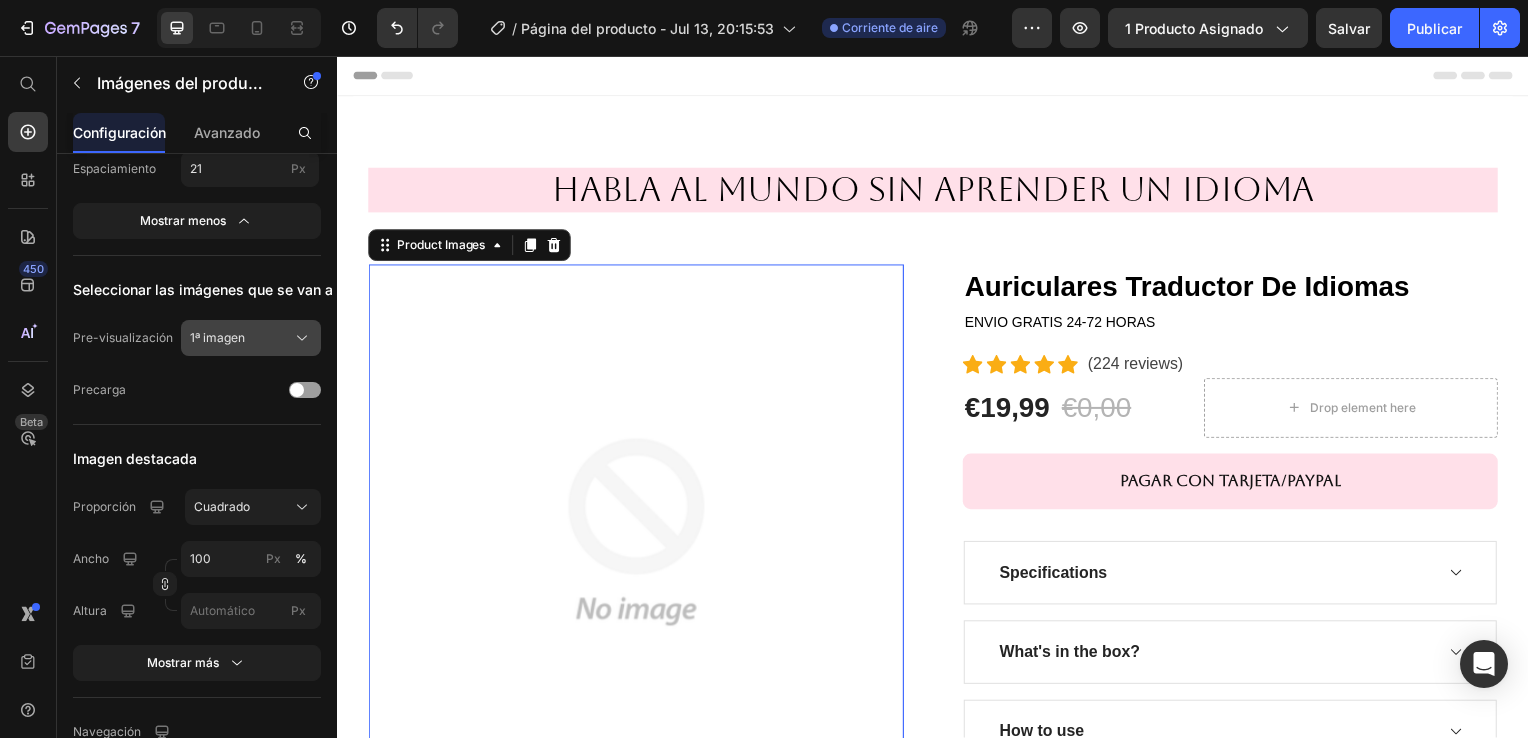 click 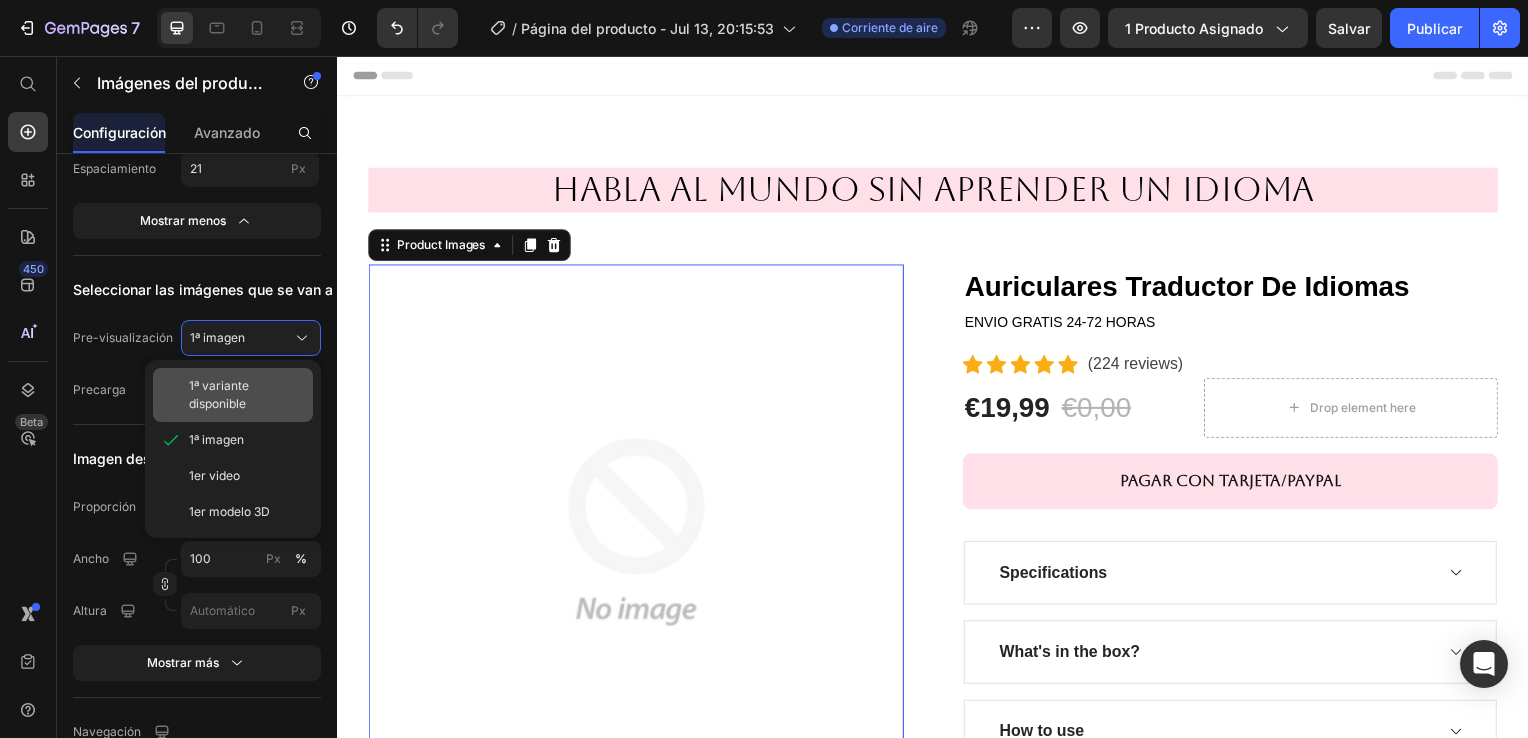 click on "1ª variante disponible" at bounding box center [247, 395] 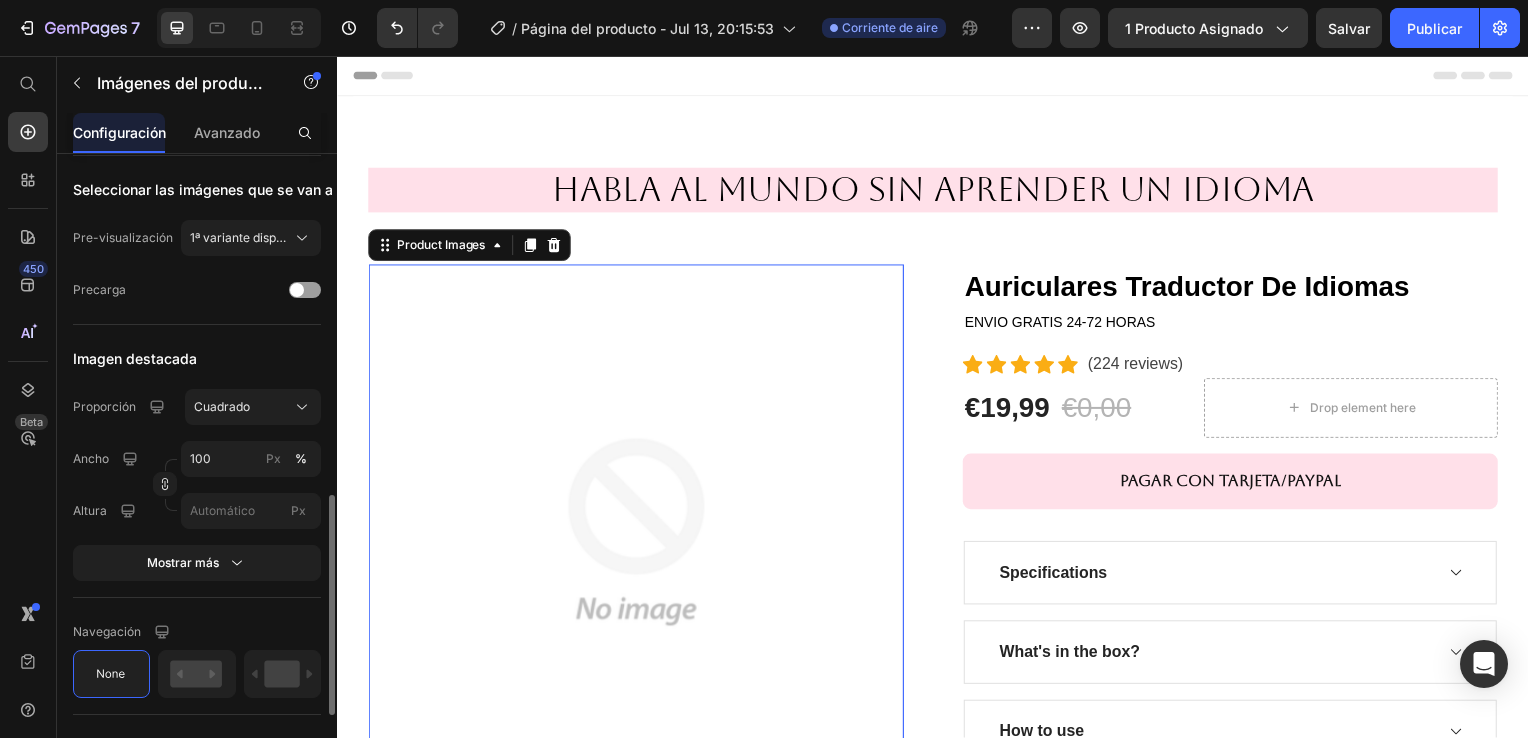 scroll, scrollTop: 700, scrollLeft: 0, axis: vertical 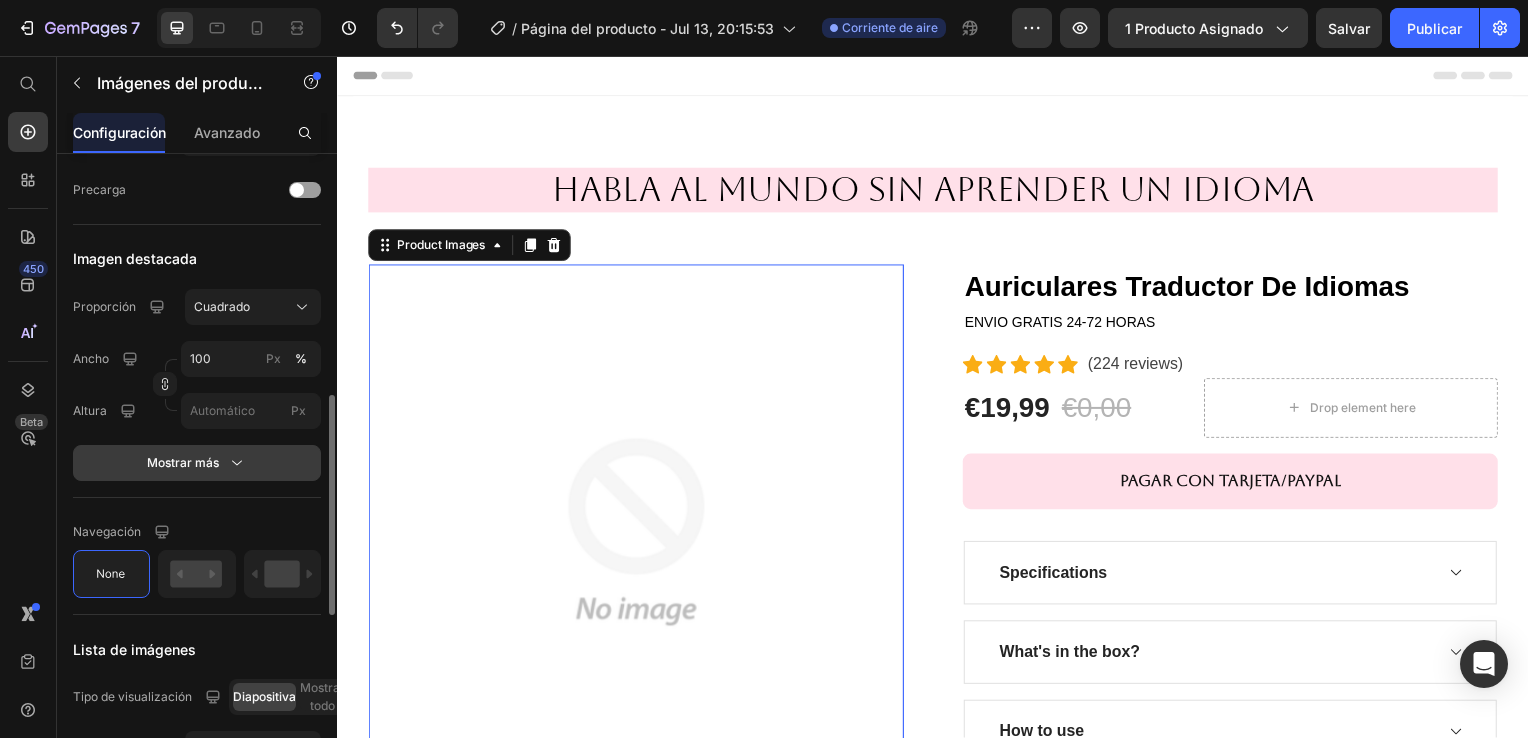 click on "Mostrar más" at bounding box center [197, 463] 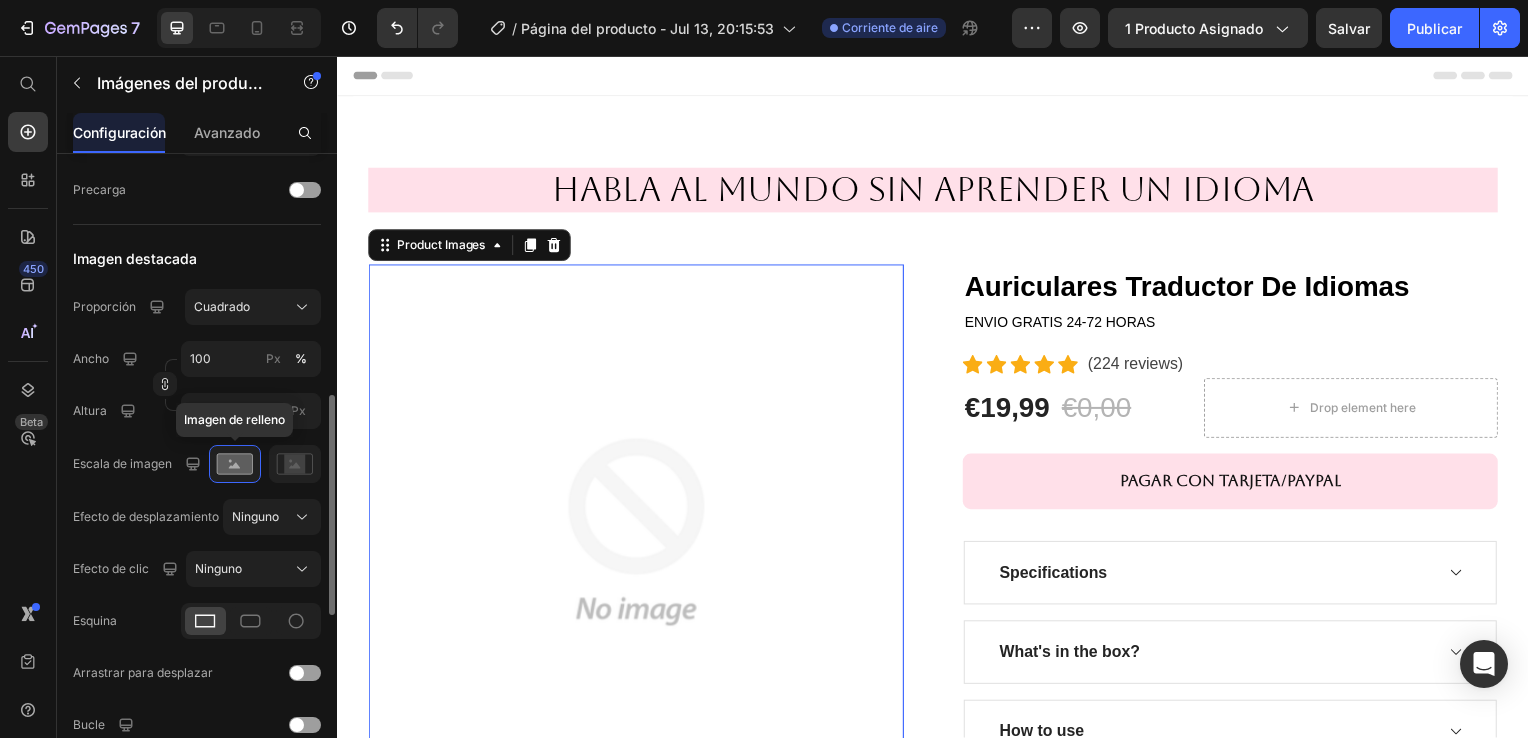 scroll, scrollTop: 800, scrollLeft: 0, axis: vertical 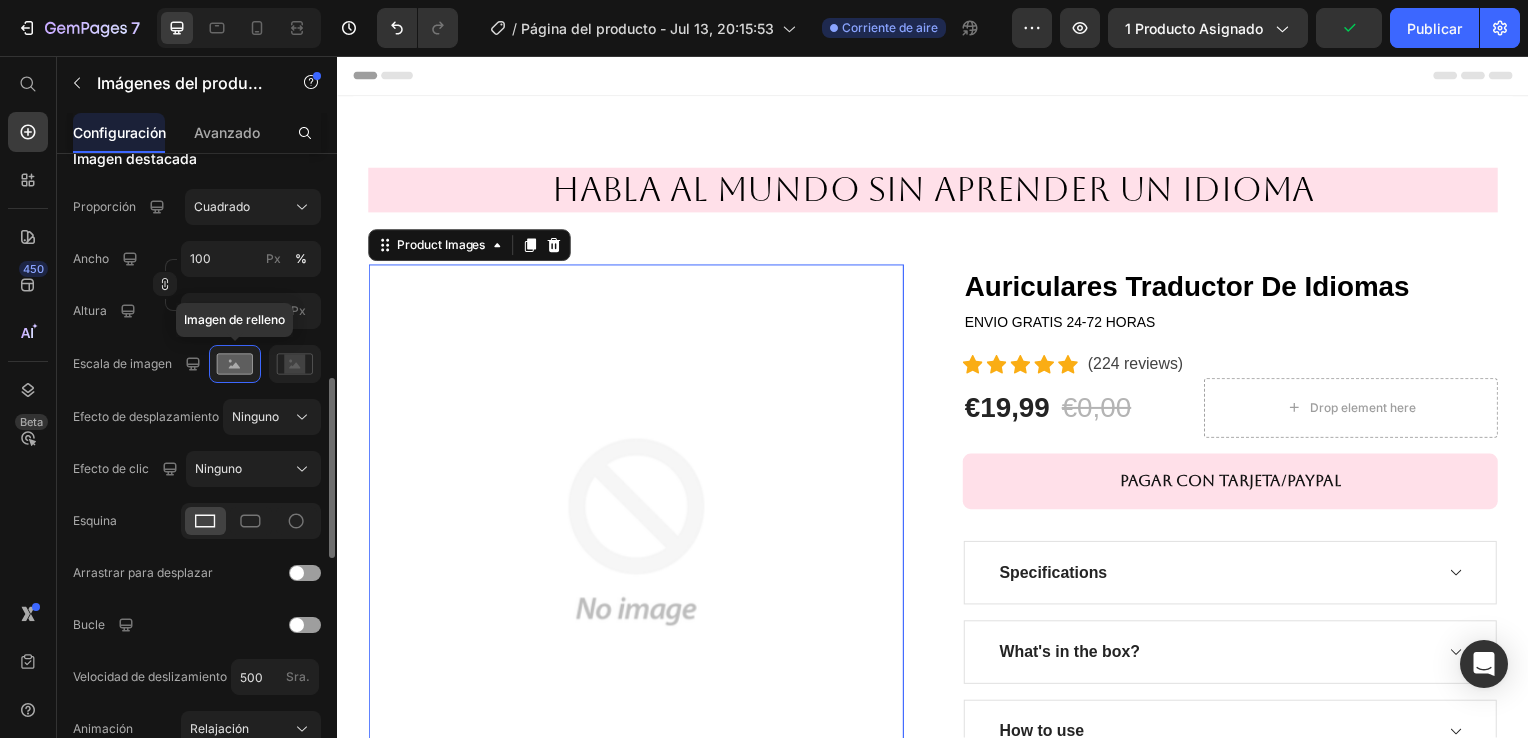click 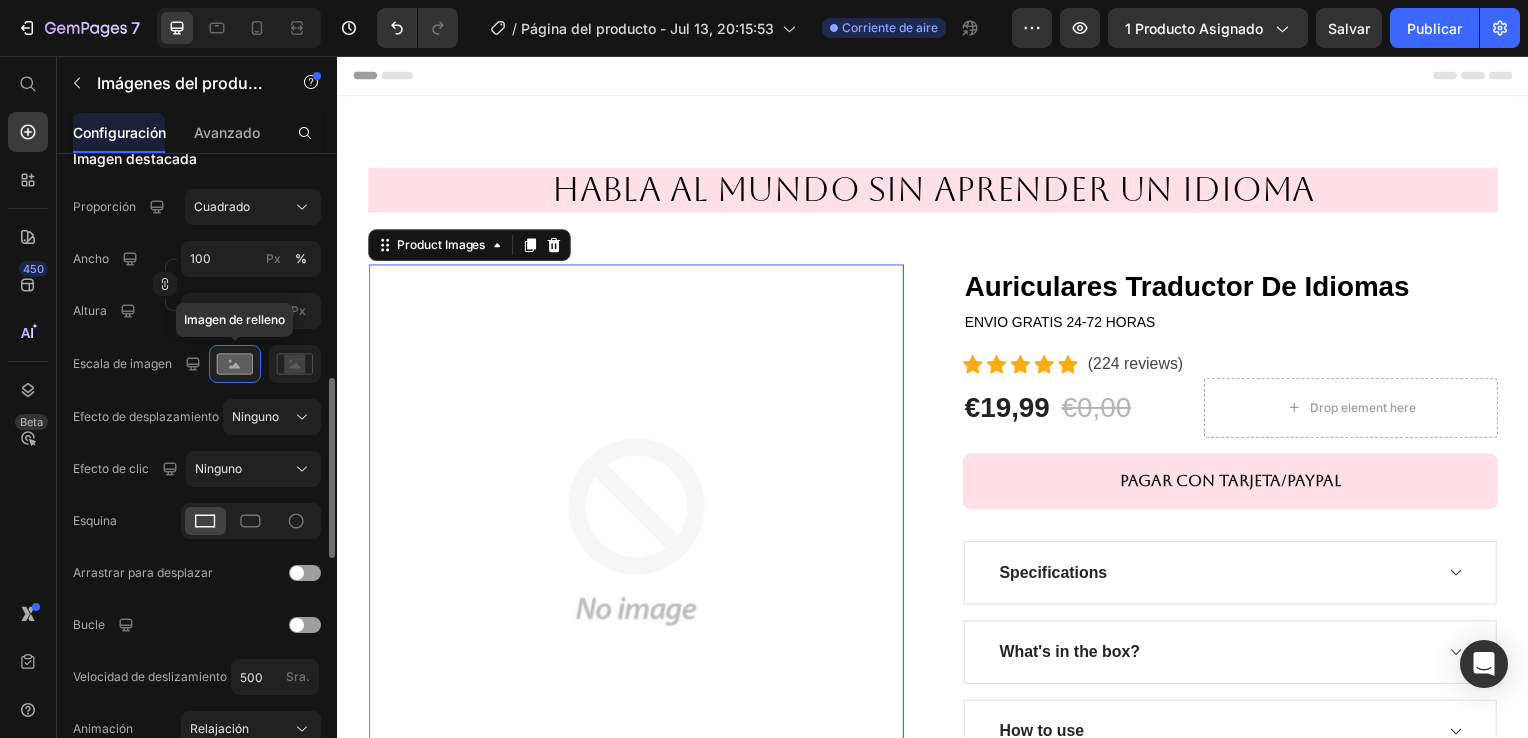 click 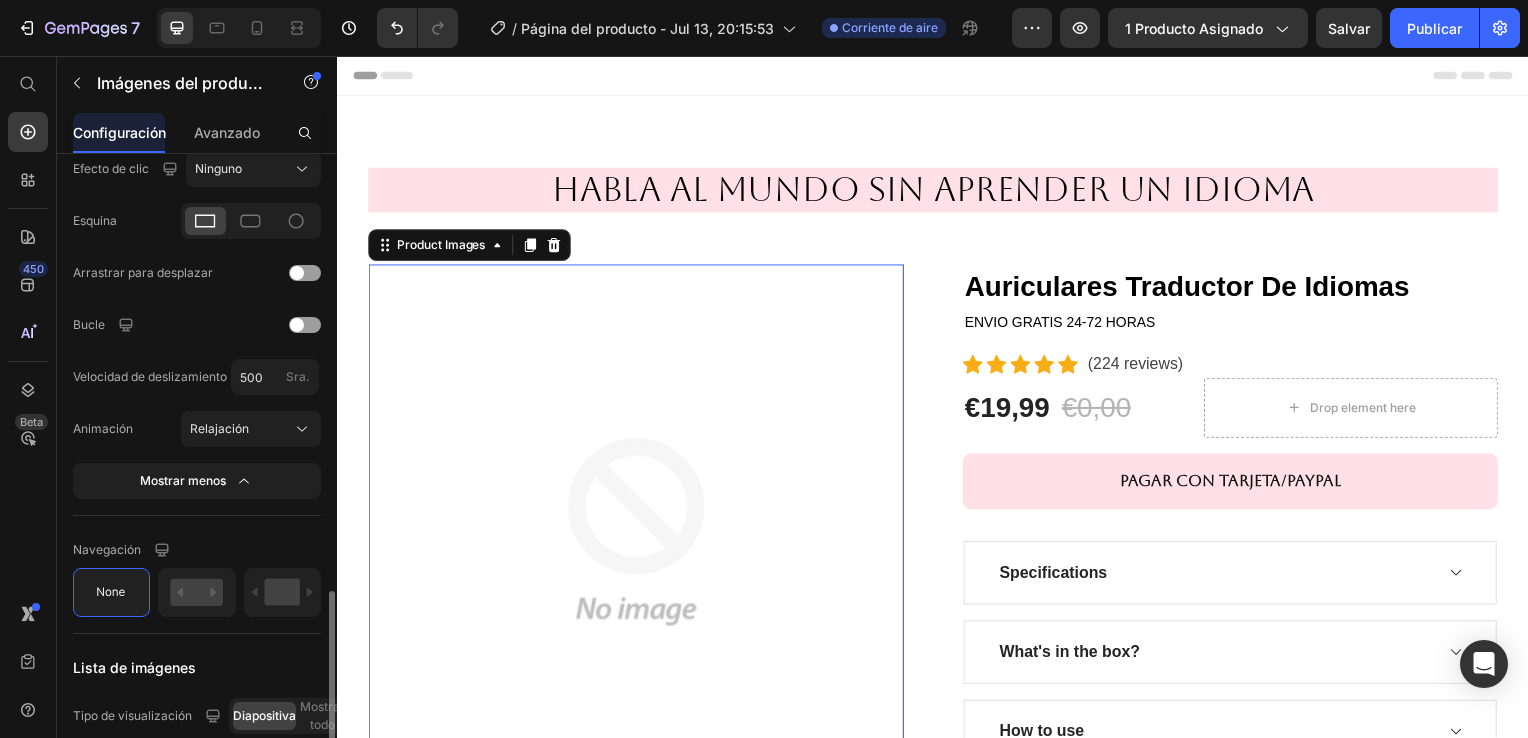 scroll, scrollTop: 1200, scrollLeft: 0, axis: vertical 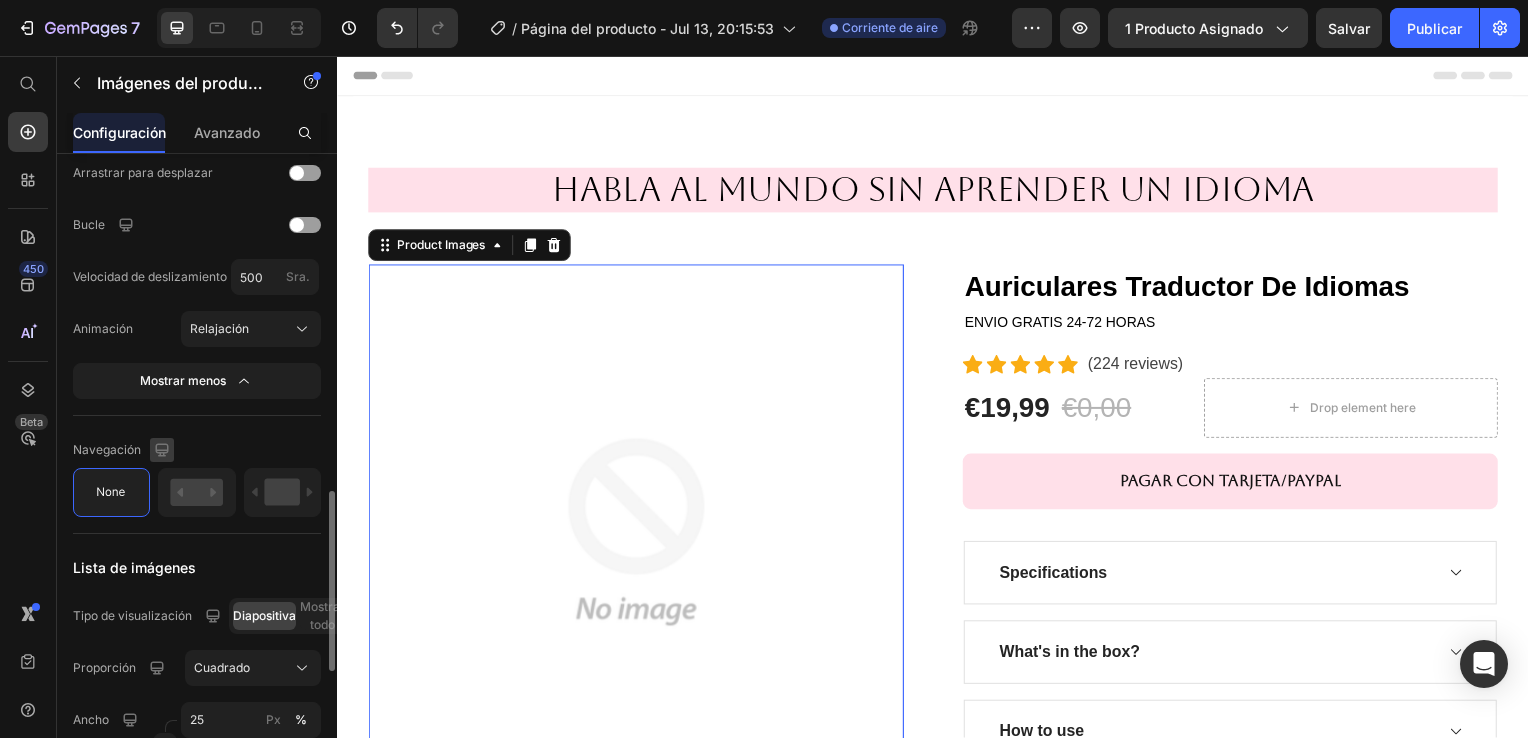 click 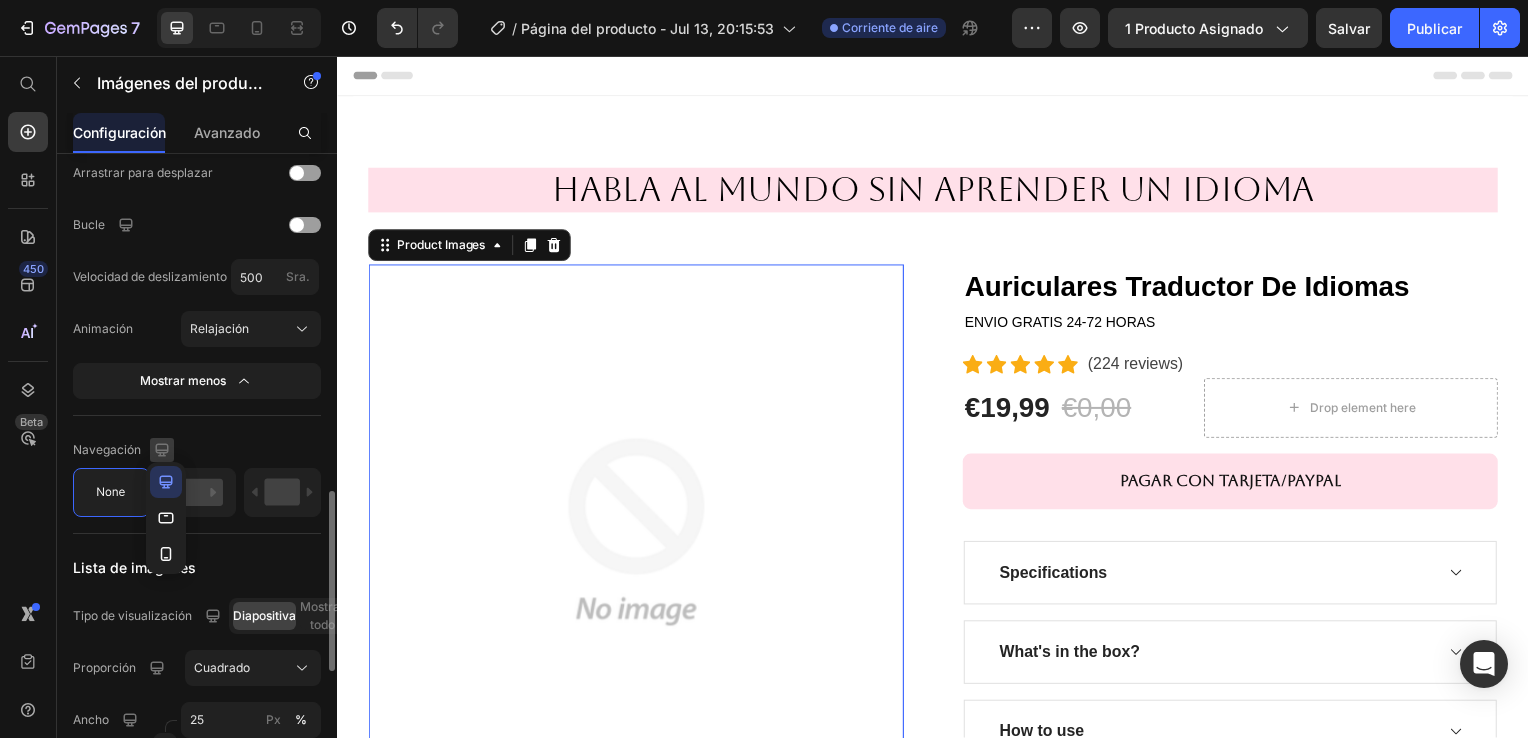 click 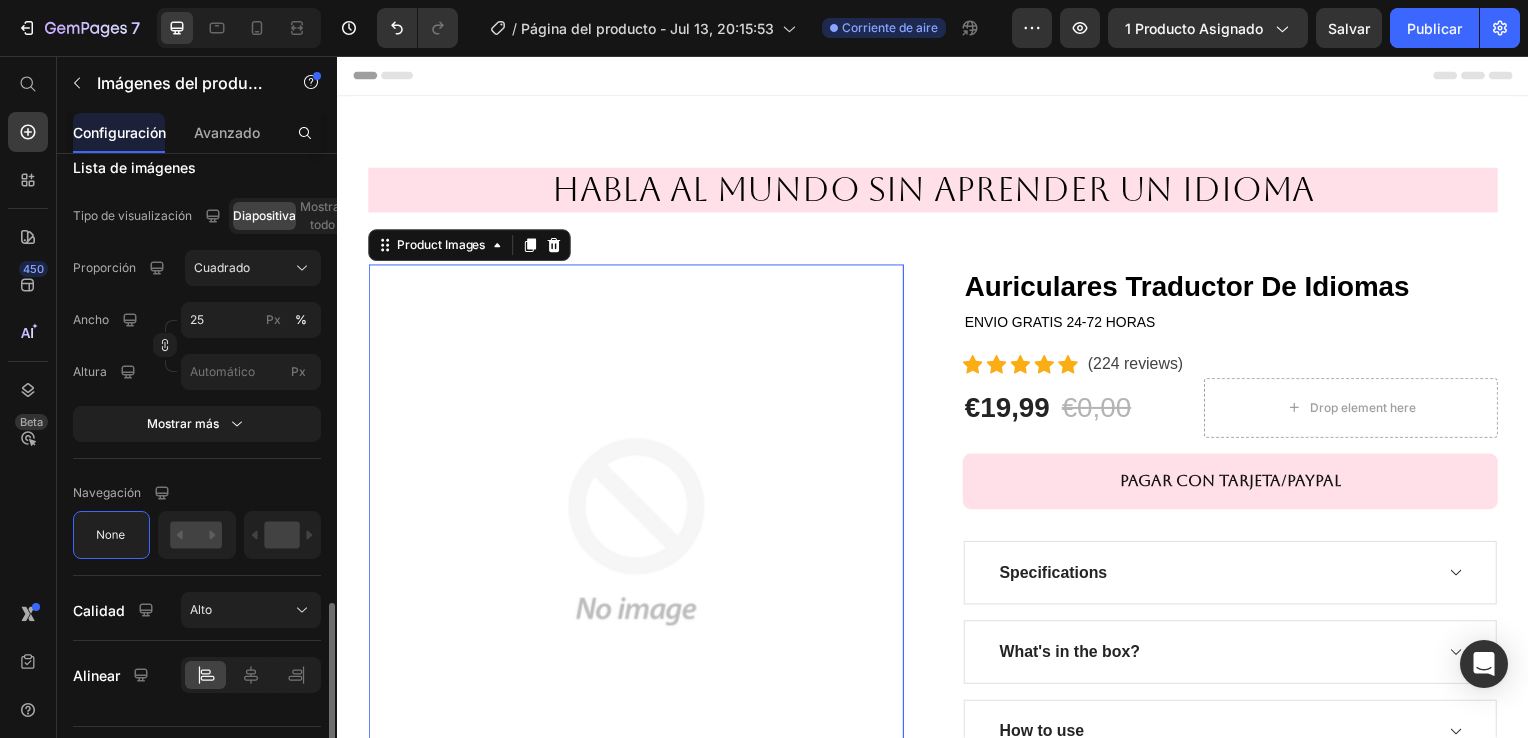 scroll, scrollTop: 1643, scrollLeft: 0, axis: vertical 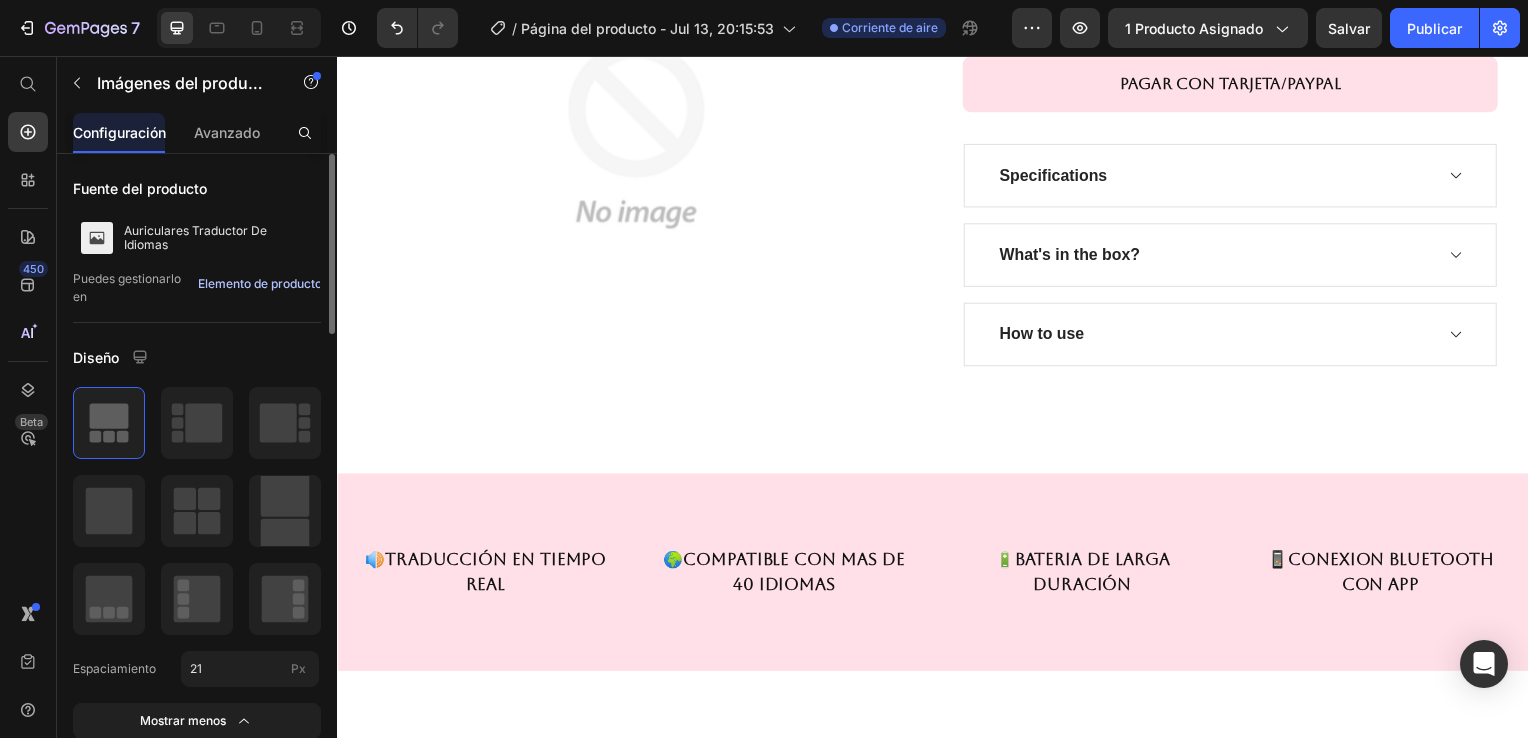 click on "Elemento de producto" at bounding box center [259, 284] 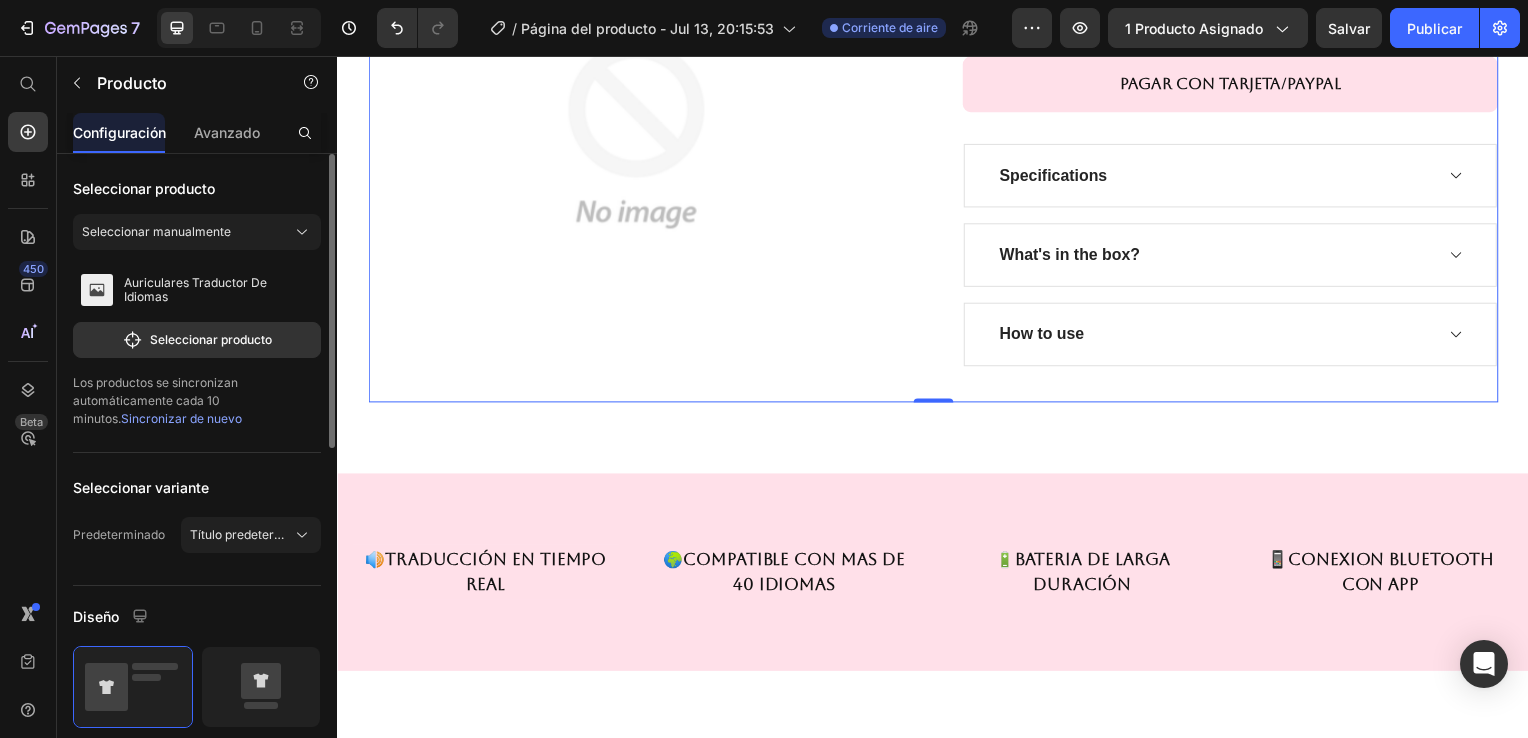 click on "Sincronizar de nuevo" at bounding box center [181, 418] 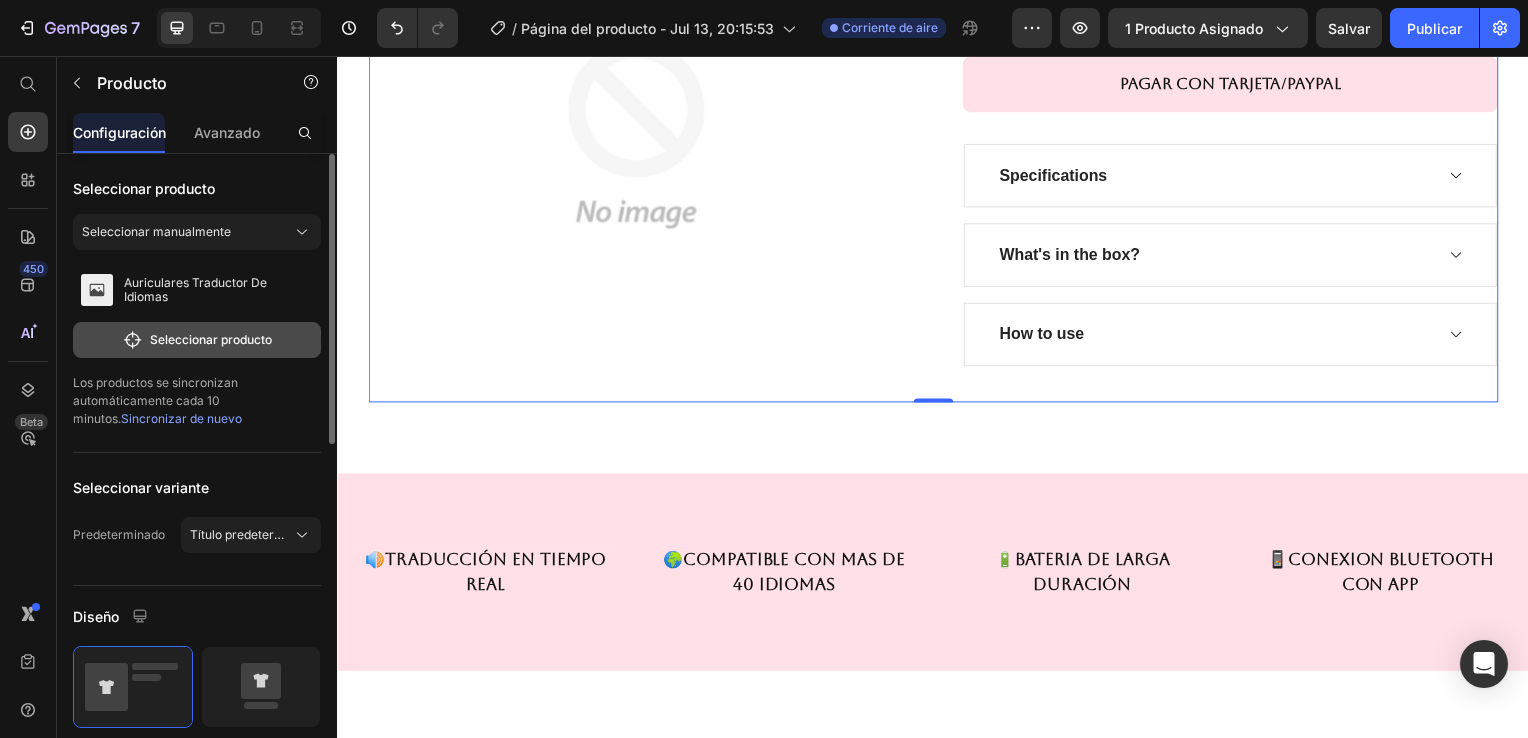 click on "Seleccionar producto" 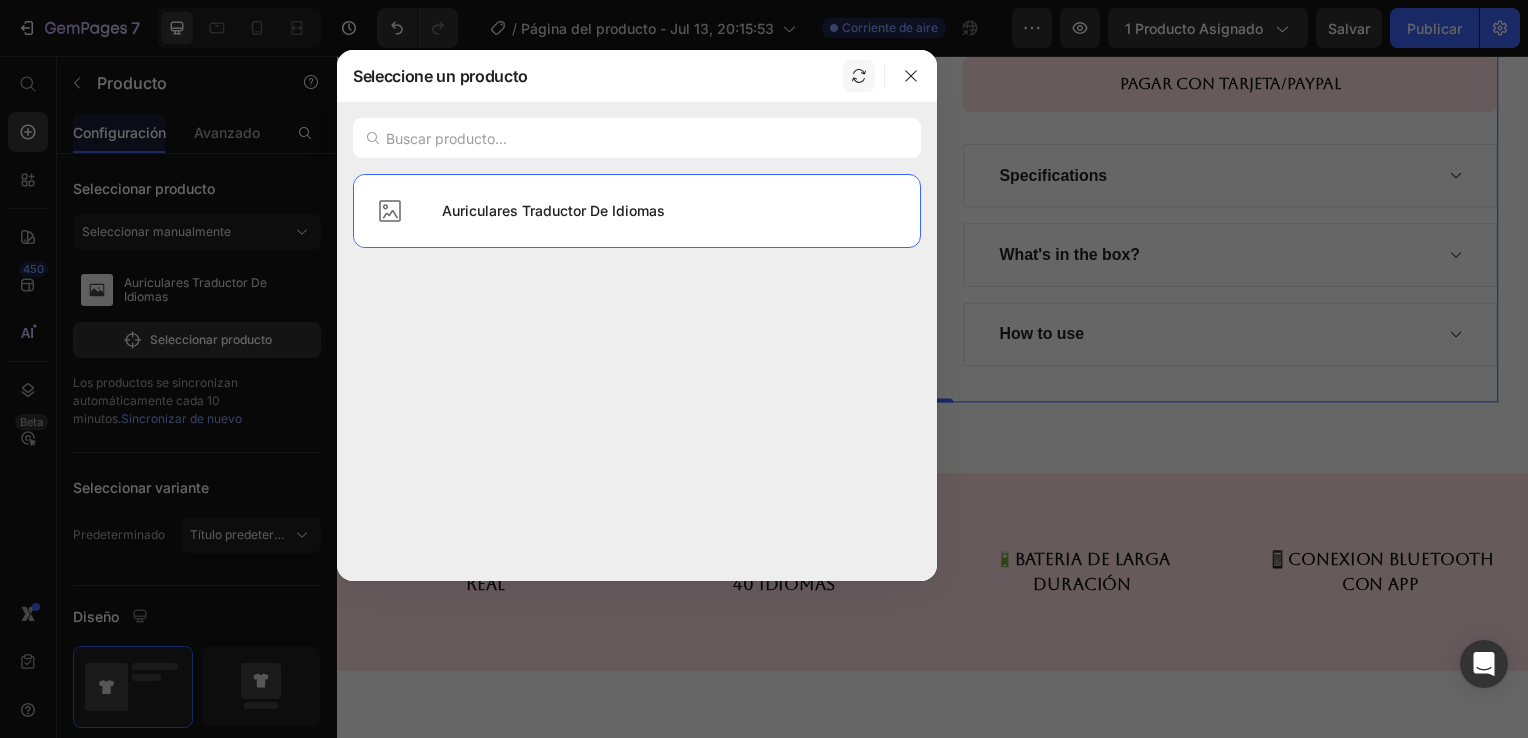 click at bounding box center (859, 76) 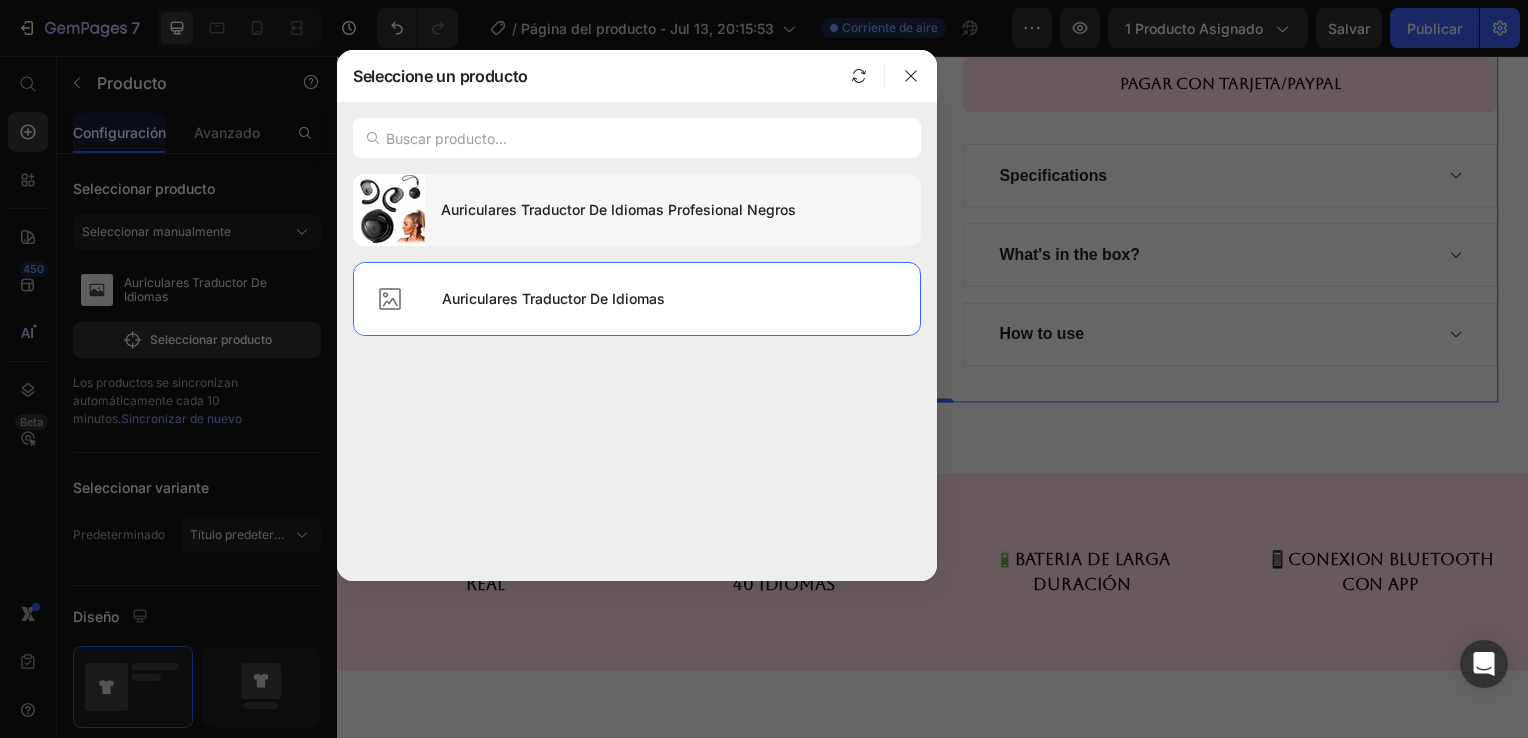 click on "Auriculares Traductor De Idiomas Profesional Negros" at bounding box center [673, 210] 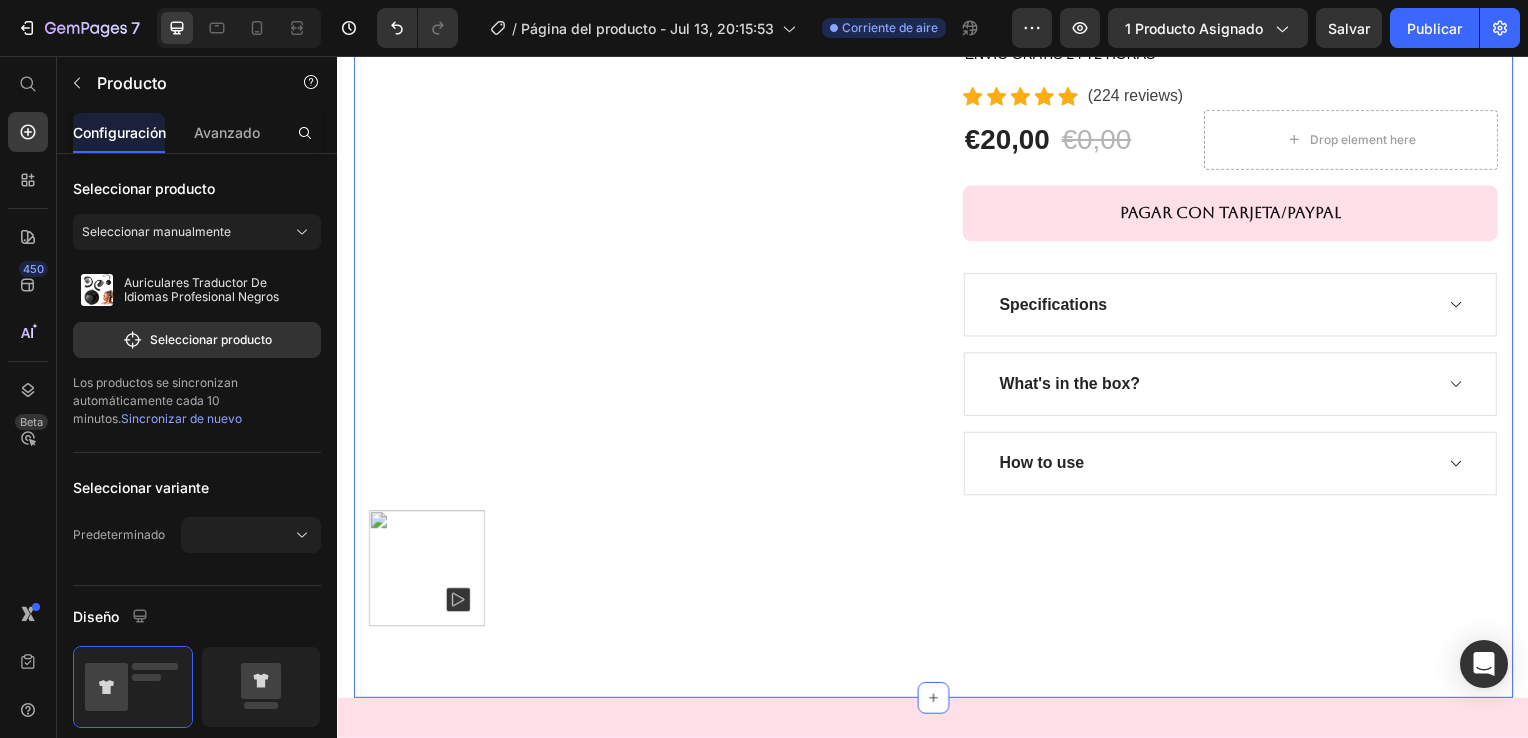 scroll, scrollTop: 300, scrollLeft: 0, axis: vertical 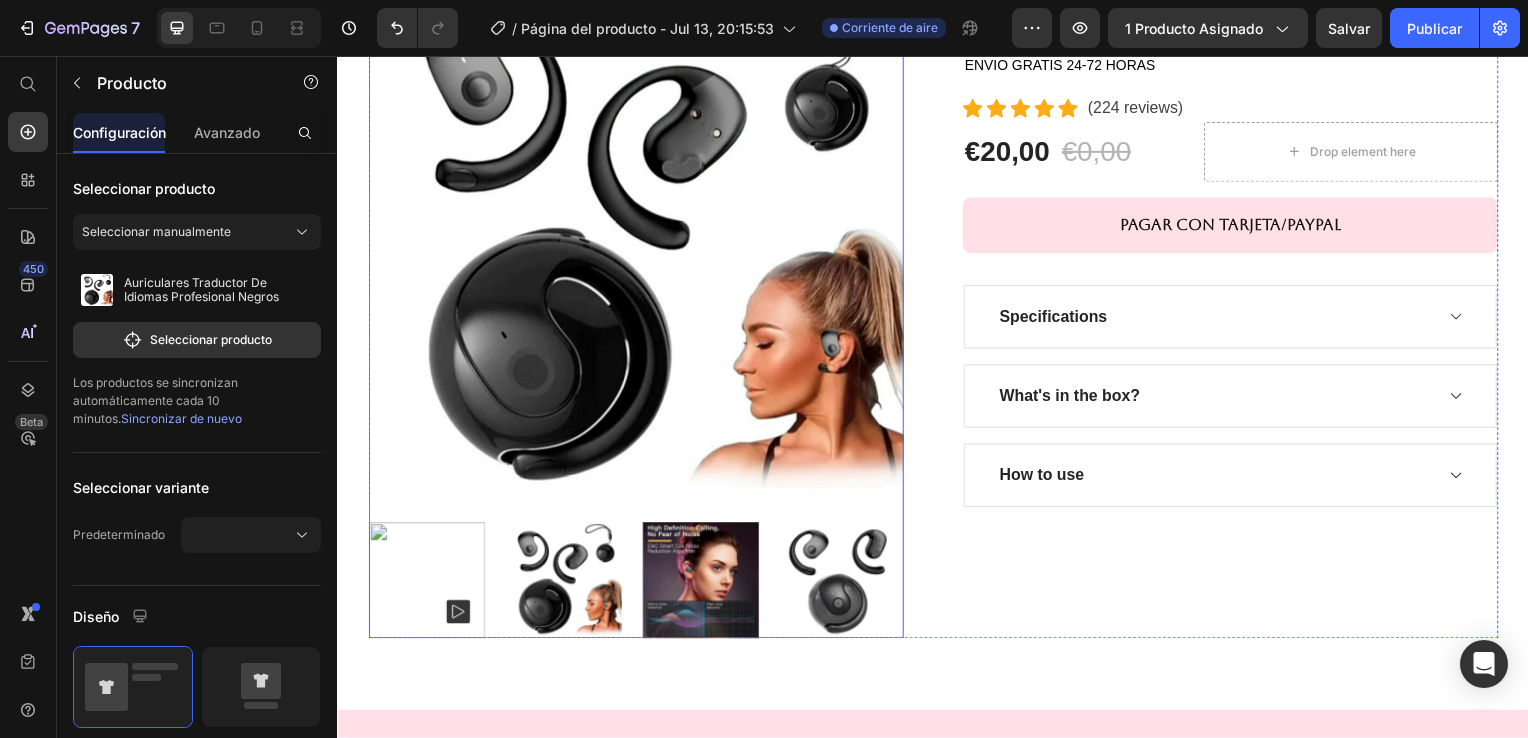 click at bounding box center [426, 584] 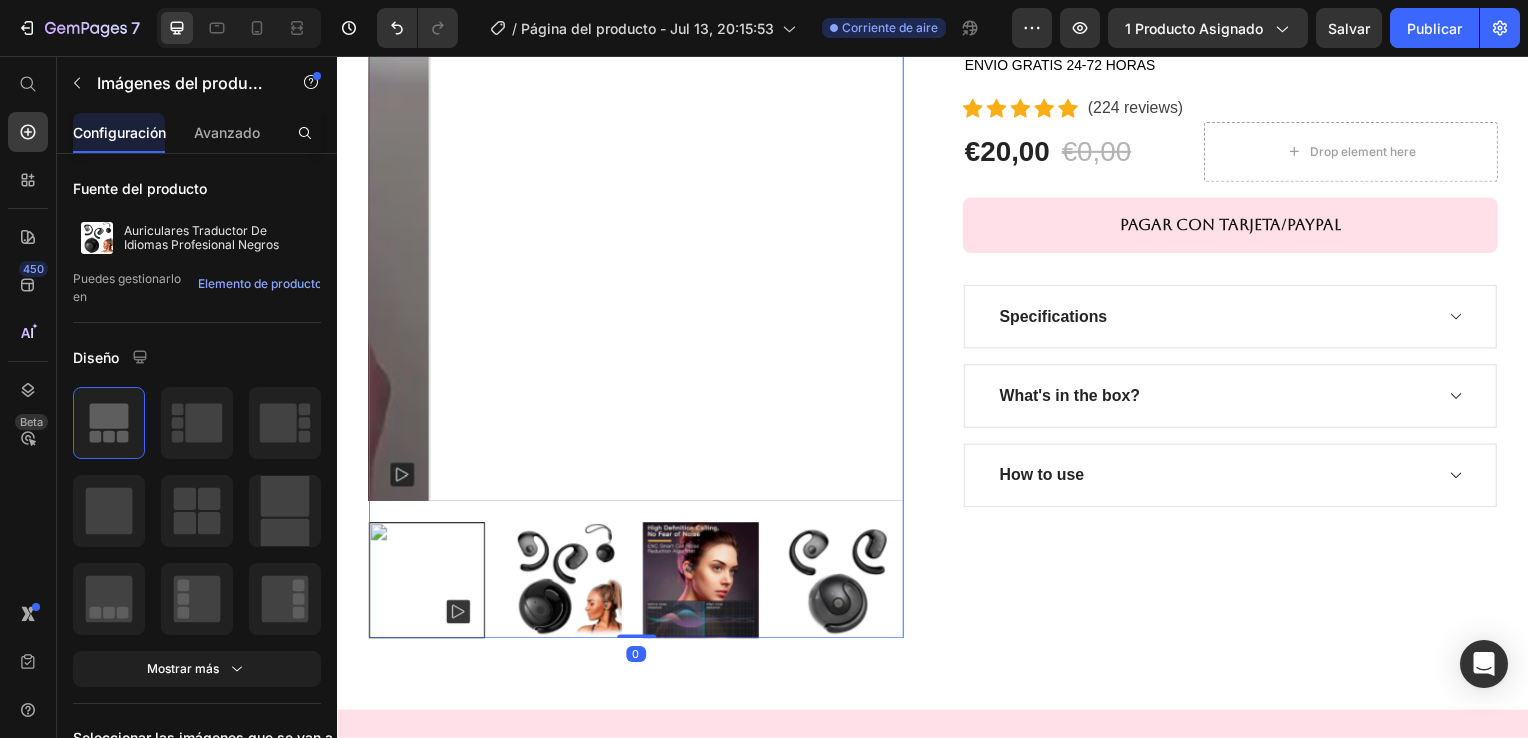 click at bounding box center (426, 584) 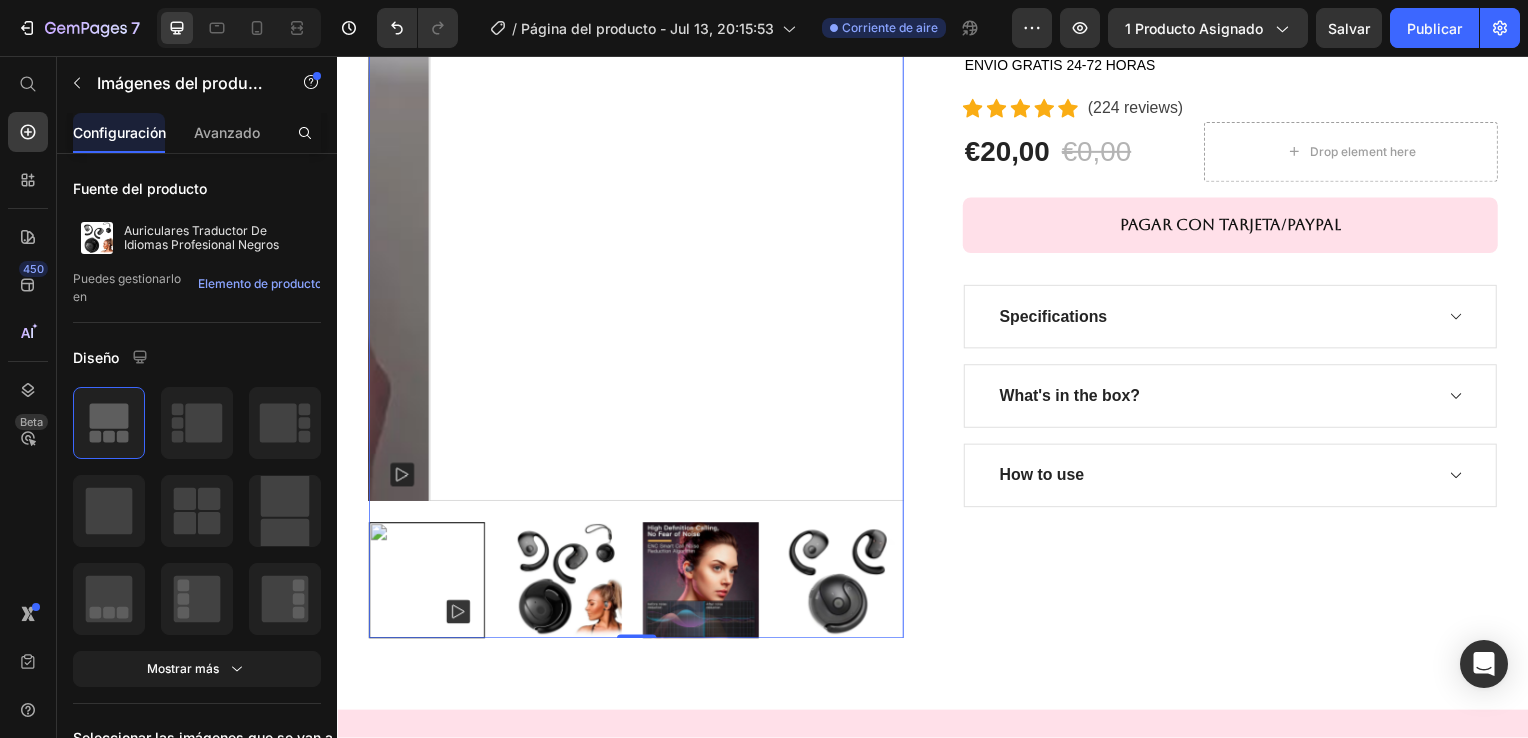 click at bounding box center [426, 584] 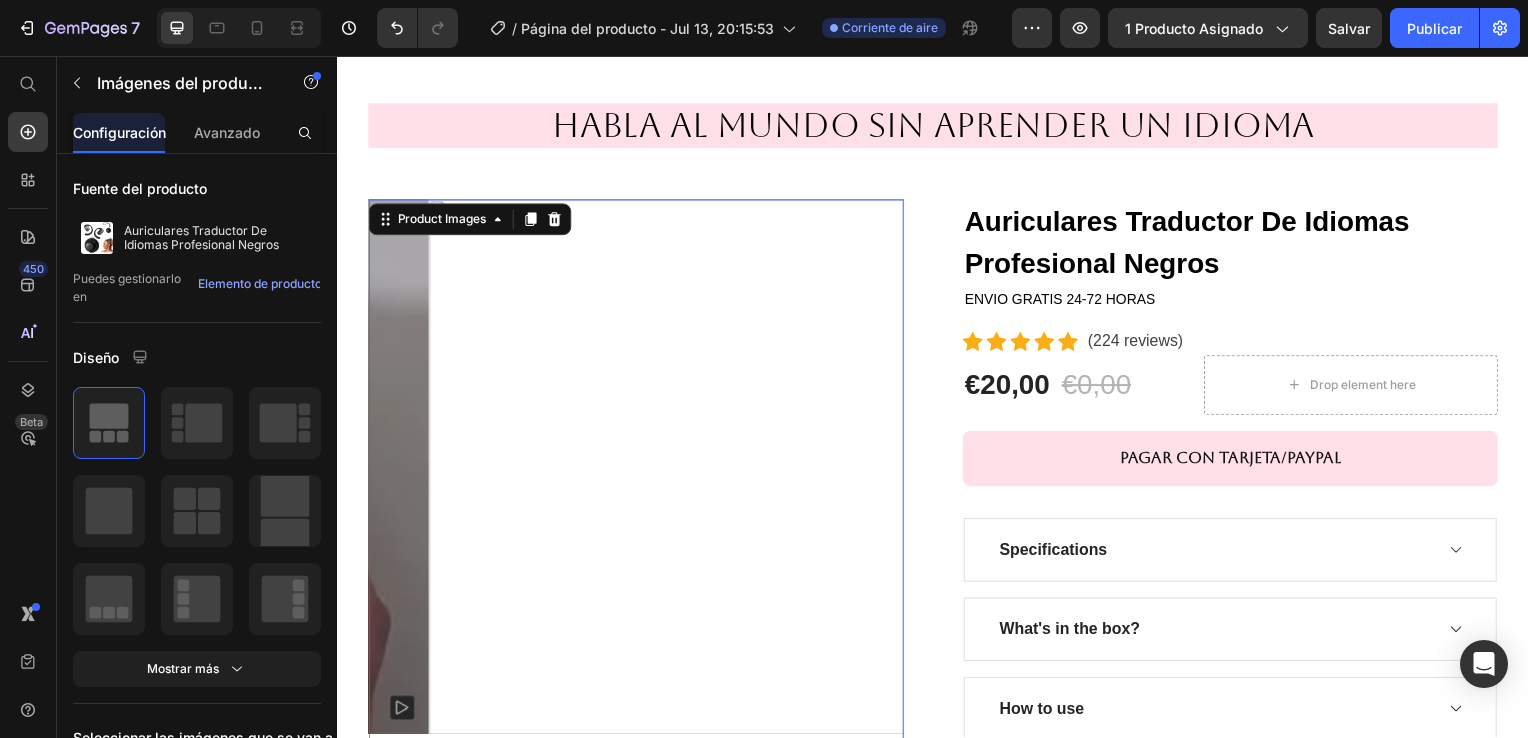 scroll, scrollTop: 100, scrollLeft: 0, axis: vertical 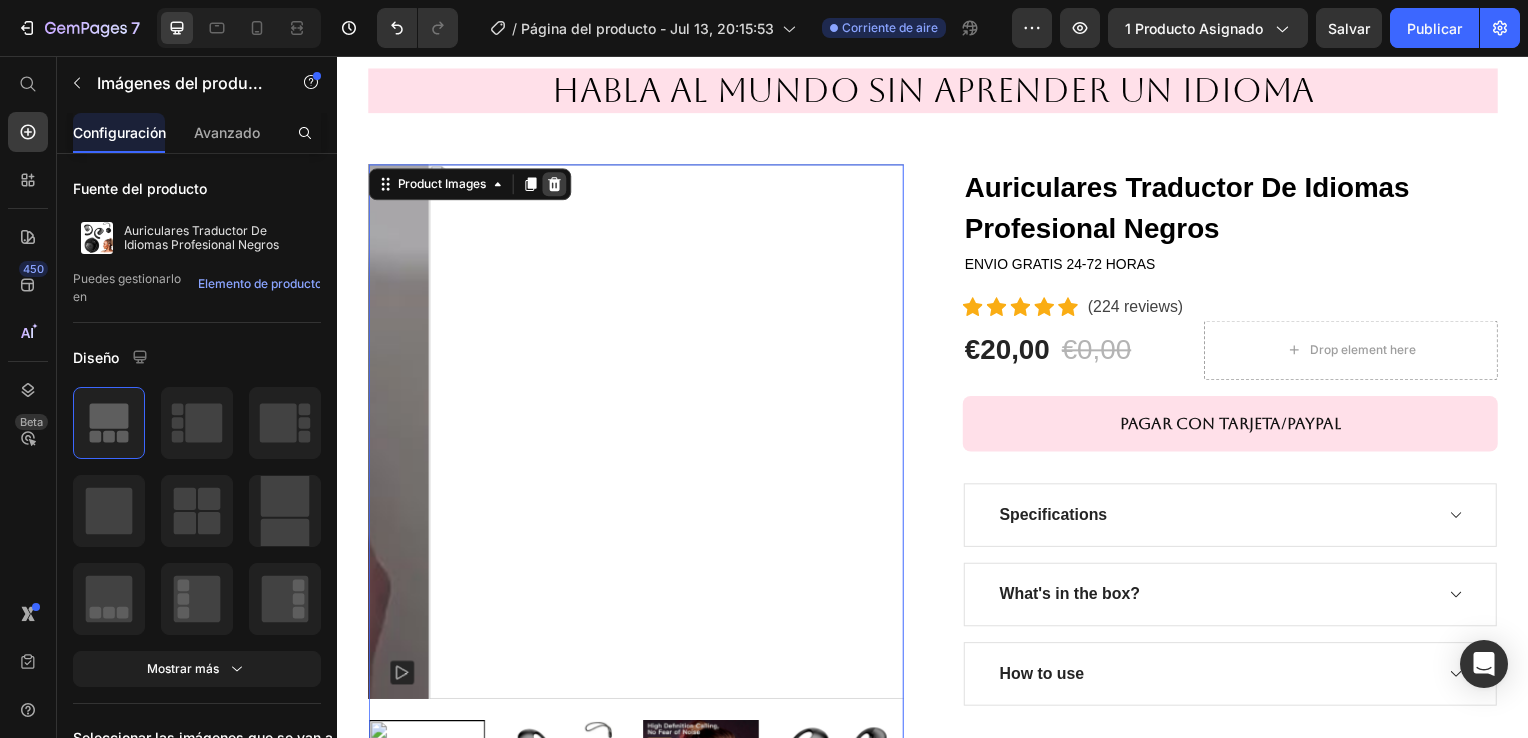 click 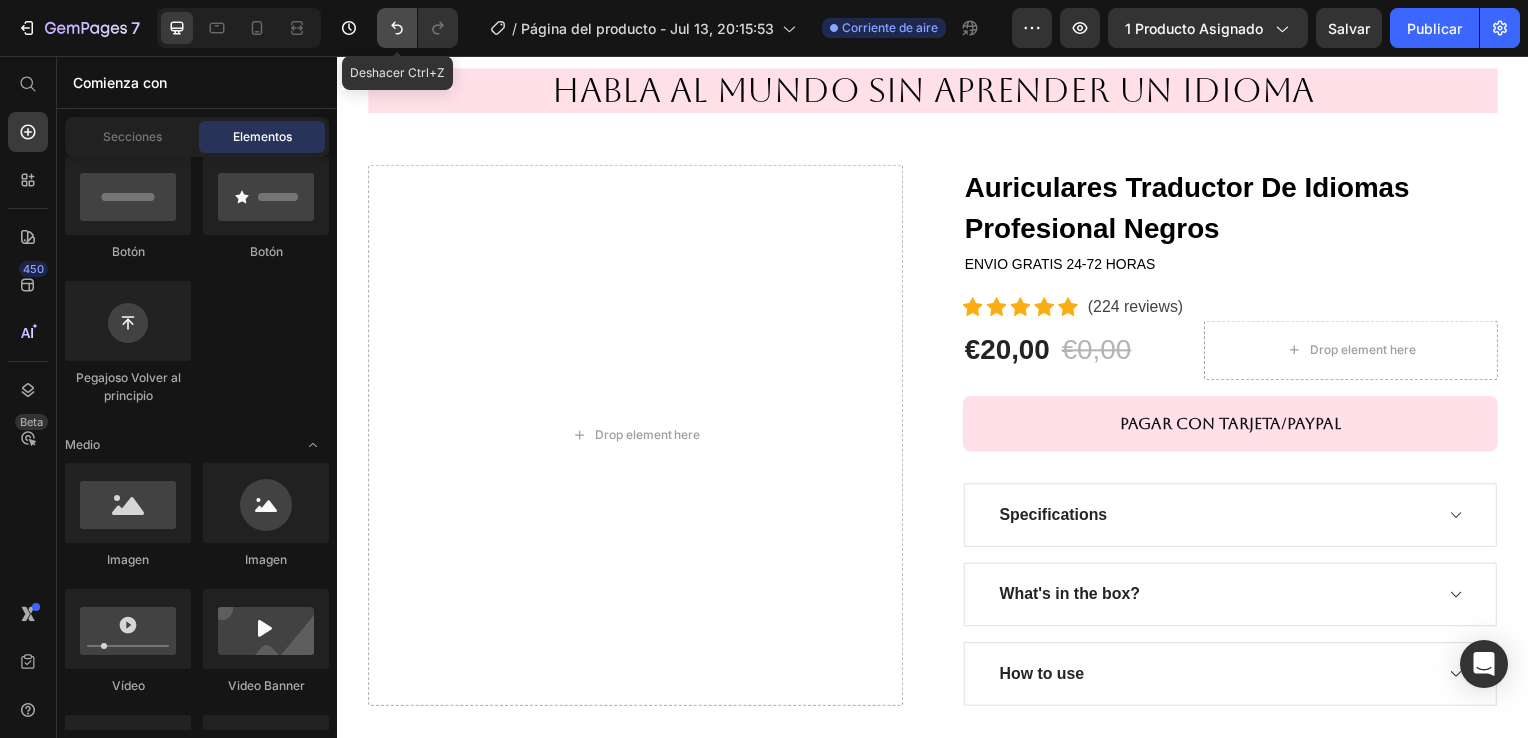 click 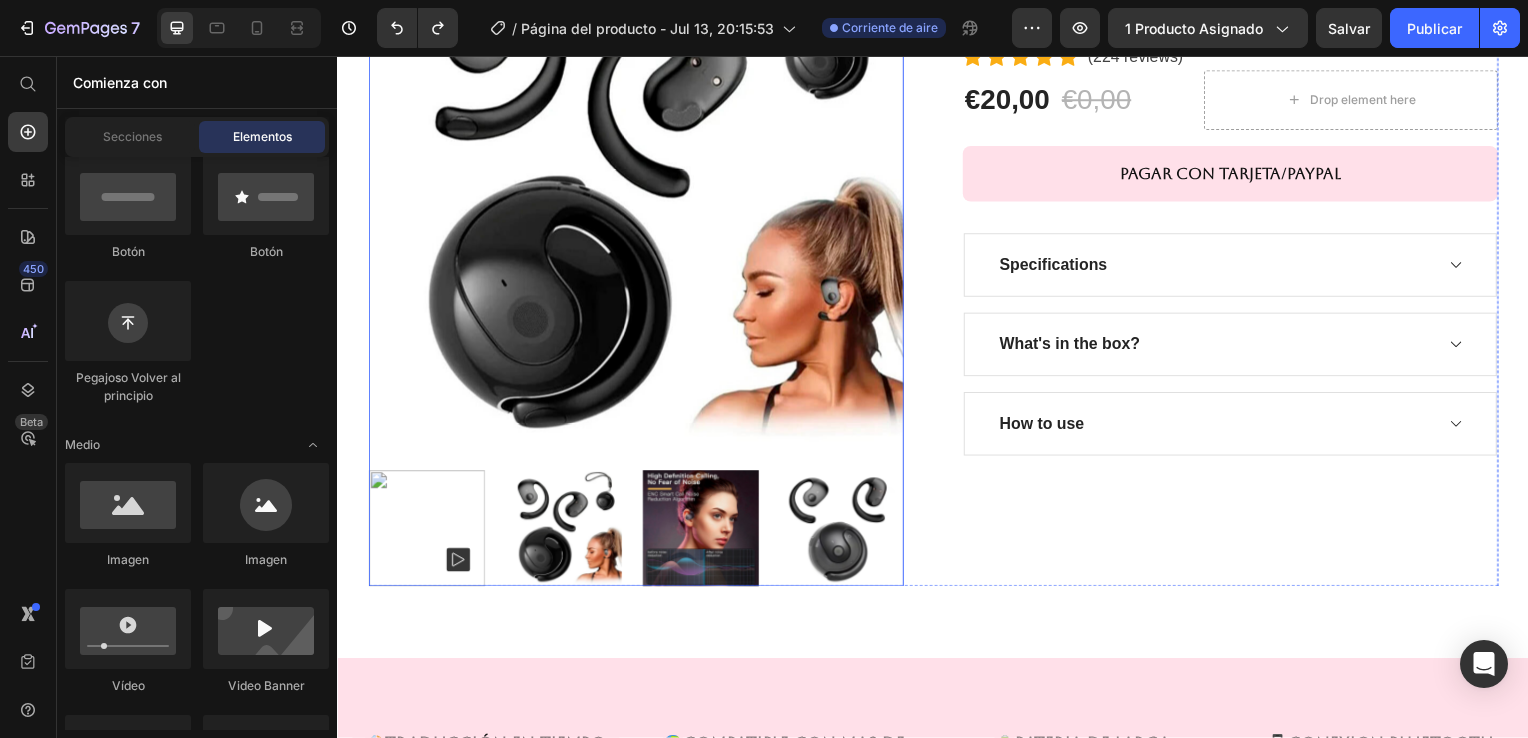 scroll, scrollTop: 400, scrollLeft: 0, axis: vertical 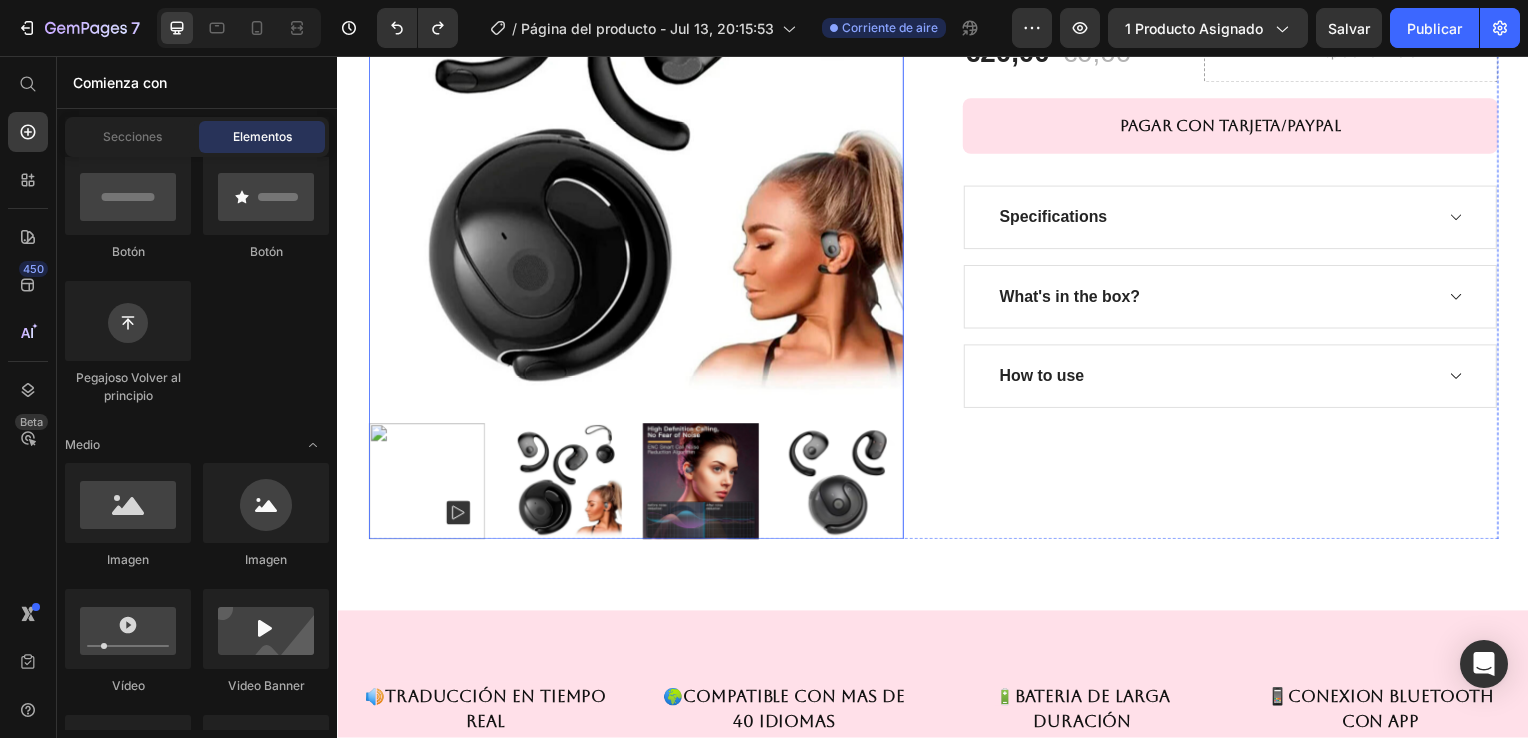 click at bounding box center [426, 484] 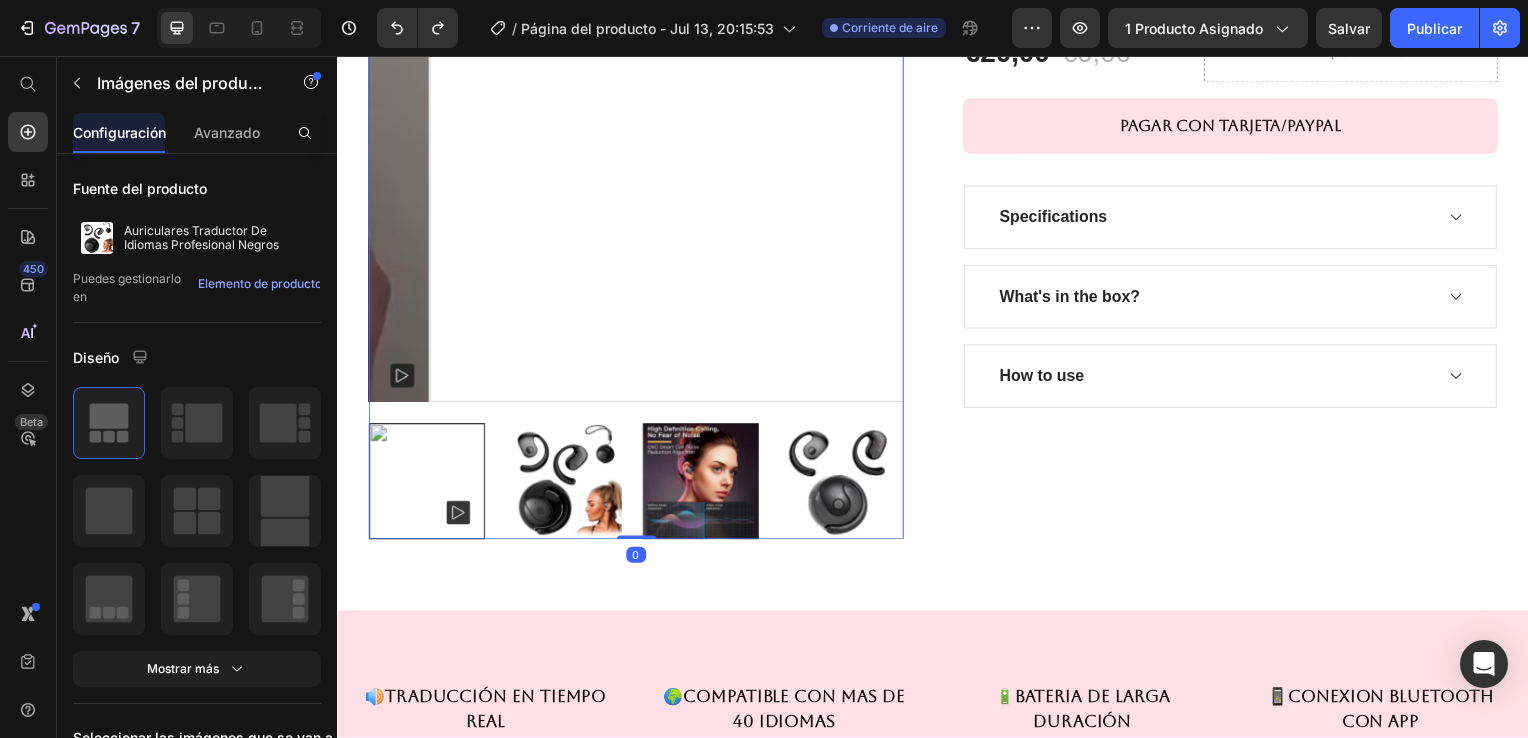 click 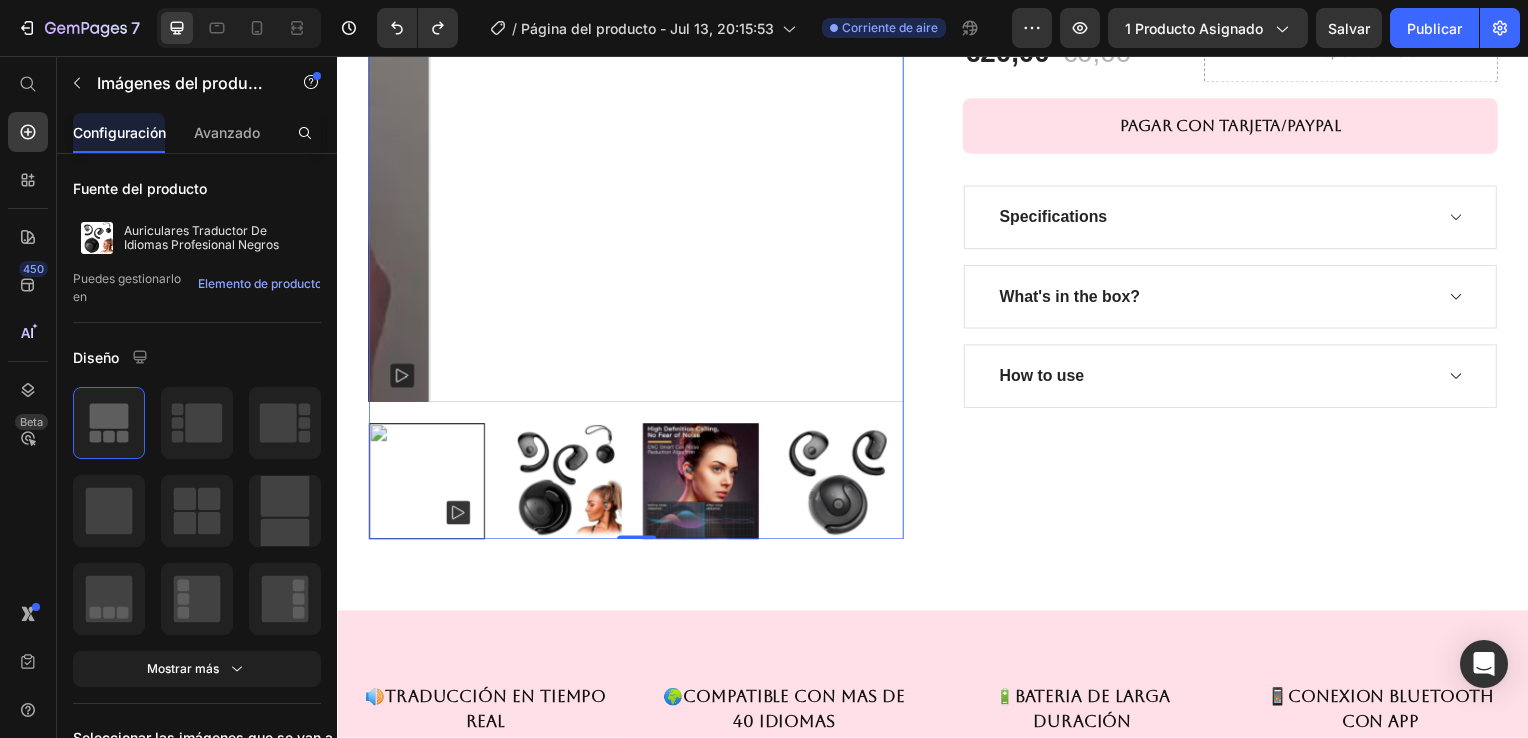 click 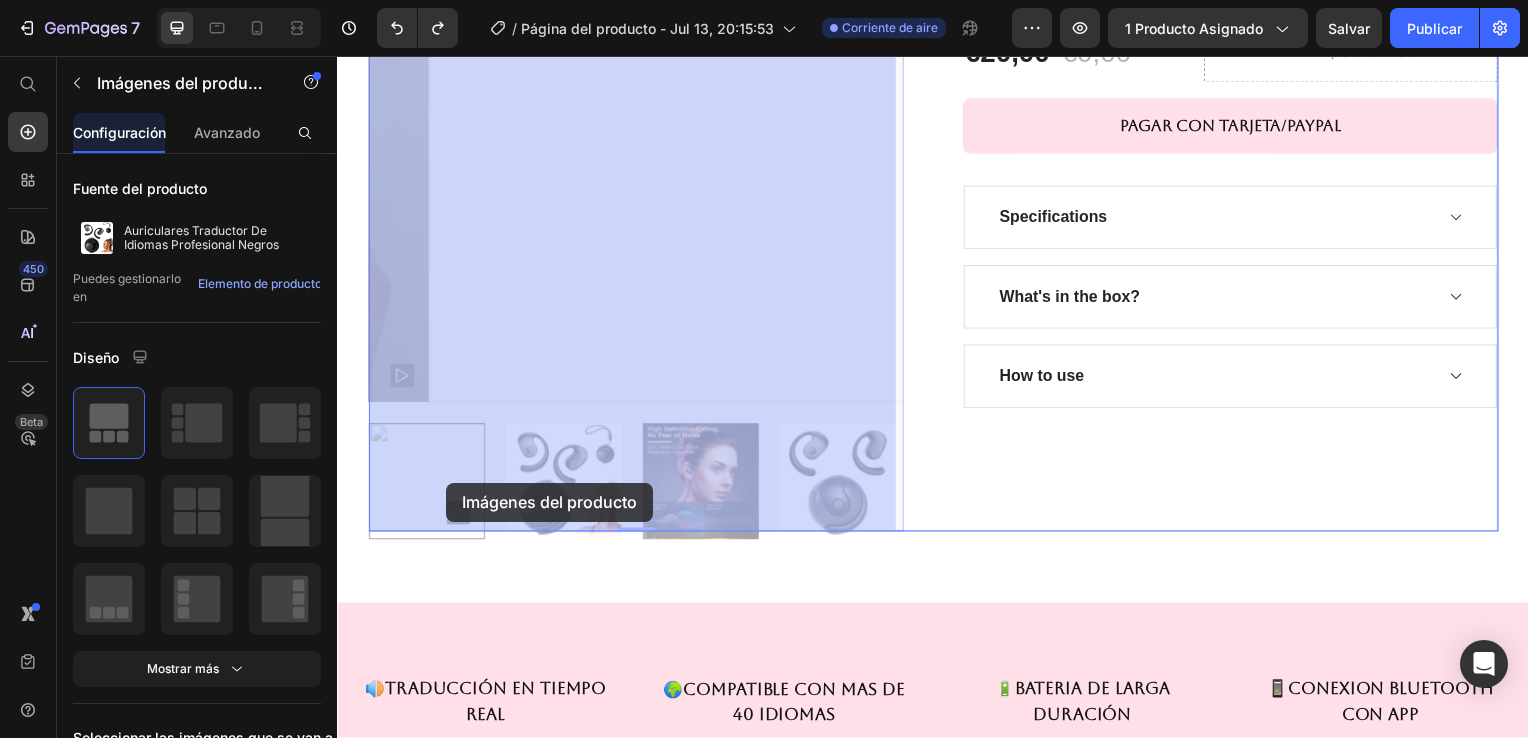 drag, startPoint x: 437, startPoint y: 471, endPoint x: 446, endPoint y: 465, distance: 10.816654 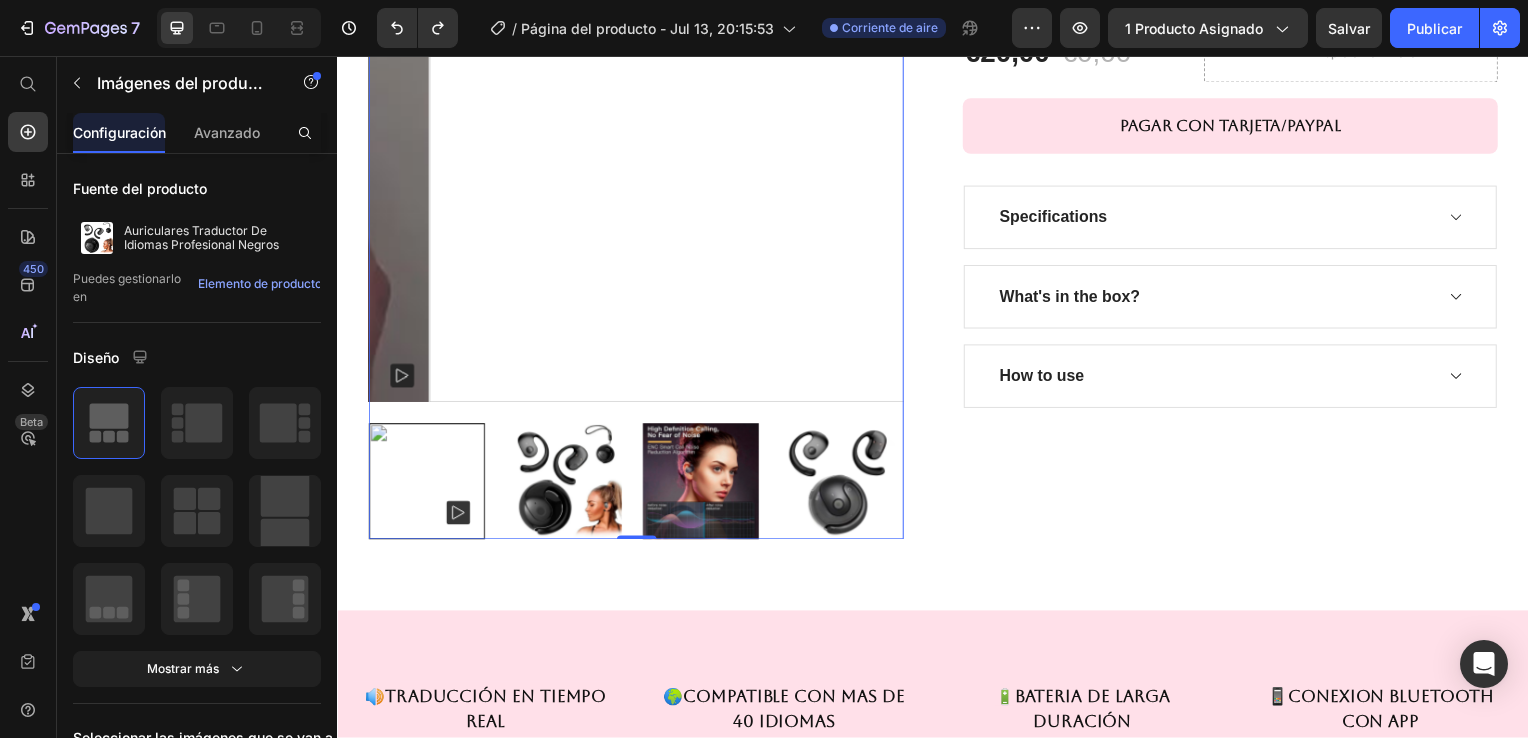 click at bounding box center (426, 484) 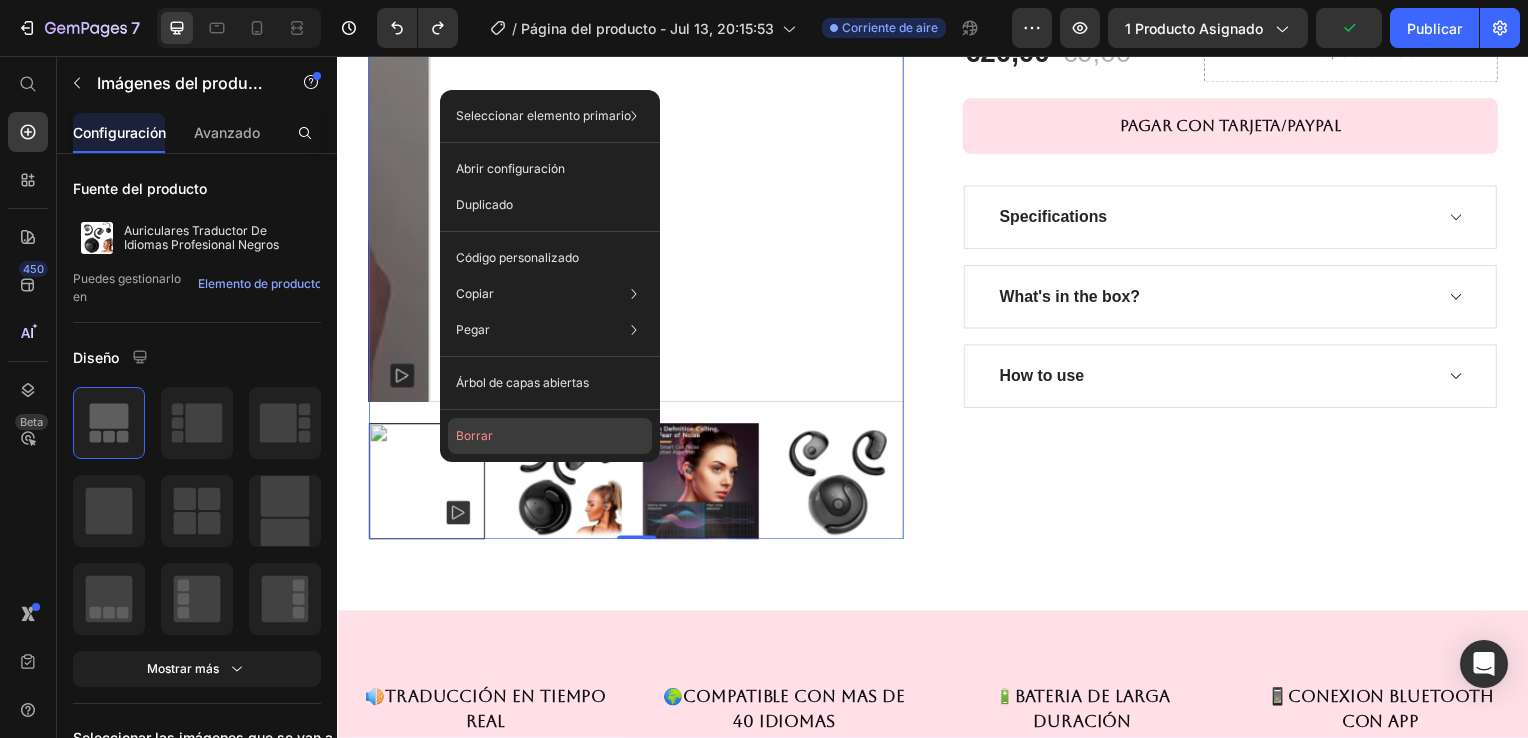 click on "Borrar" 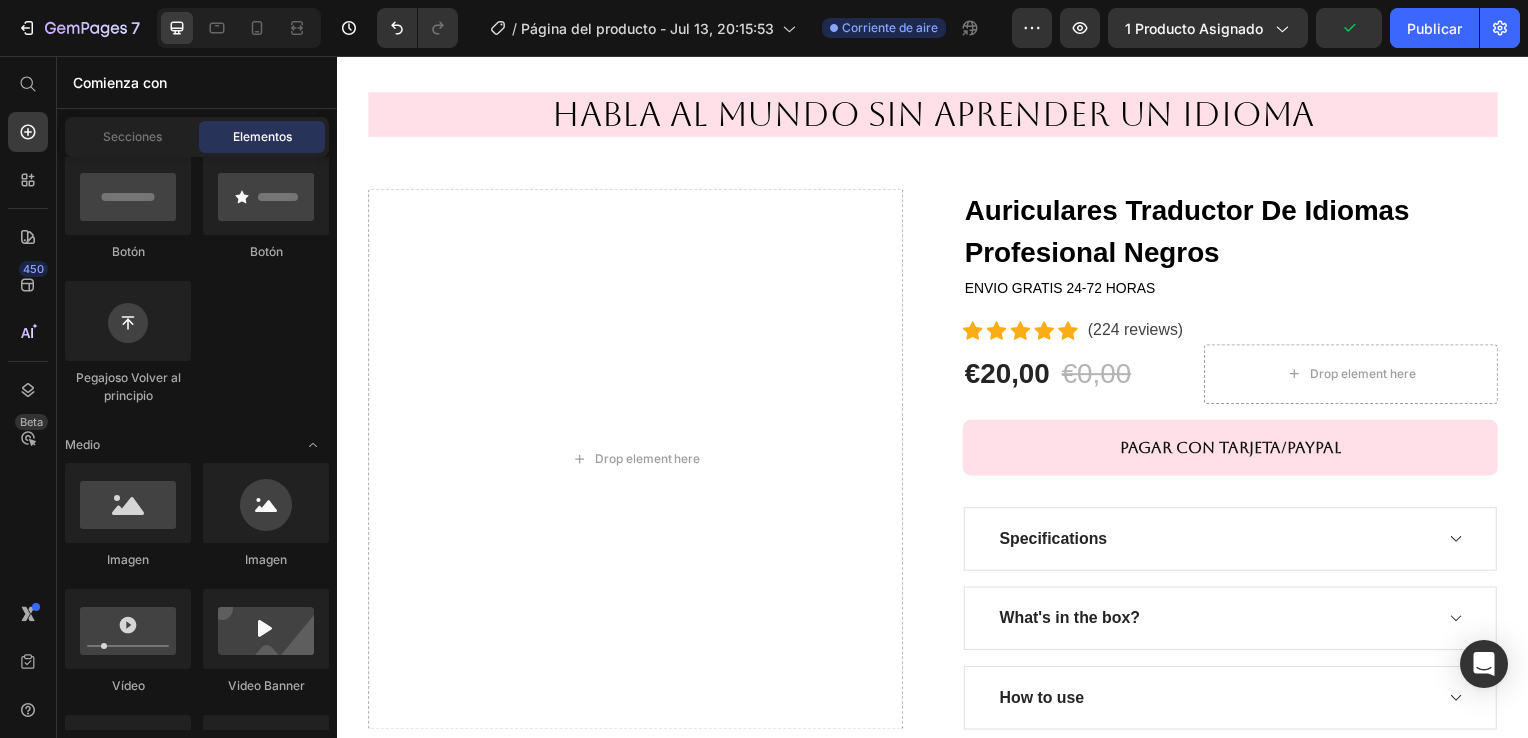 scroll, scrollTop: 0, scrollLeft: 0, axis: both 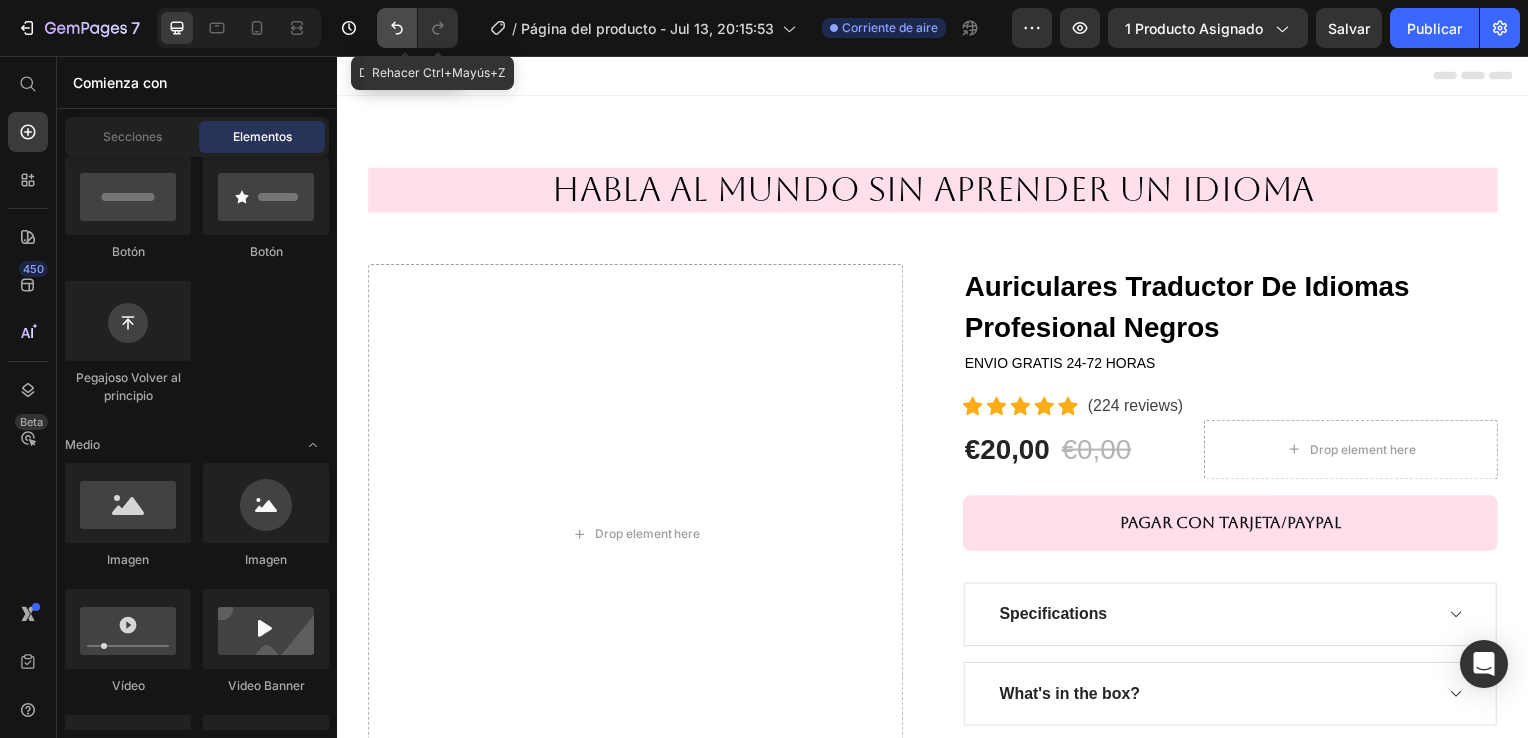 click 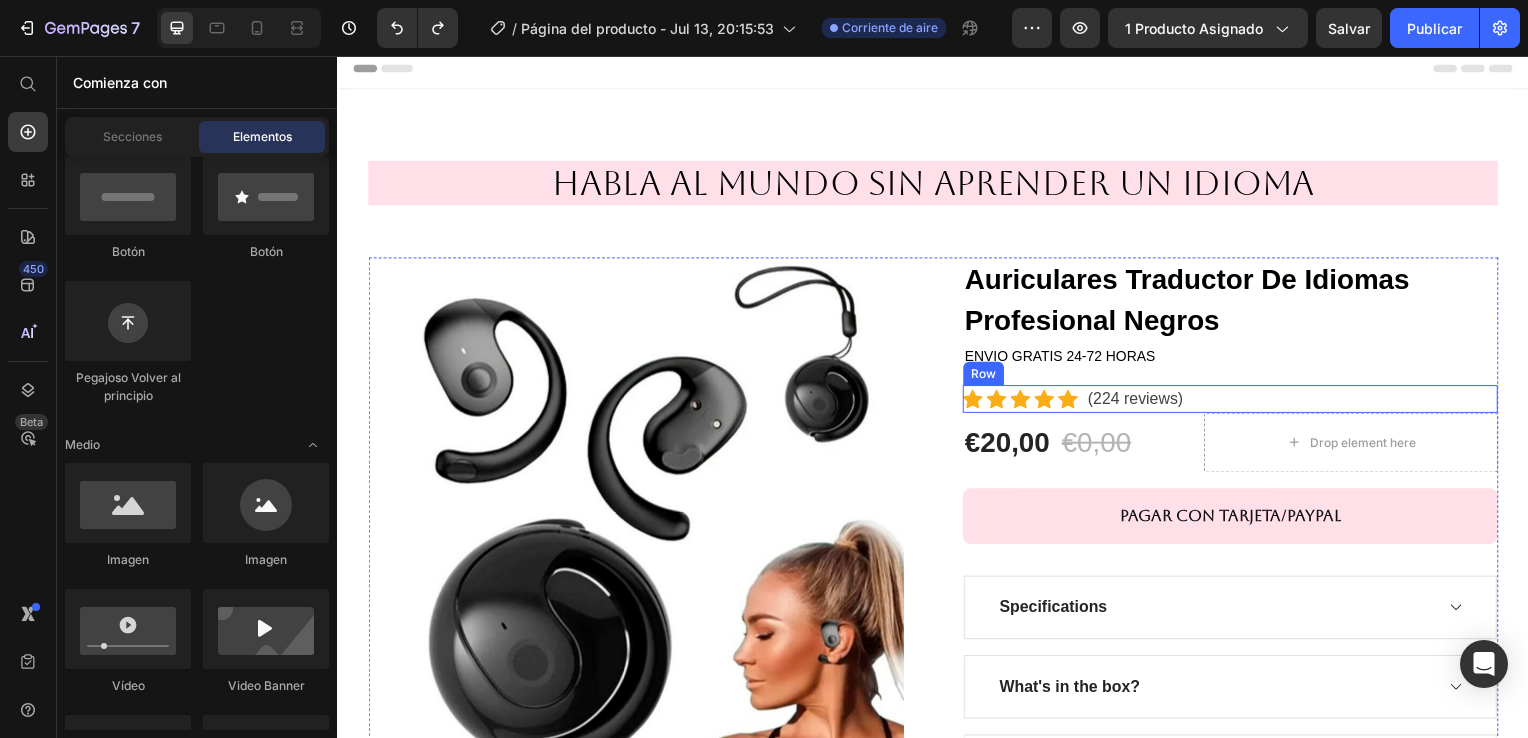 scroll, scrollTop: 100, scrollLeft: 0, axis: vertical 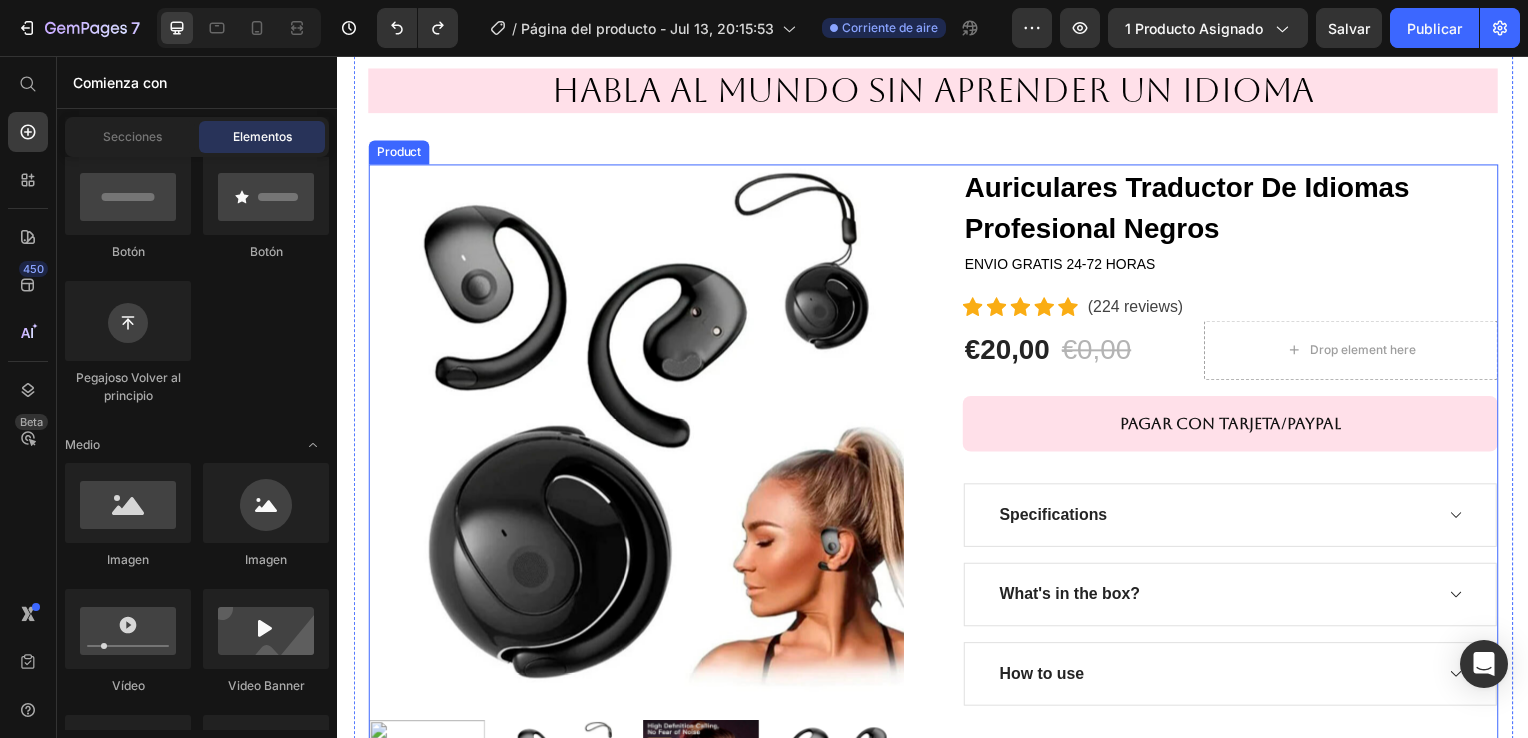 click on "€20,00" at bounding box center [1012, 353] 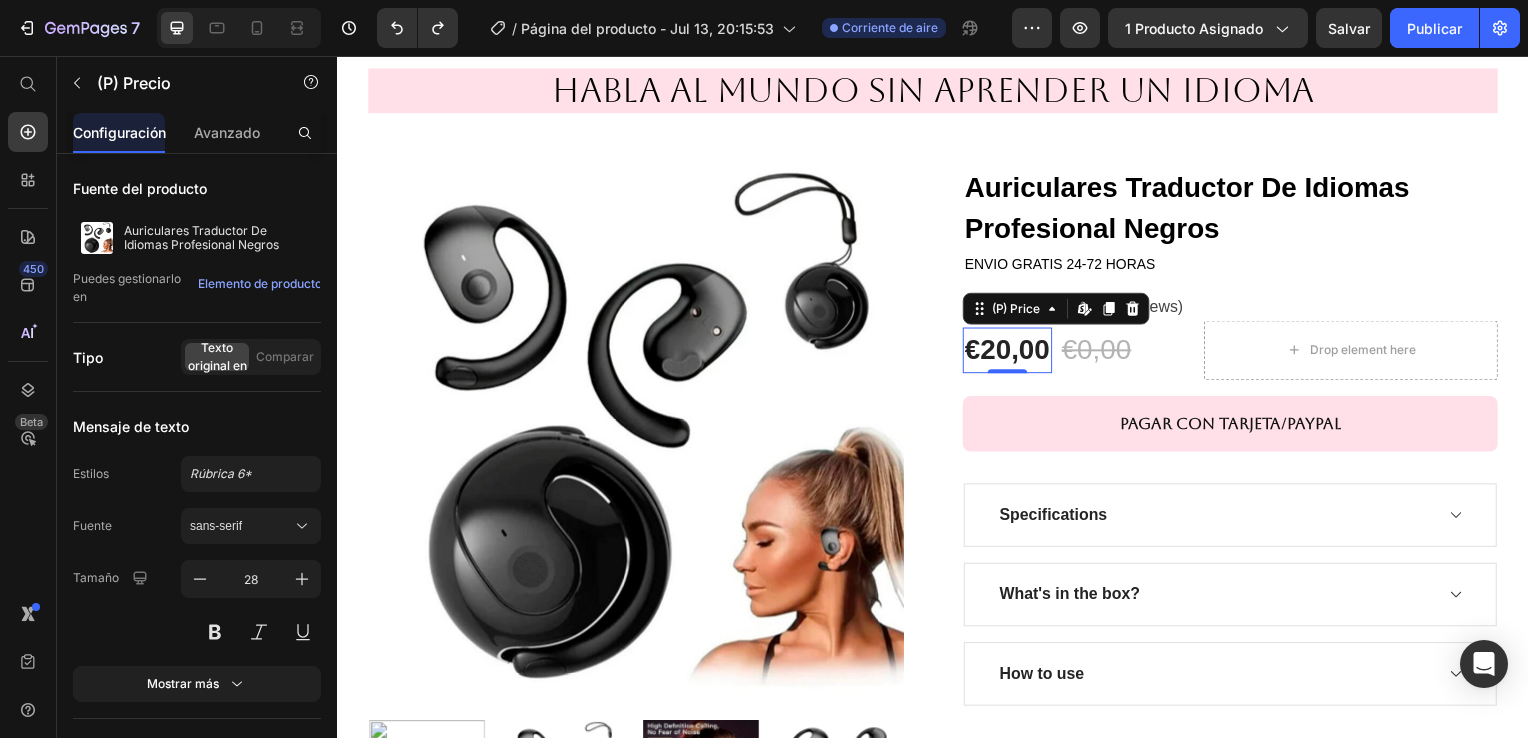 click on "€20,00" at bounding box center [1012, 353] 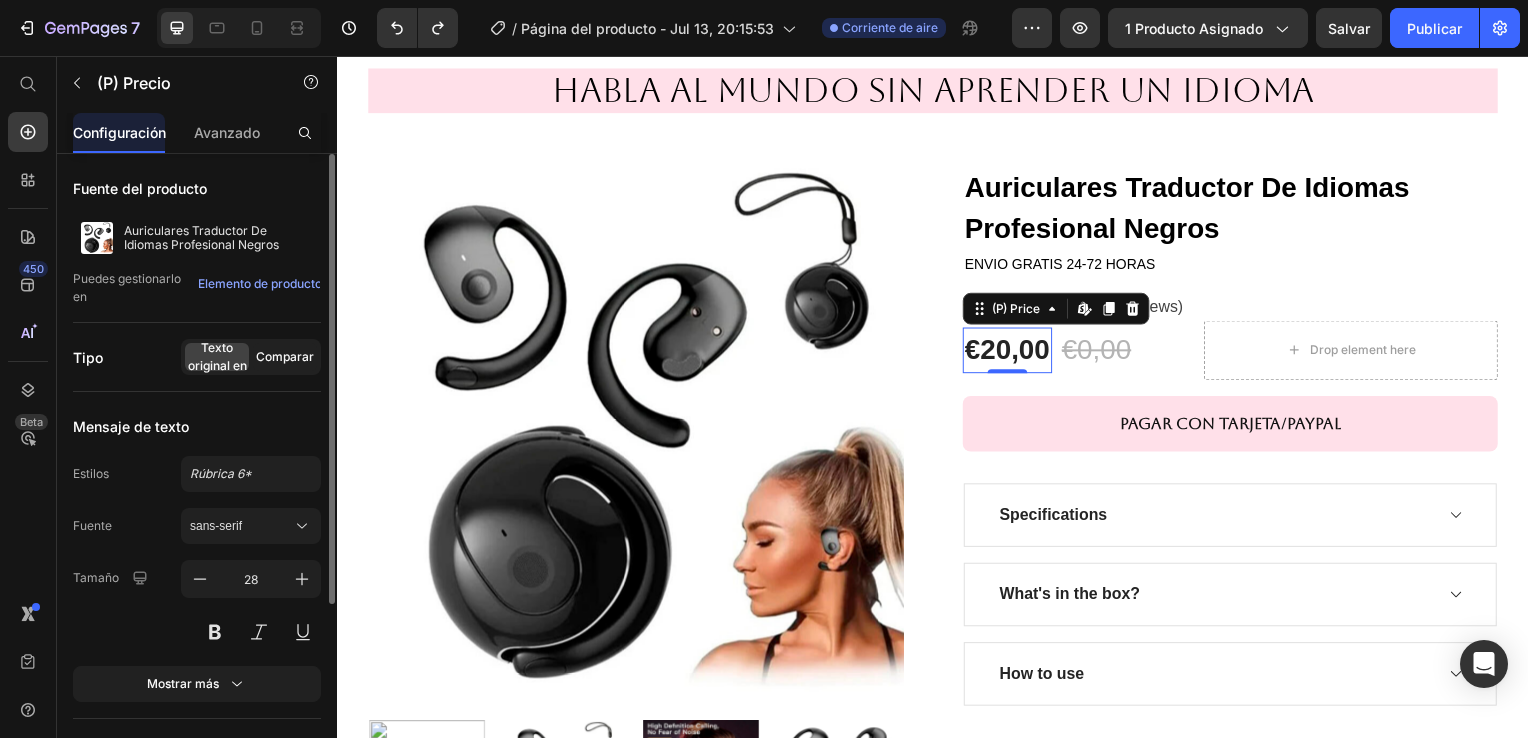 click on "Comparar" 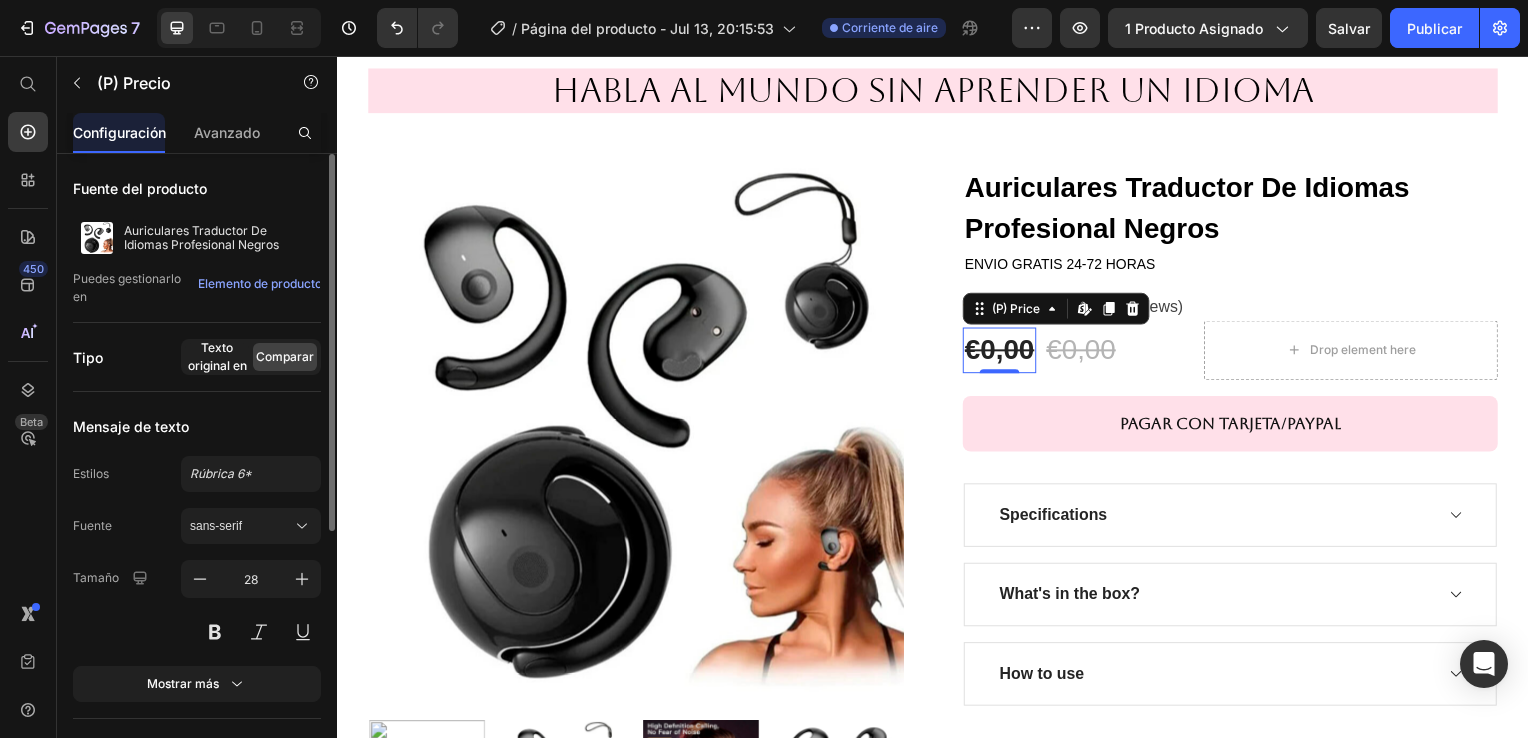 click on "Texto original en" 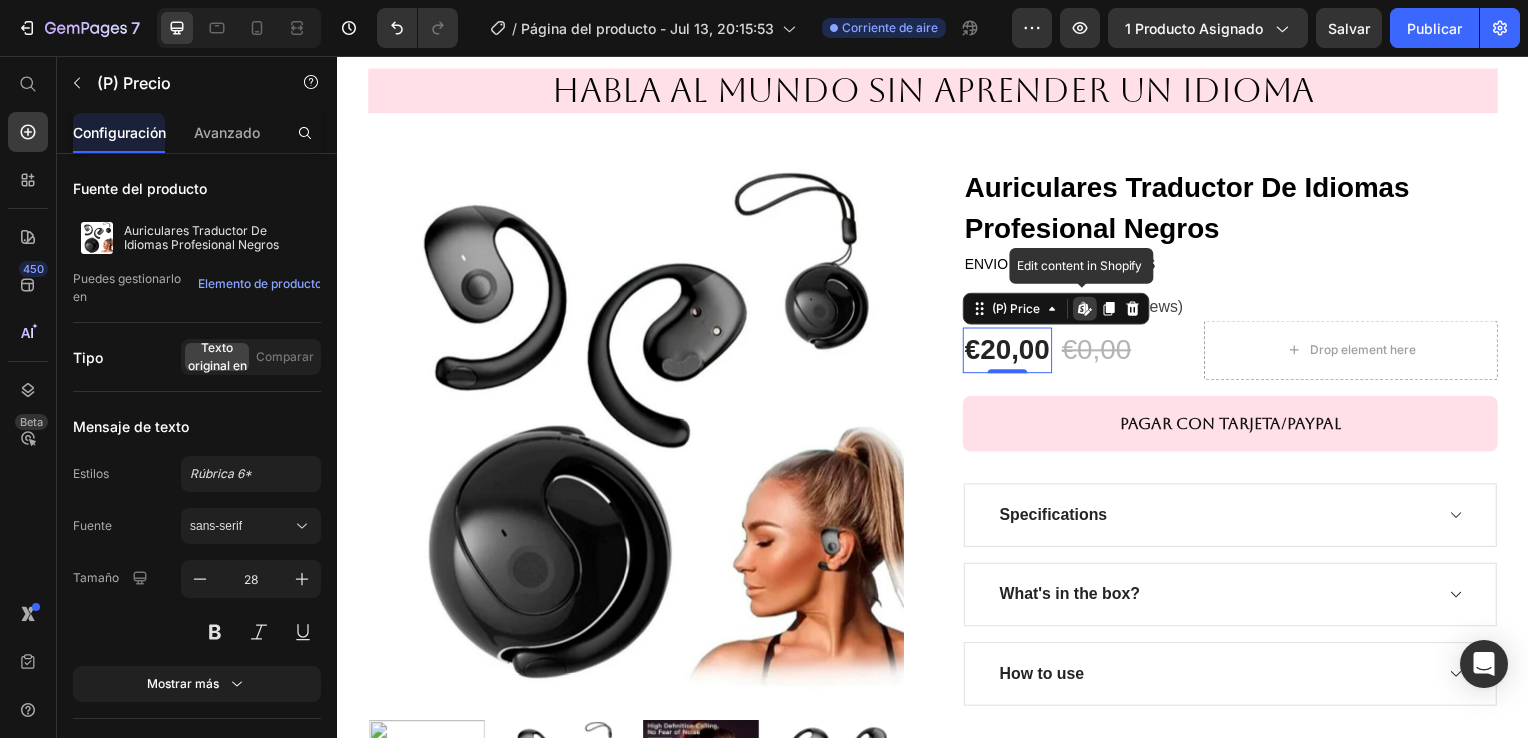click 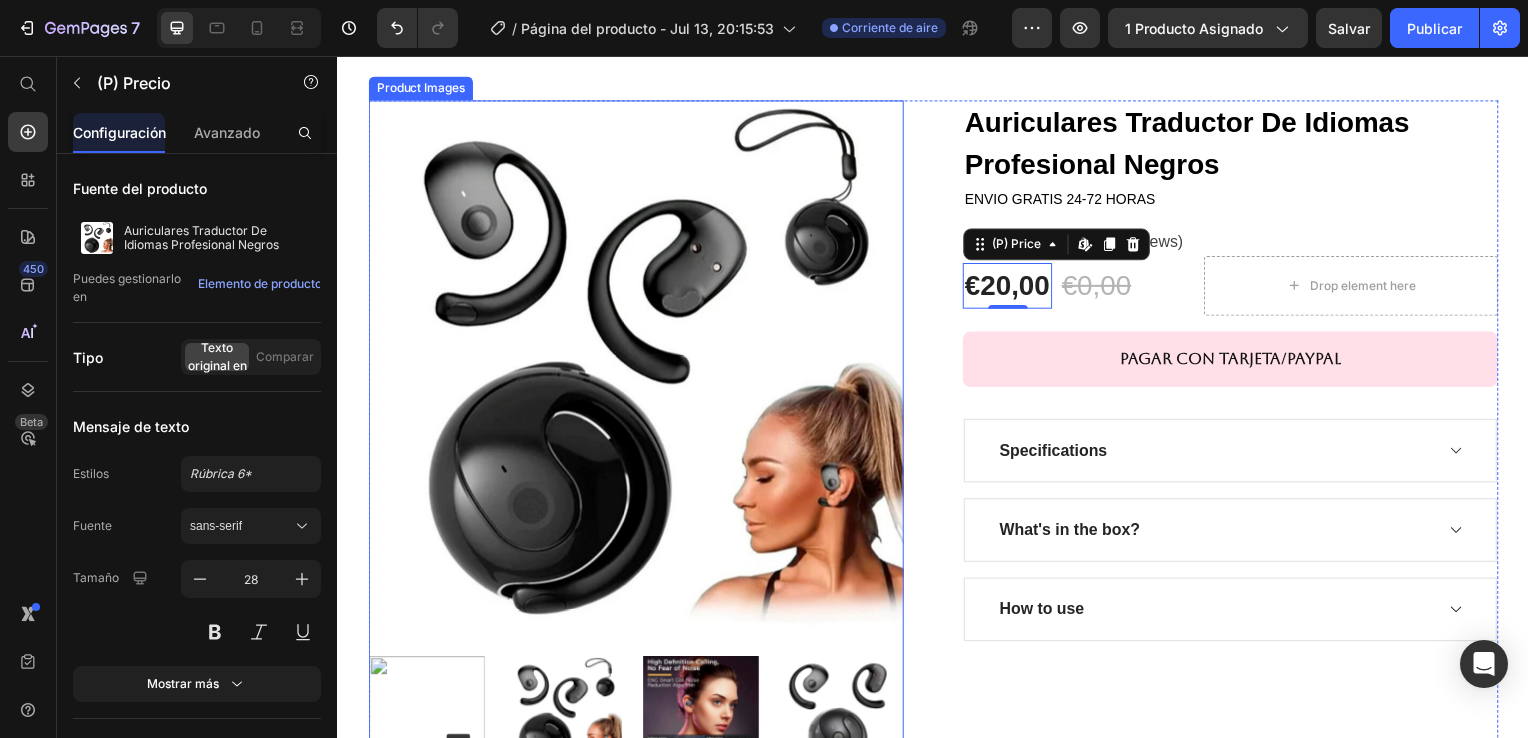 scroll, scrollTop: 200, scrollLeft: 0, axis: vertical 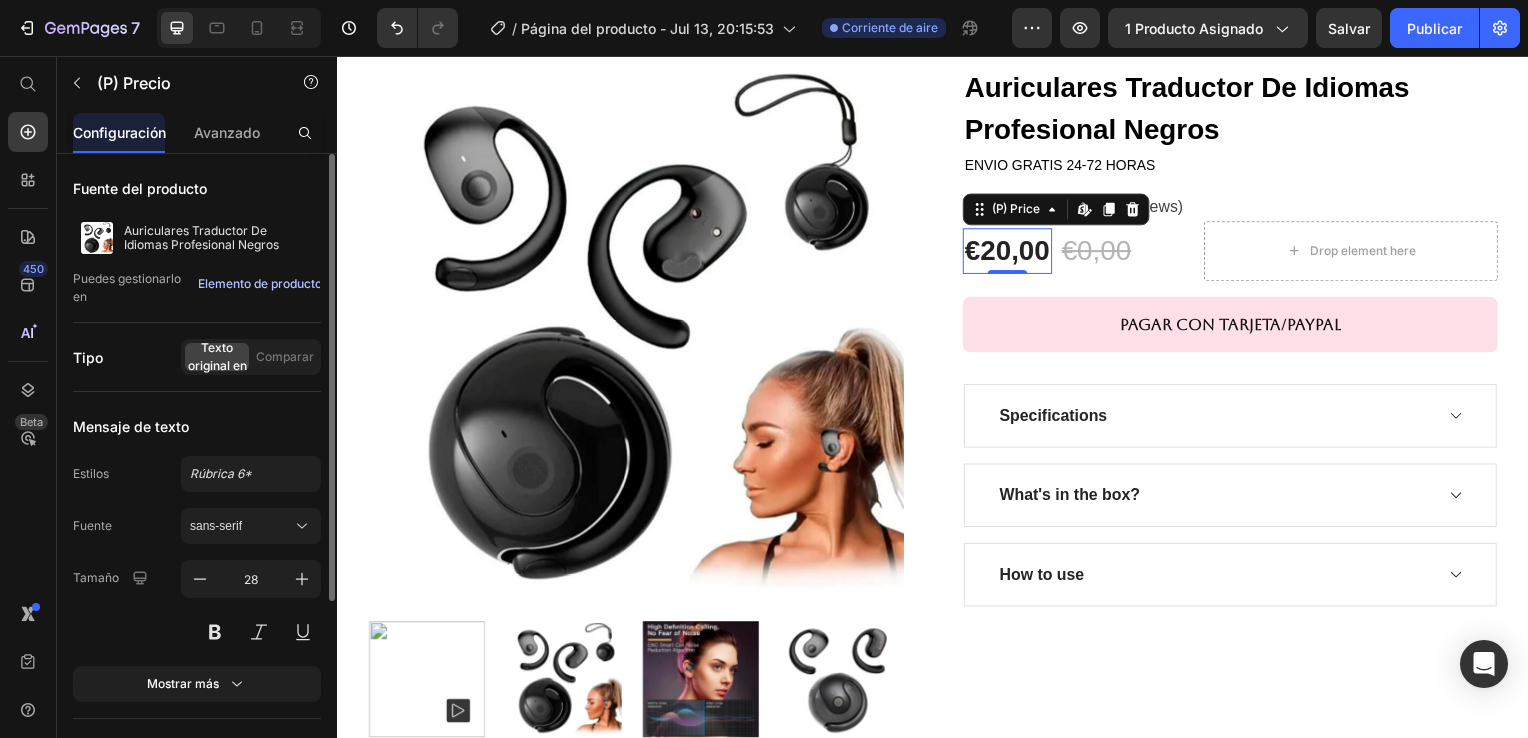 click on "Elemento de producto" 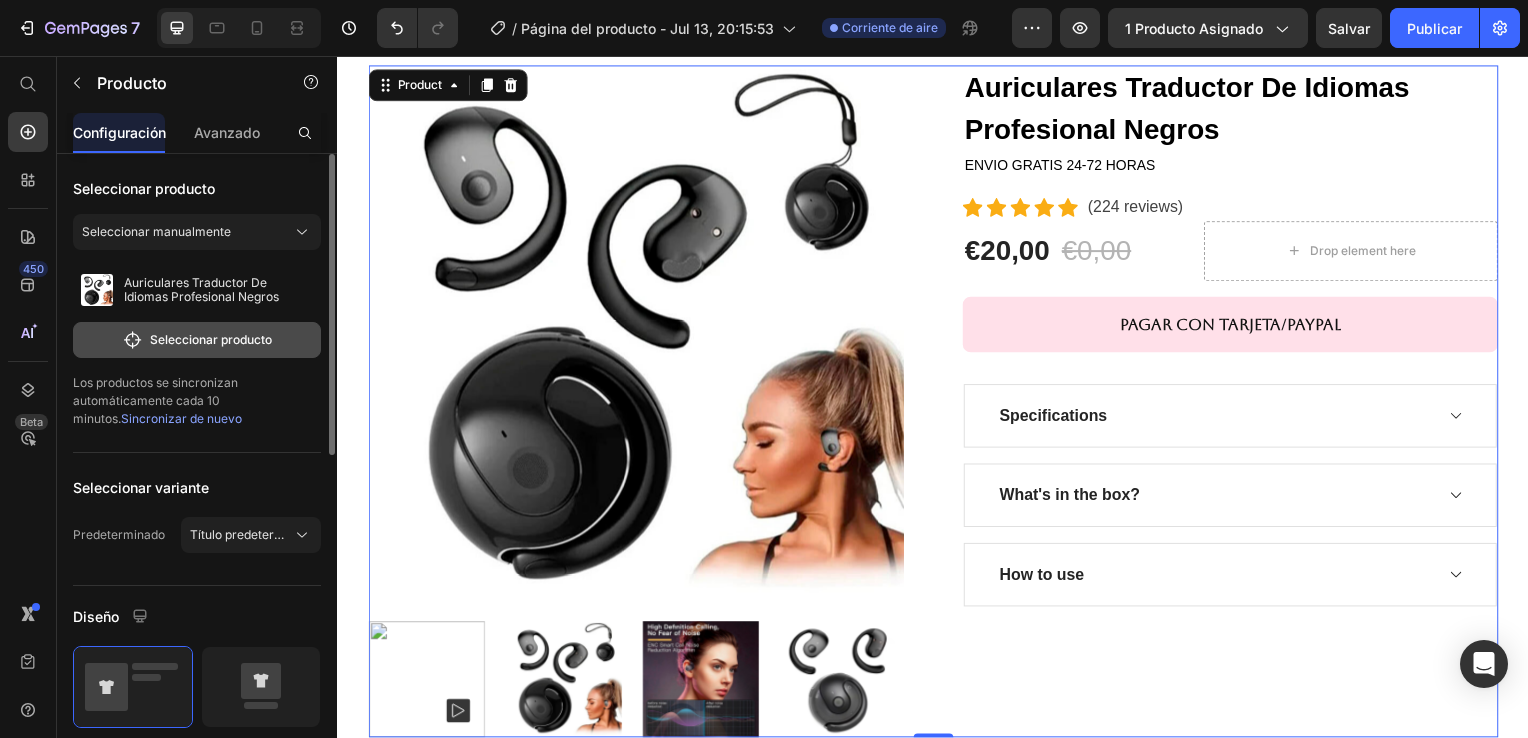 click on "Seleccionar producto" 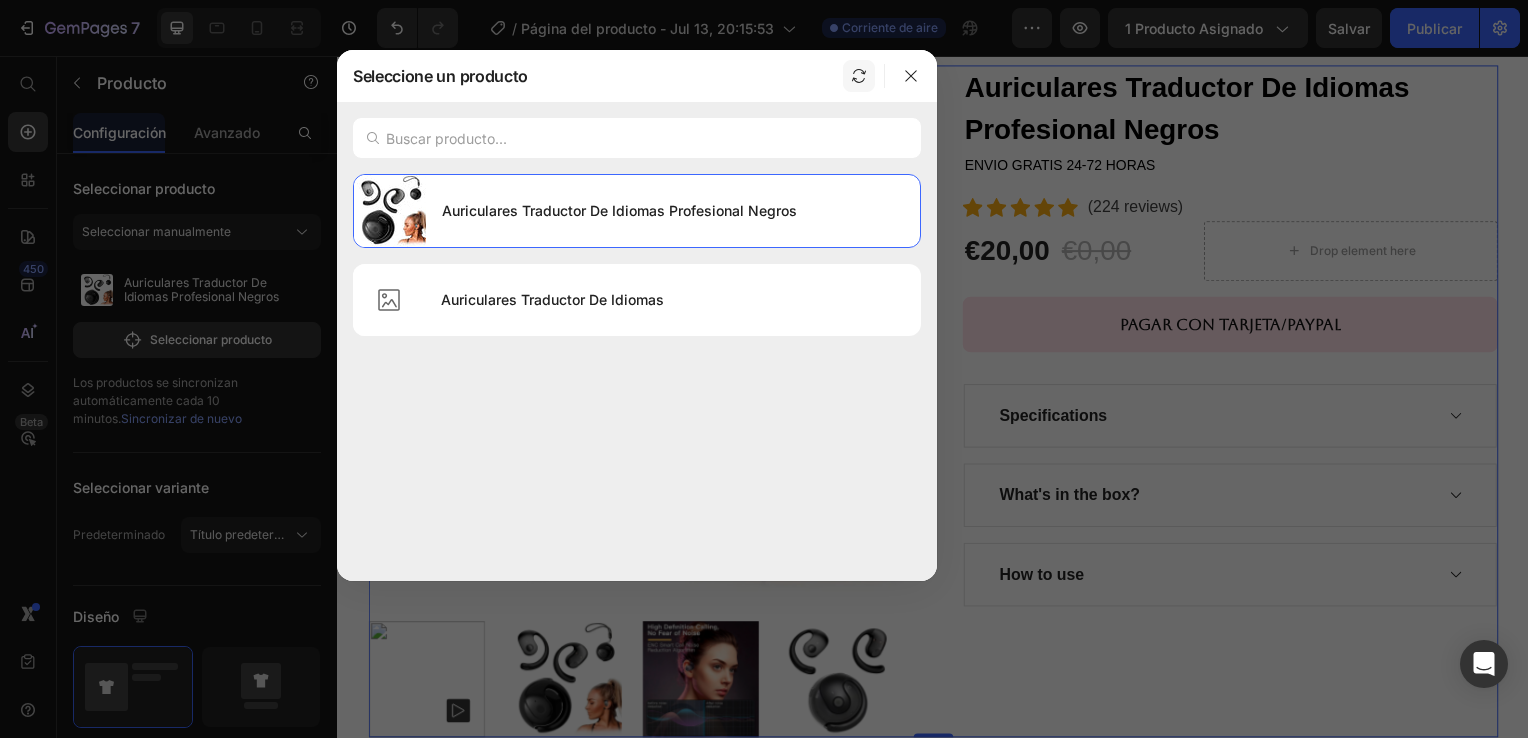 click at bounding box center [859, 76] 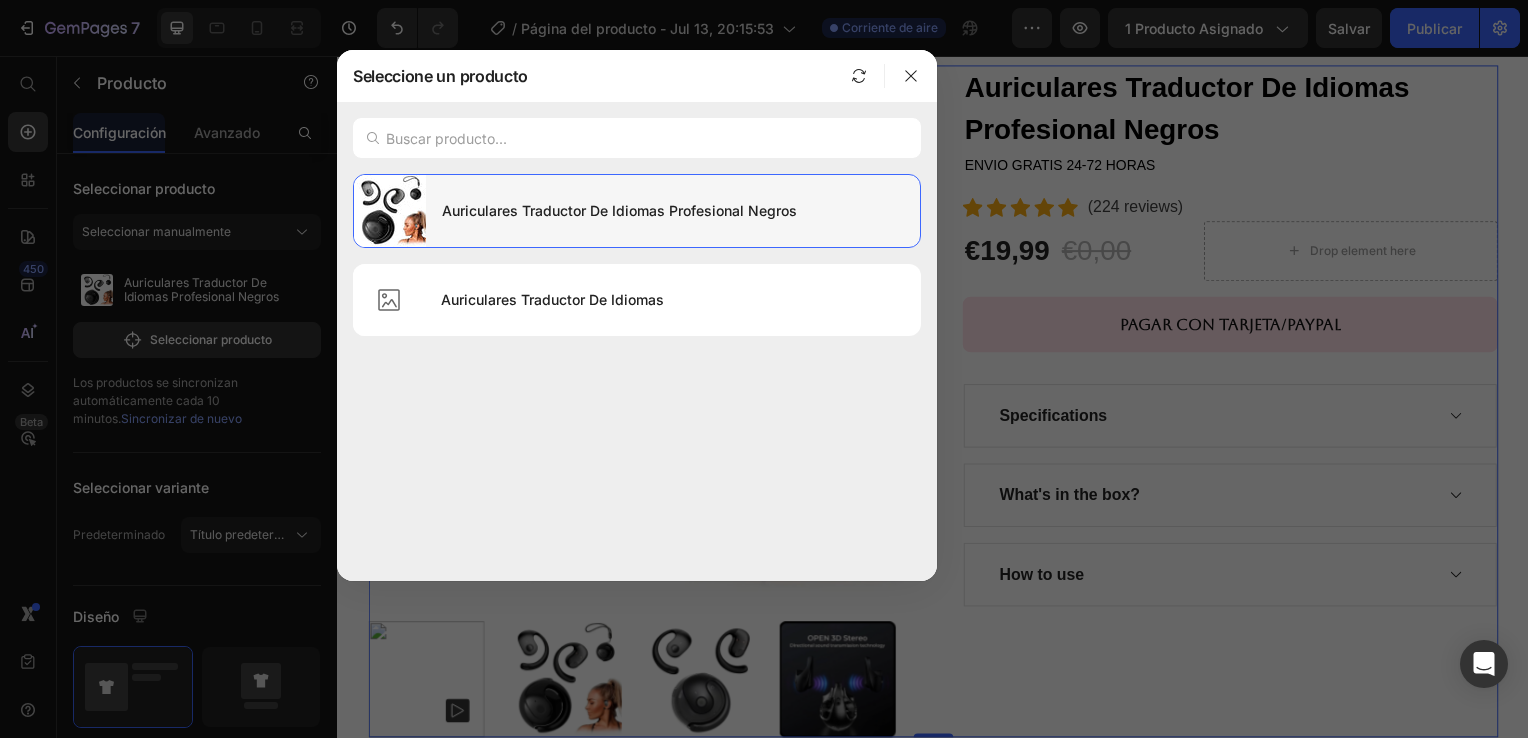 click on "Auriculares Traductor De Idiomas Profesional Negros" at bounding box center [673, 211] 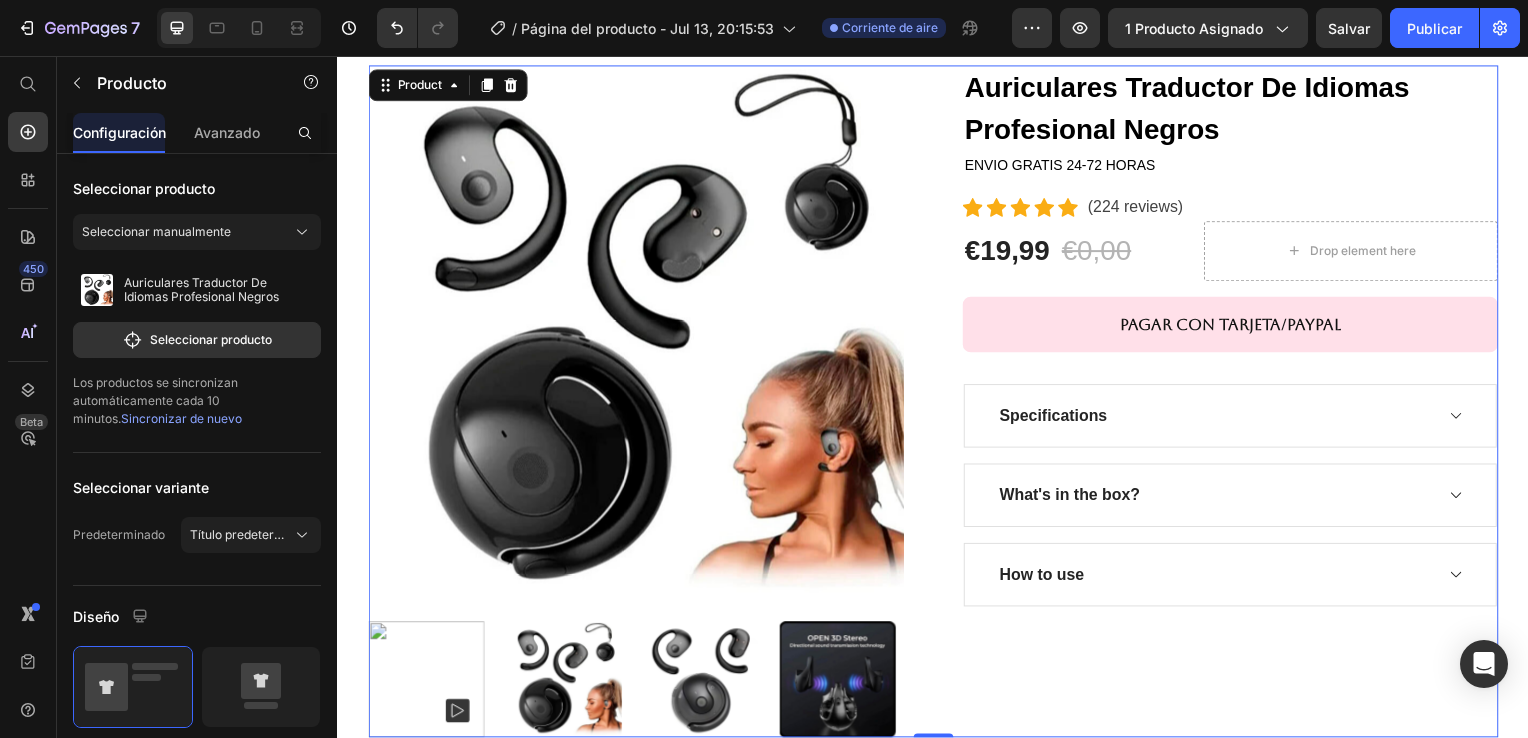 click on "Product Images Auriculares Traductor De Idiomas Profesional Negros (P) Title ENVIO GRATIS 24-72 HORAS Text block                Icon                Icon                Icon                Icon                Icon Icon List Hoz (224 reviews) Text block Row €19,99 (P) Price €0,00 (P) Price Row
Drop element here Row pagar con tarjeta/paypal (P) Dynamic Checkout
Specifications
What's in the box?
How to use Accordion Product   0" at bounding box center (937, 404) 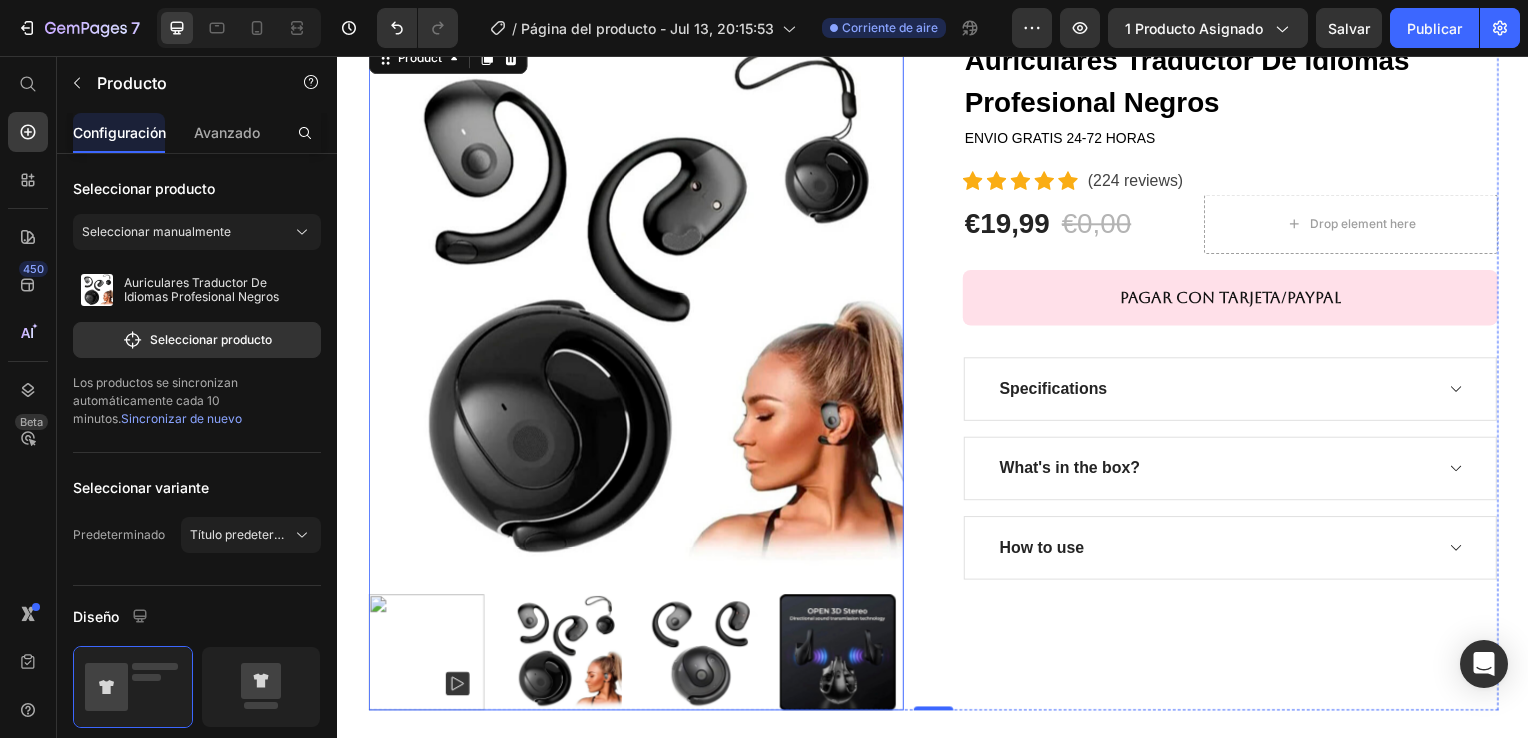 scroll, scrollTop: 200, scrollLeft: 0, axis: vertical 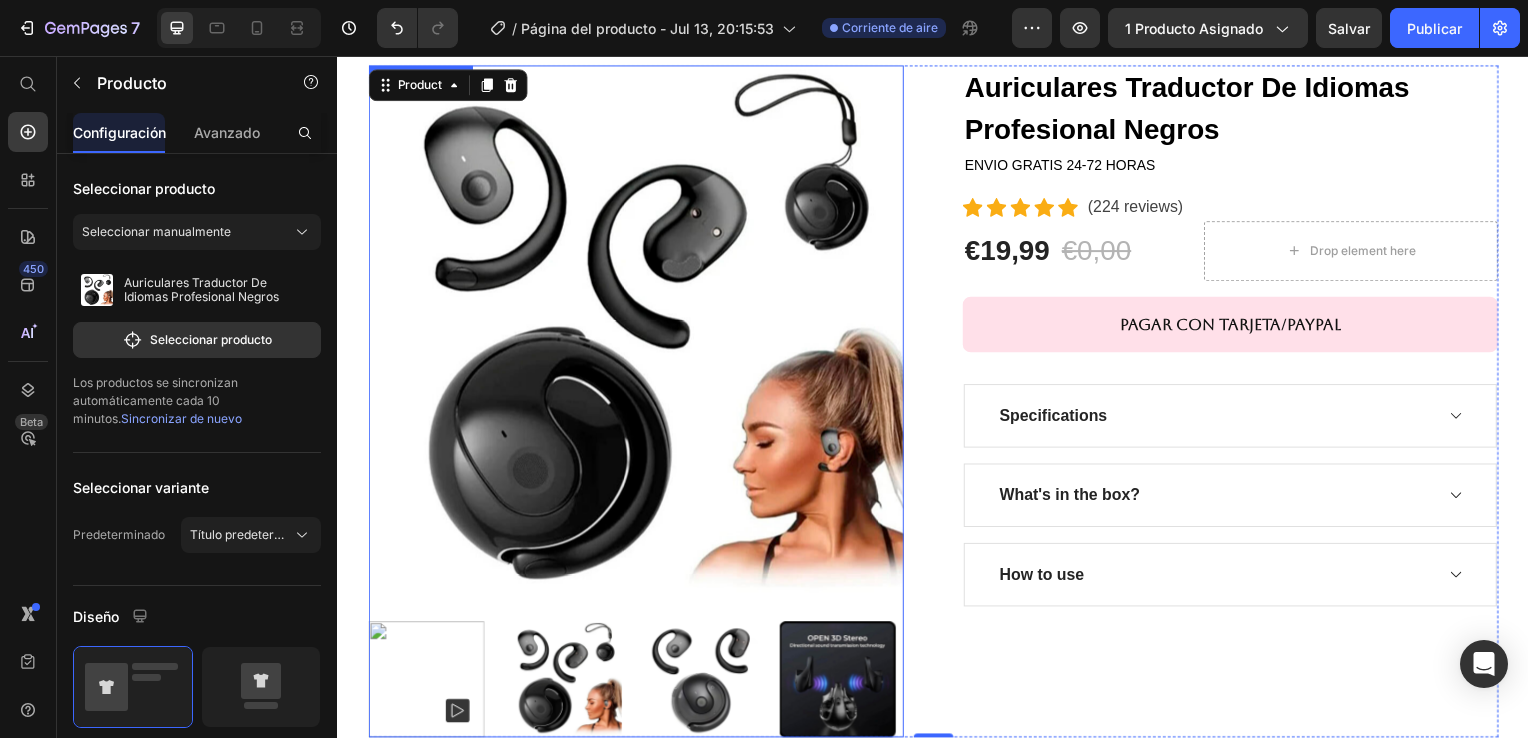 click at bounding box center (637, 335) 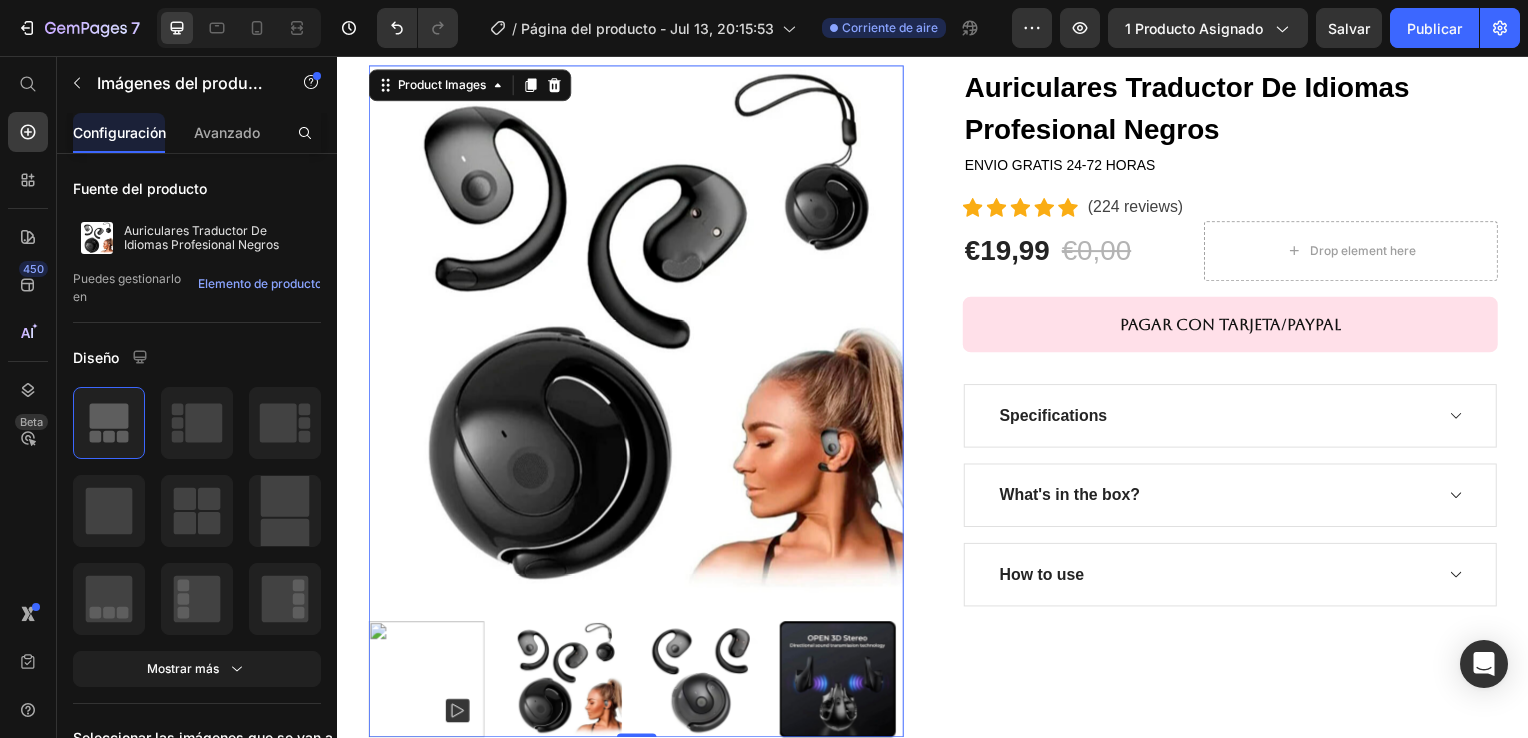 click at bounding box center [426, 684] 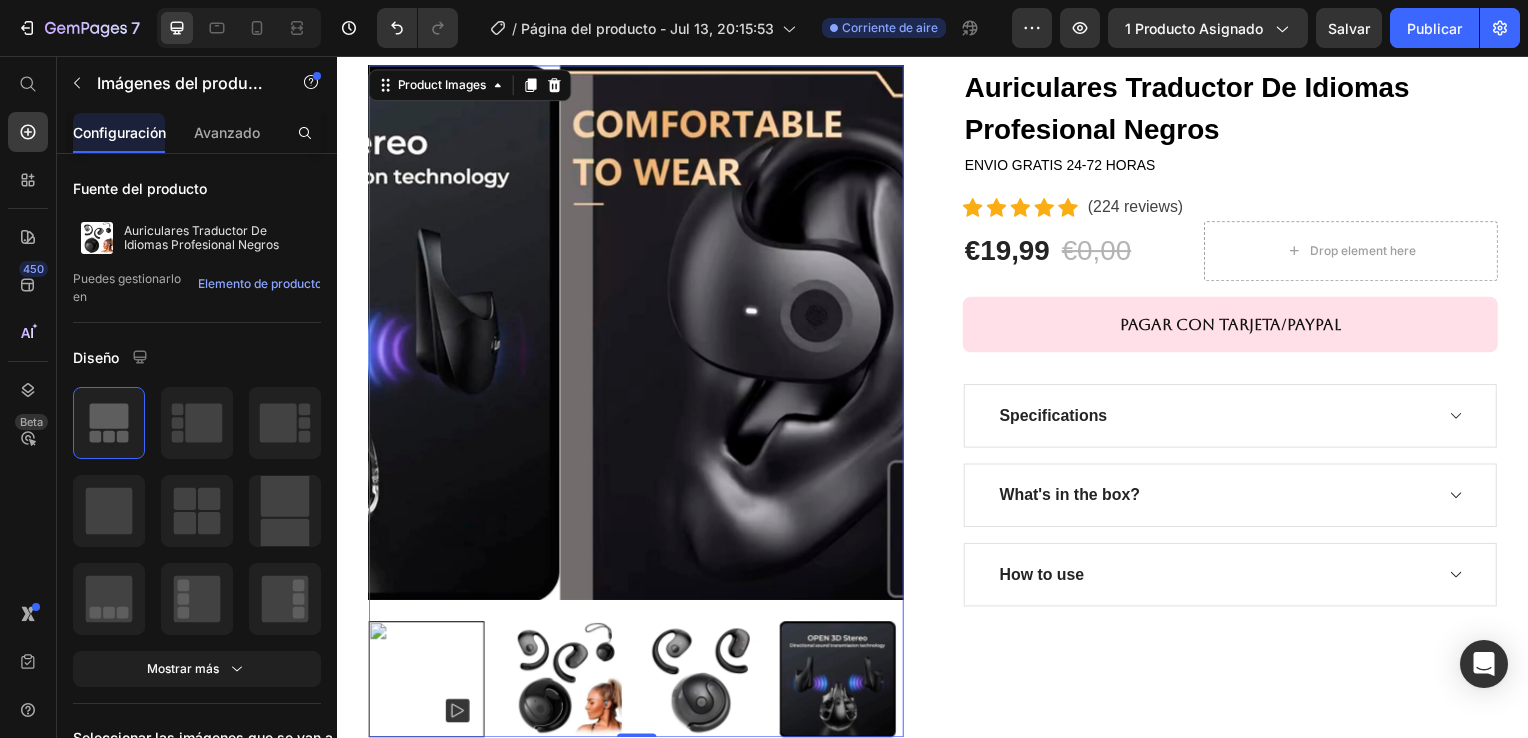 click at bounding box center [637, 684] 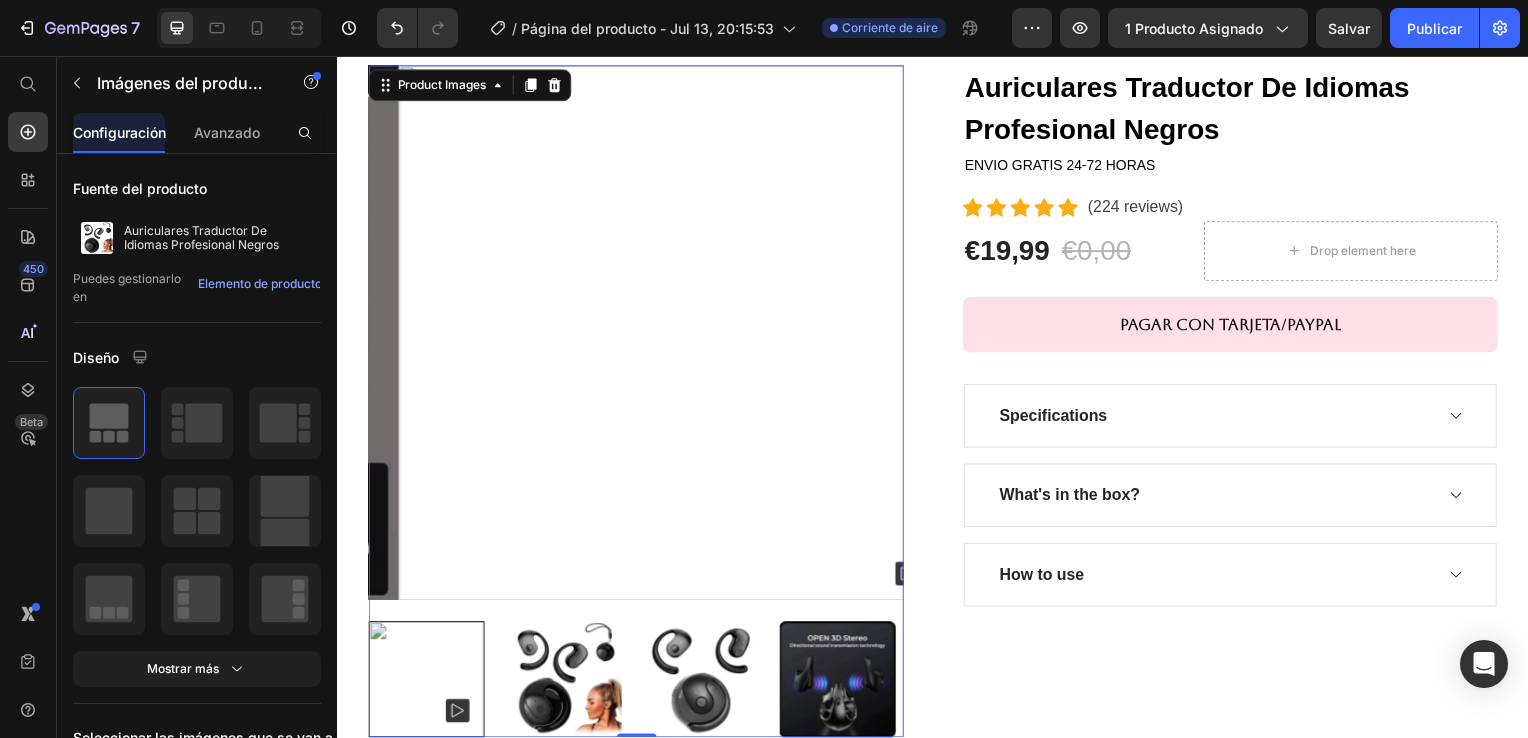 click at bounding box center (564, 684) 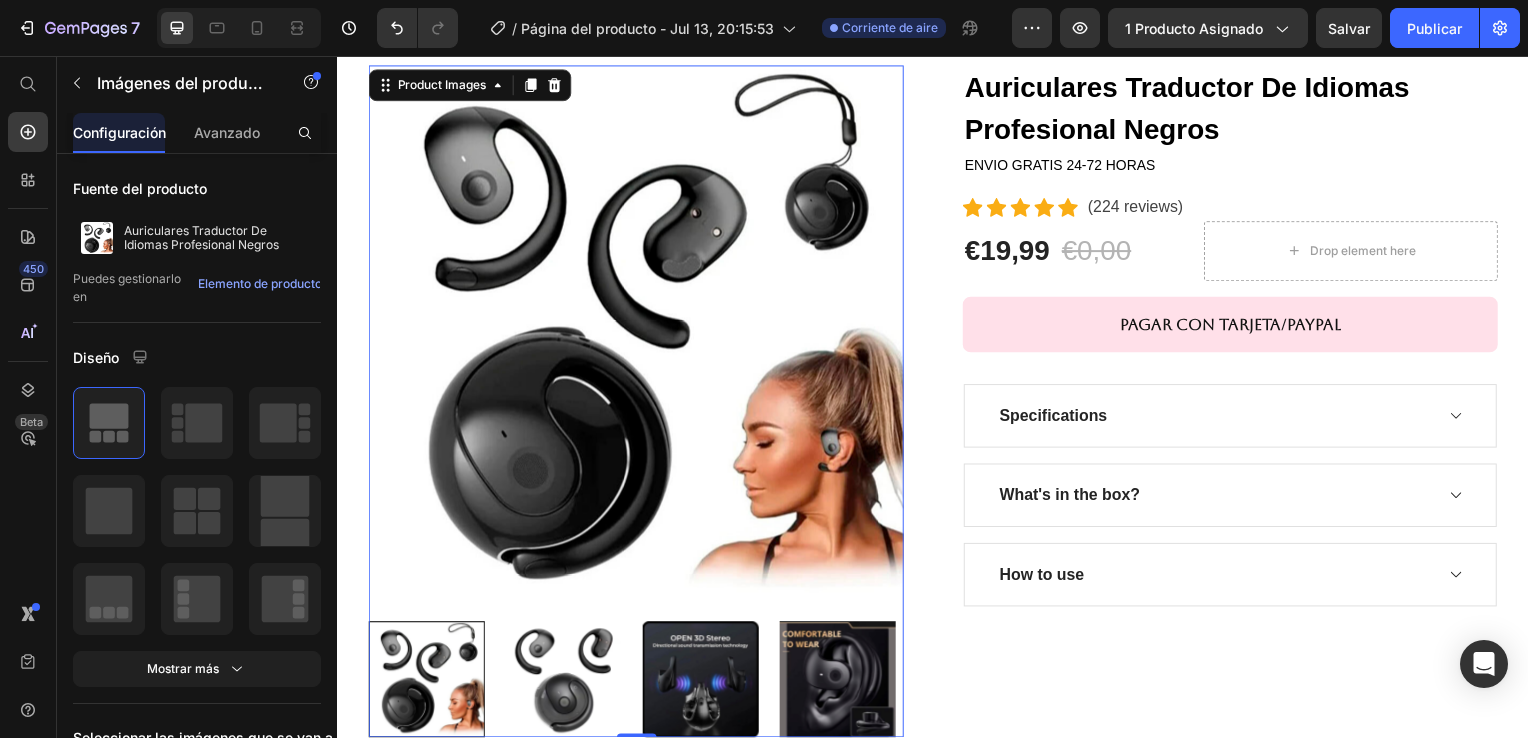 click at bounding box center [564, 684] 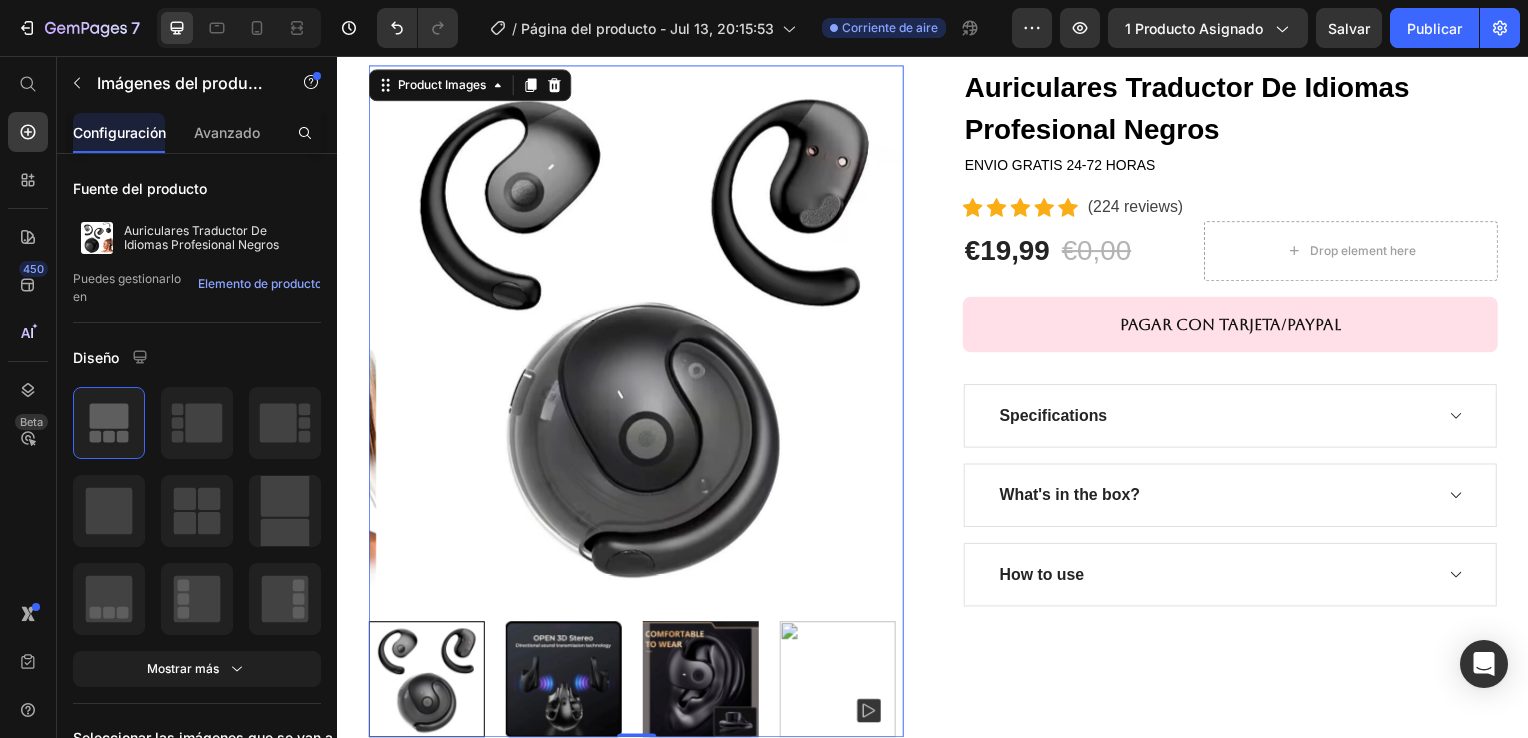click at bounding box center (564, 684) 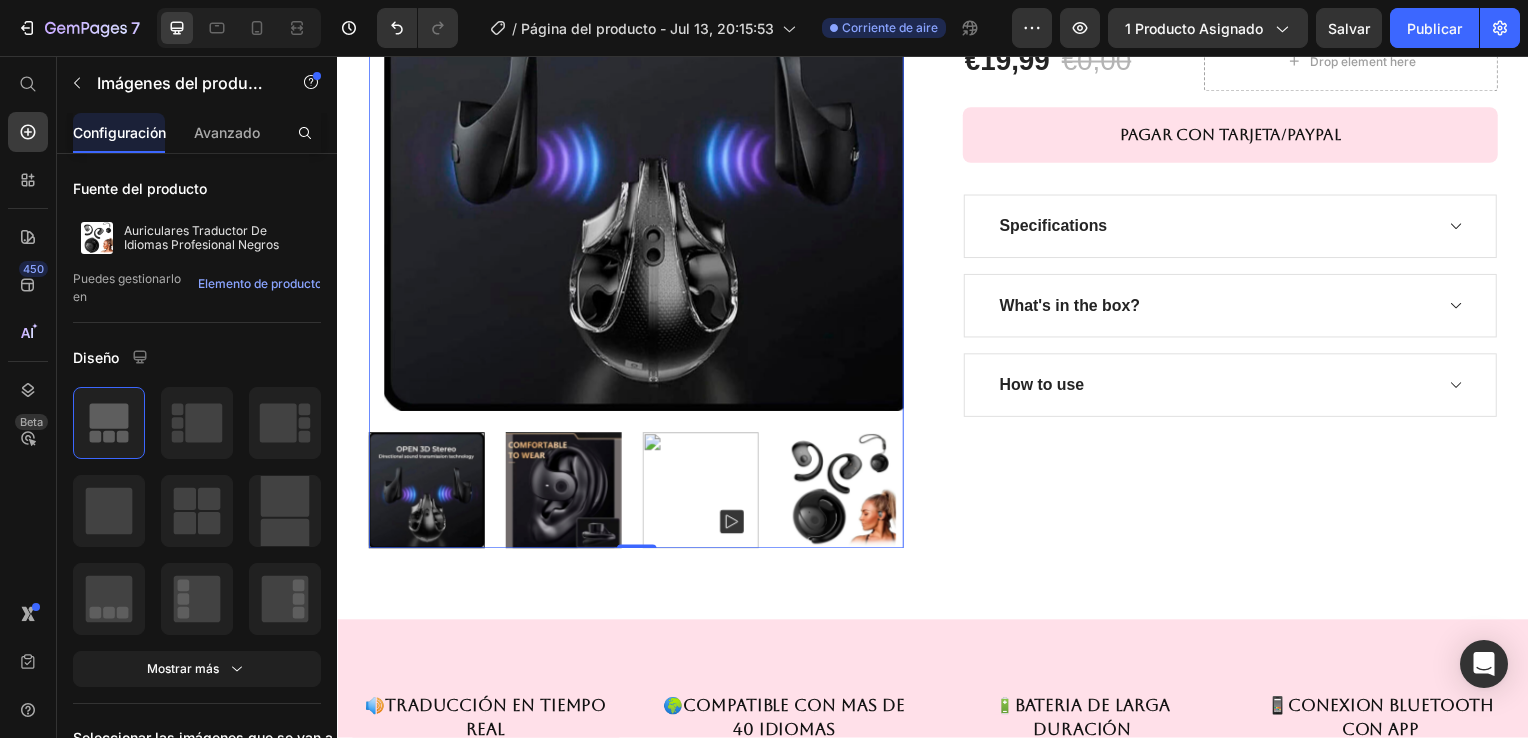scroll, scrollTop: 400, scrollLeft: 0, axis: vertical 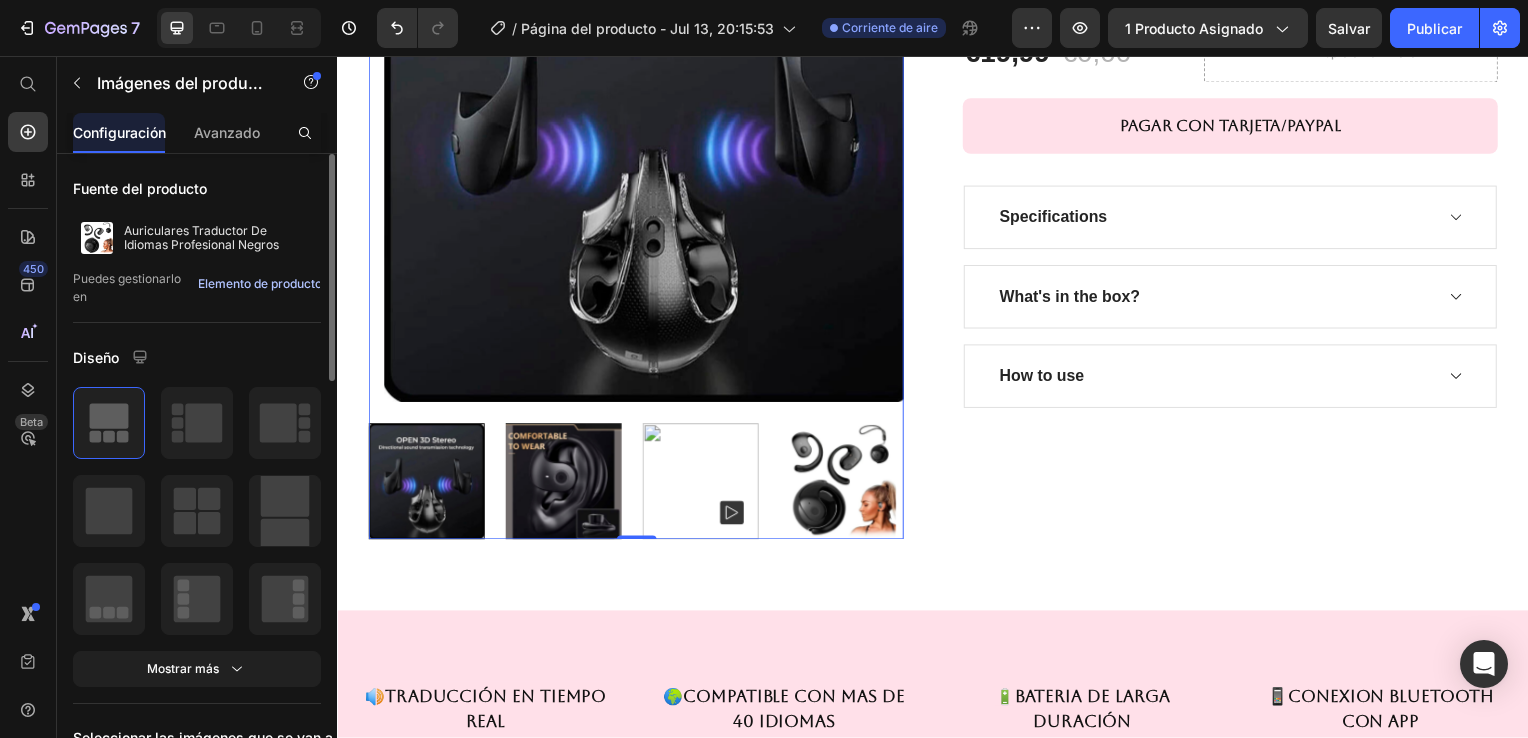 click on "Elemento de producto" 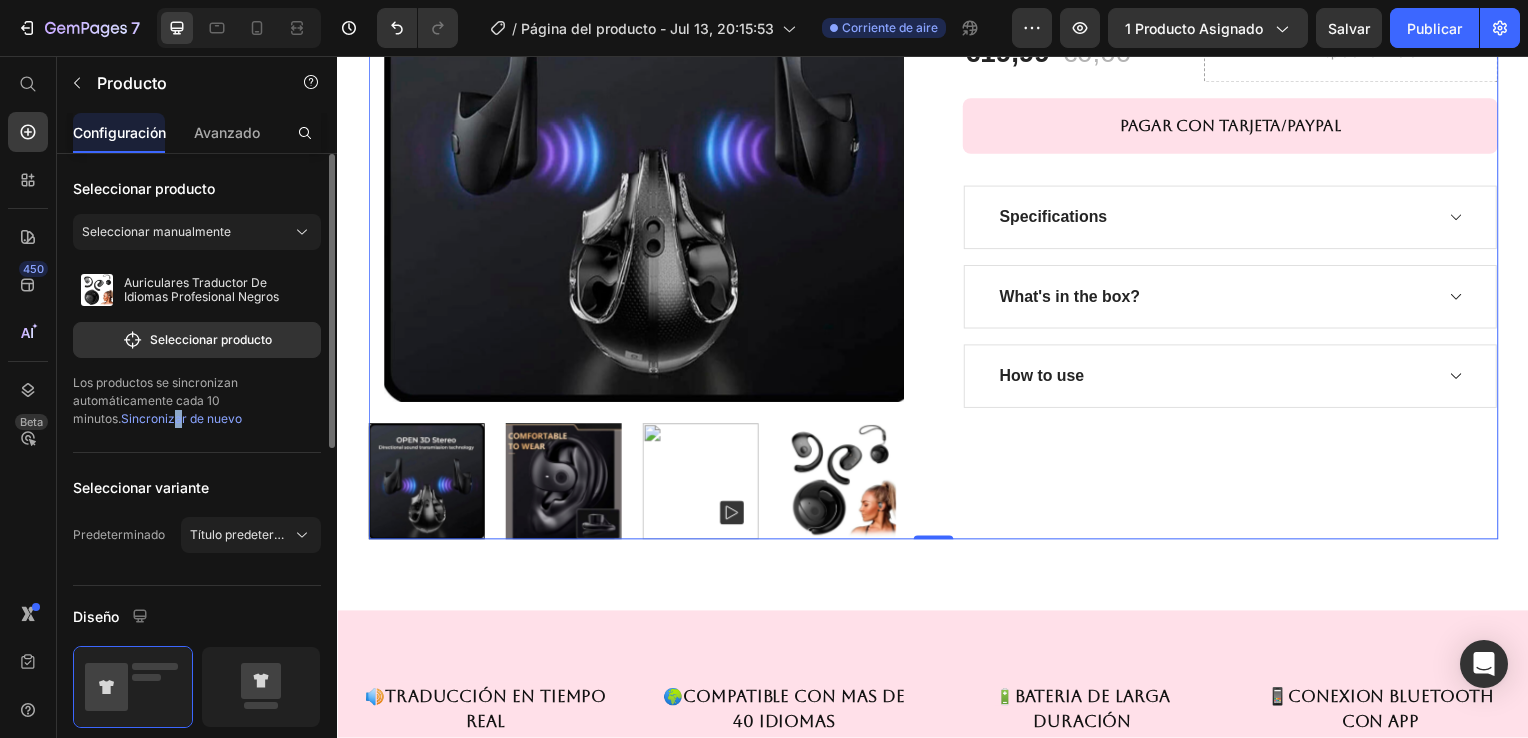 click on "Sincronizar de nuevo" at bounding box center (181, 418) 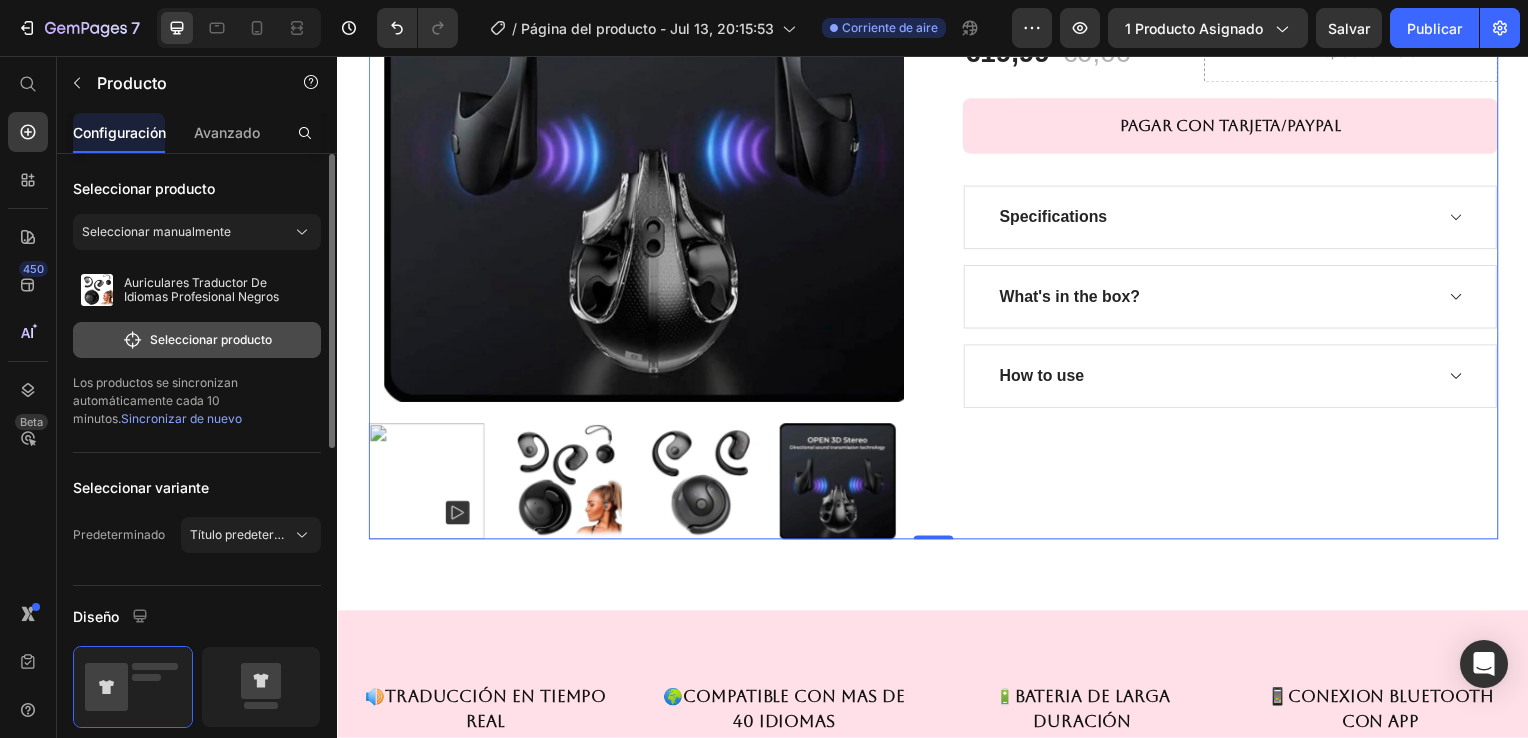 click on "Seleccionar producto" at bounding box center (197, 340) 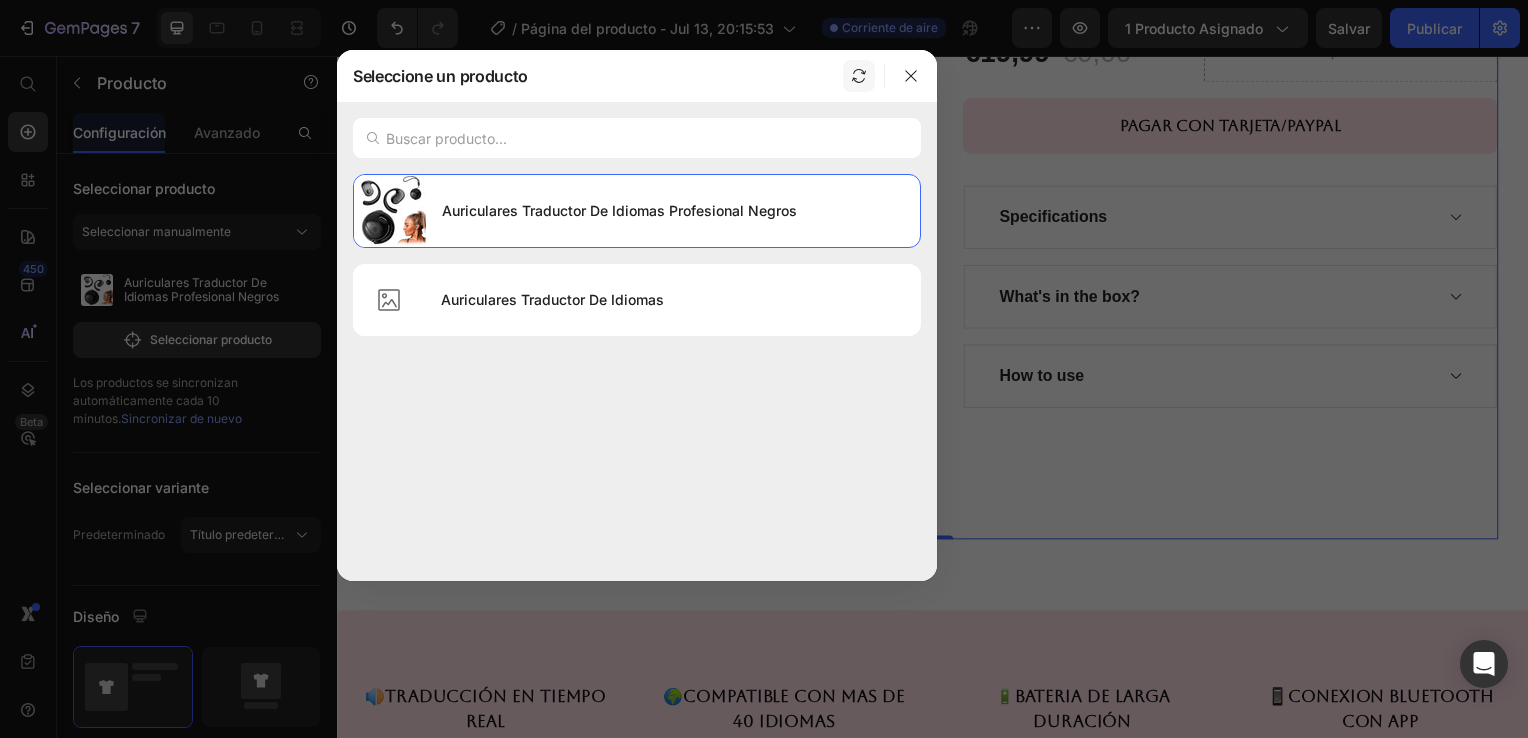 click 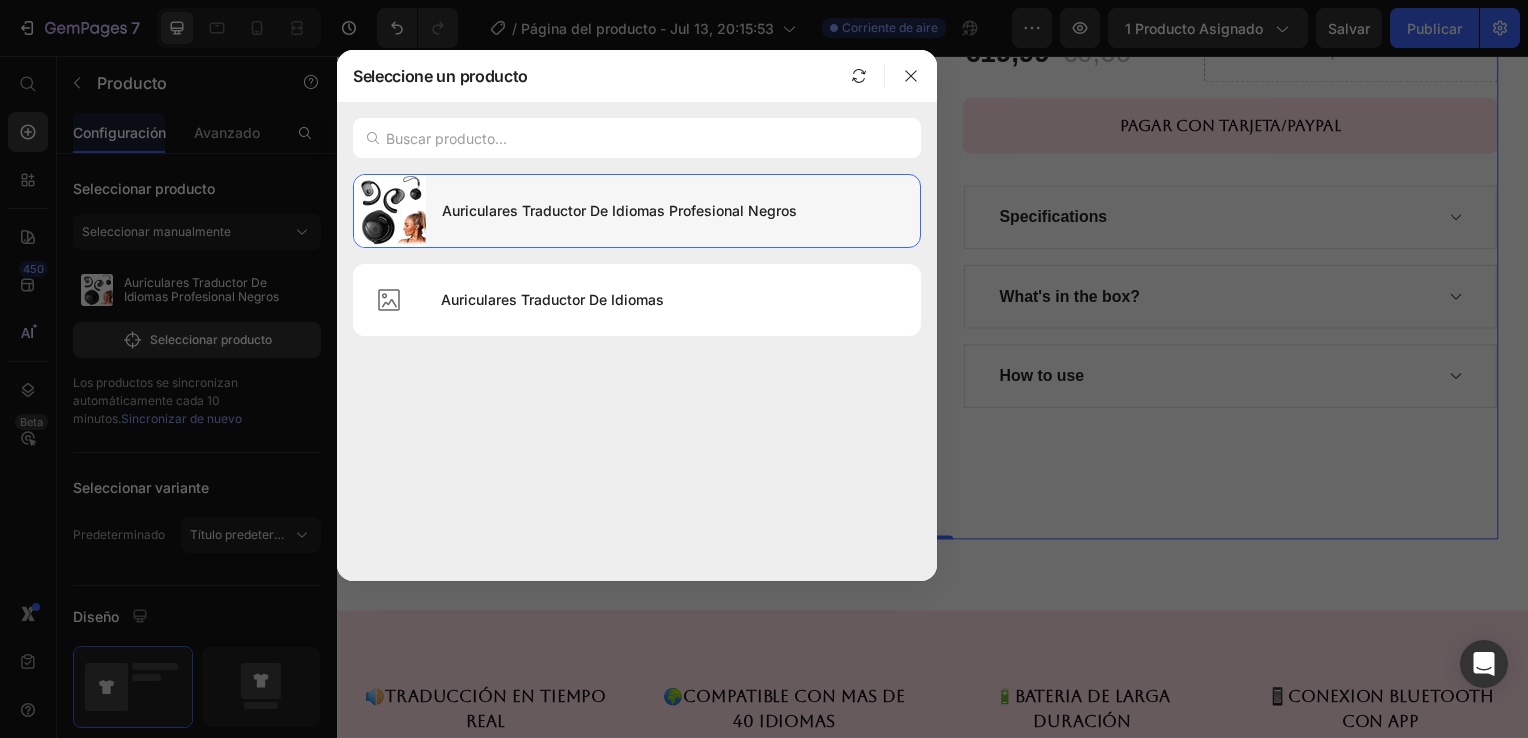 click on "Auriculares Traductor De Idiomas Profesional Negros" at bounding box center (673, 211) 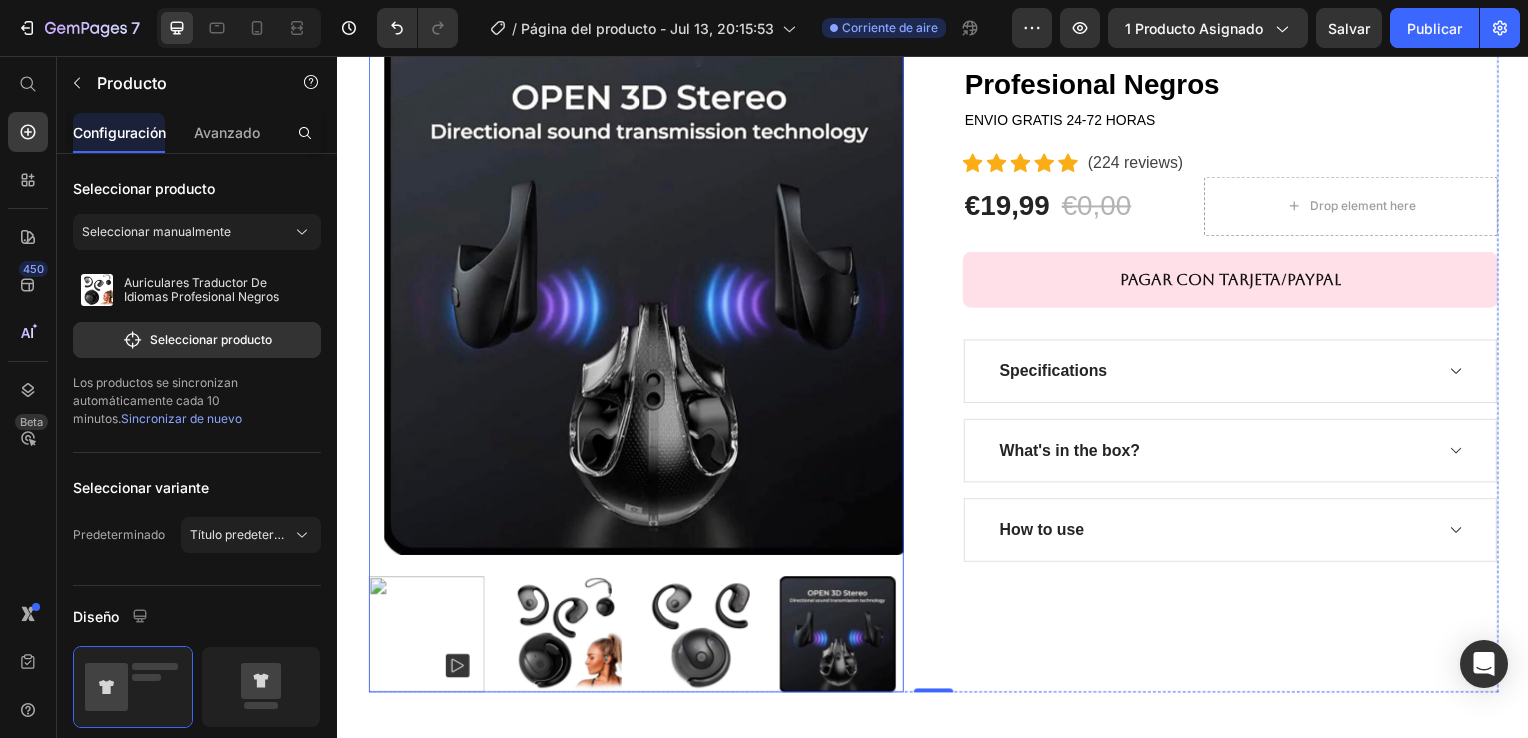 scroll, scrollTop: 400, scrollLeft: 0, axis: vertical 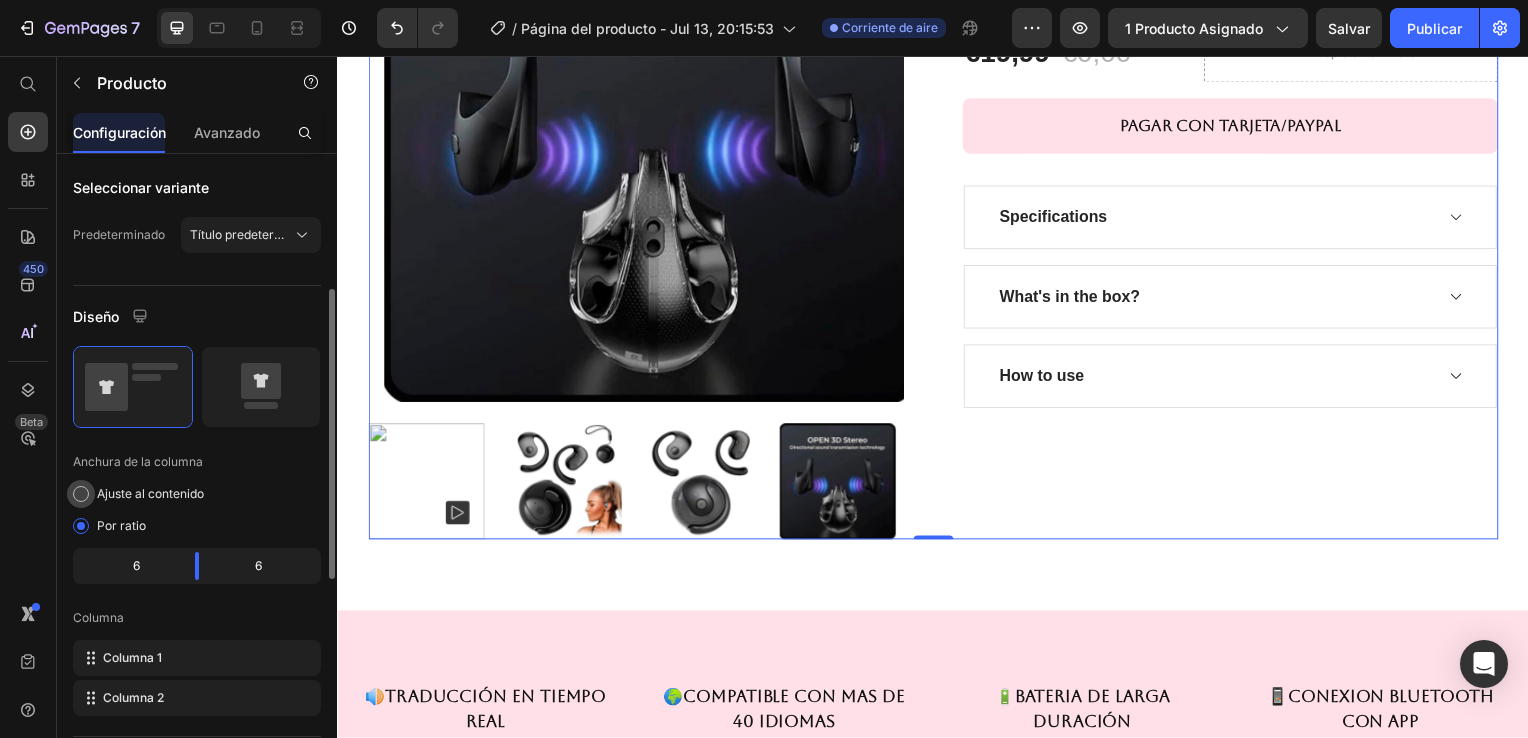 click at bounding box center (81, 494) 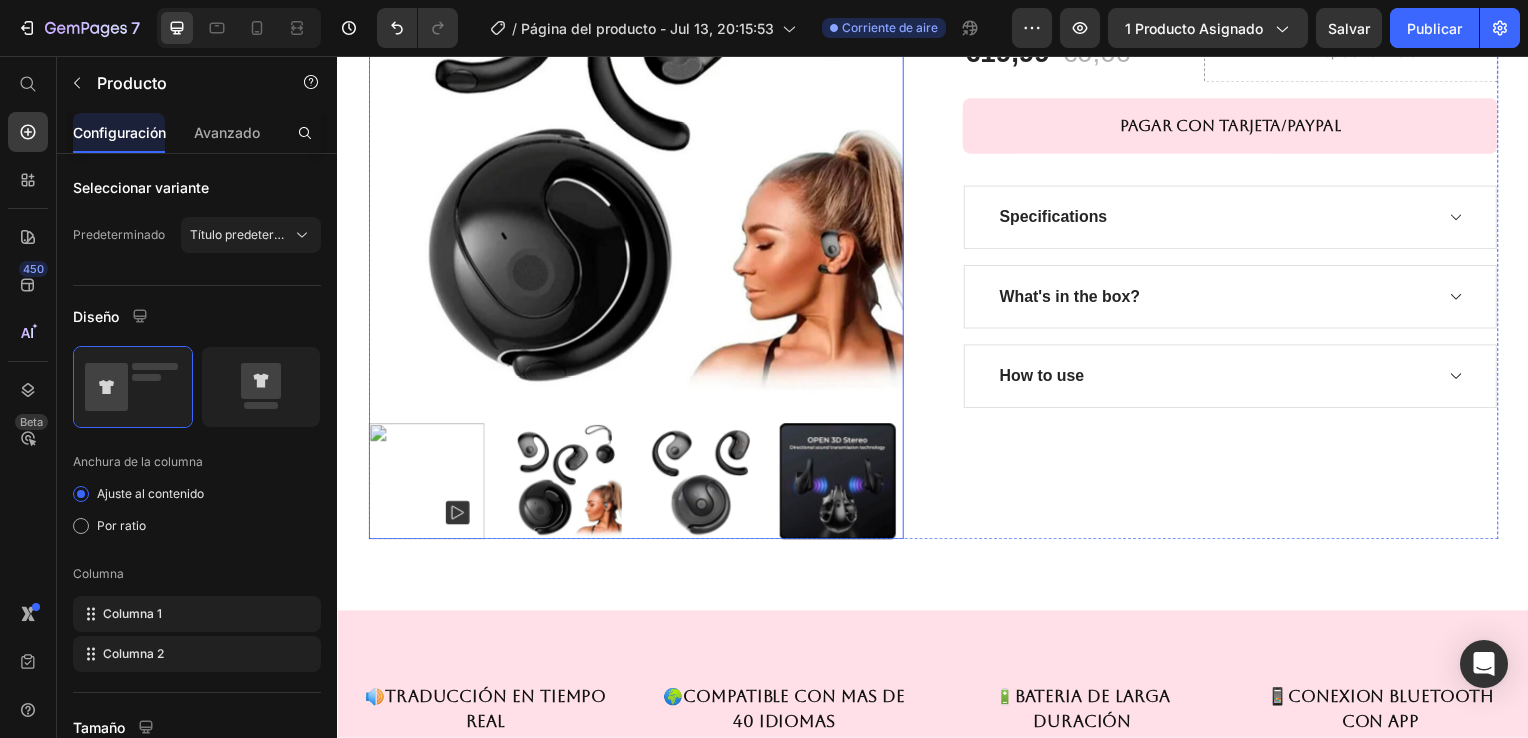 click at bounding box center (426, 484) 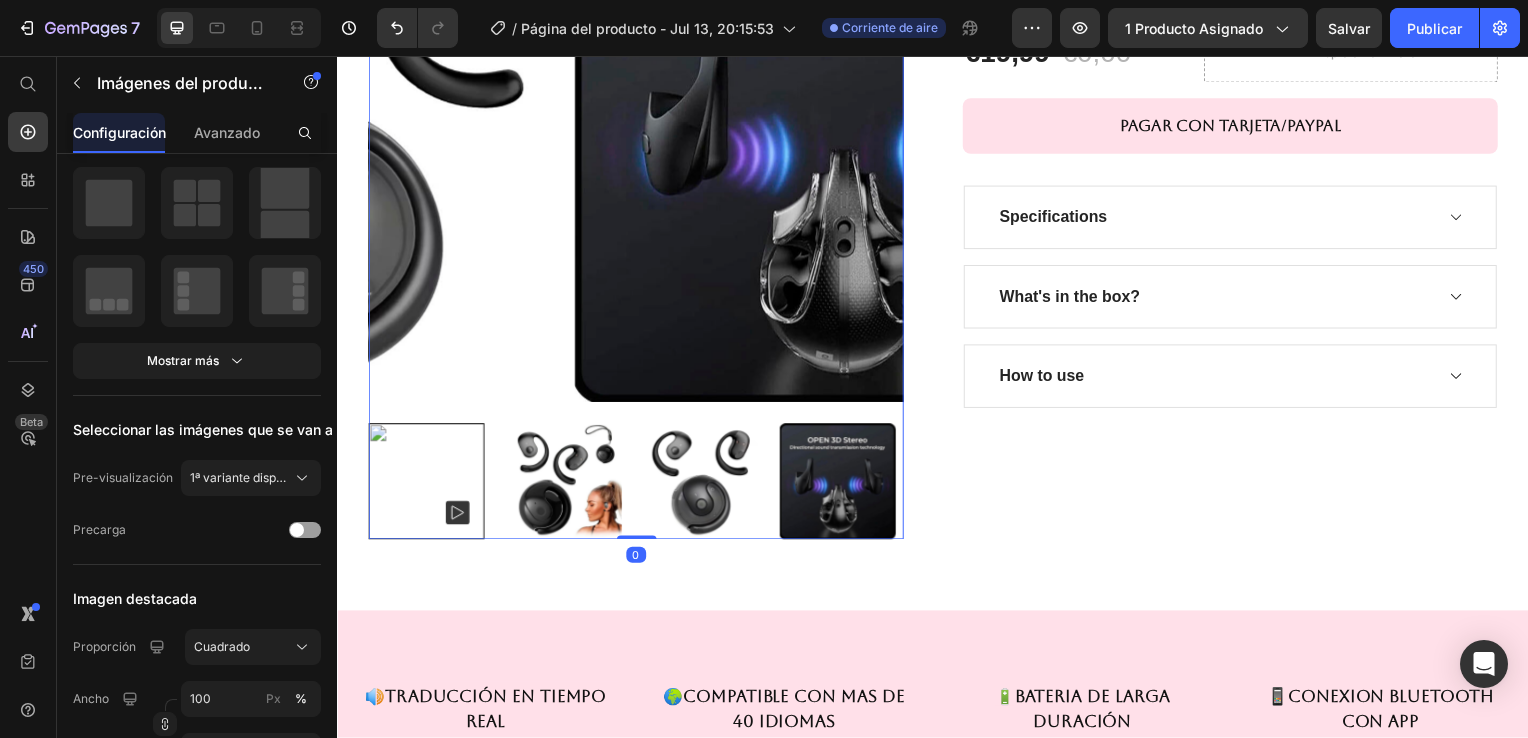 scroll, scrollTop: 0, scrollLeft: 0, axis: both 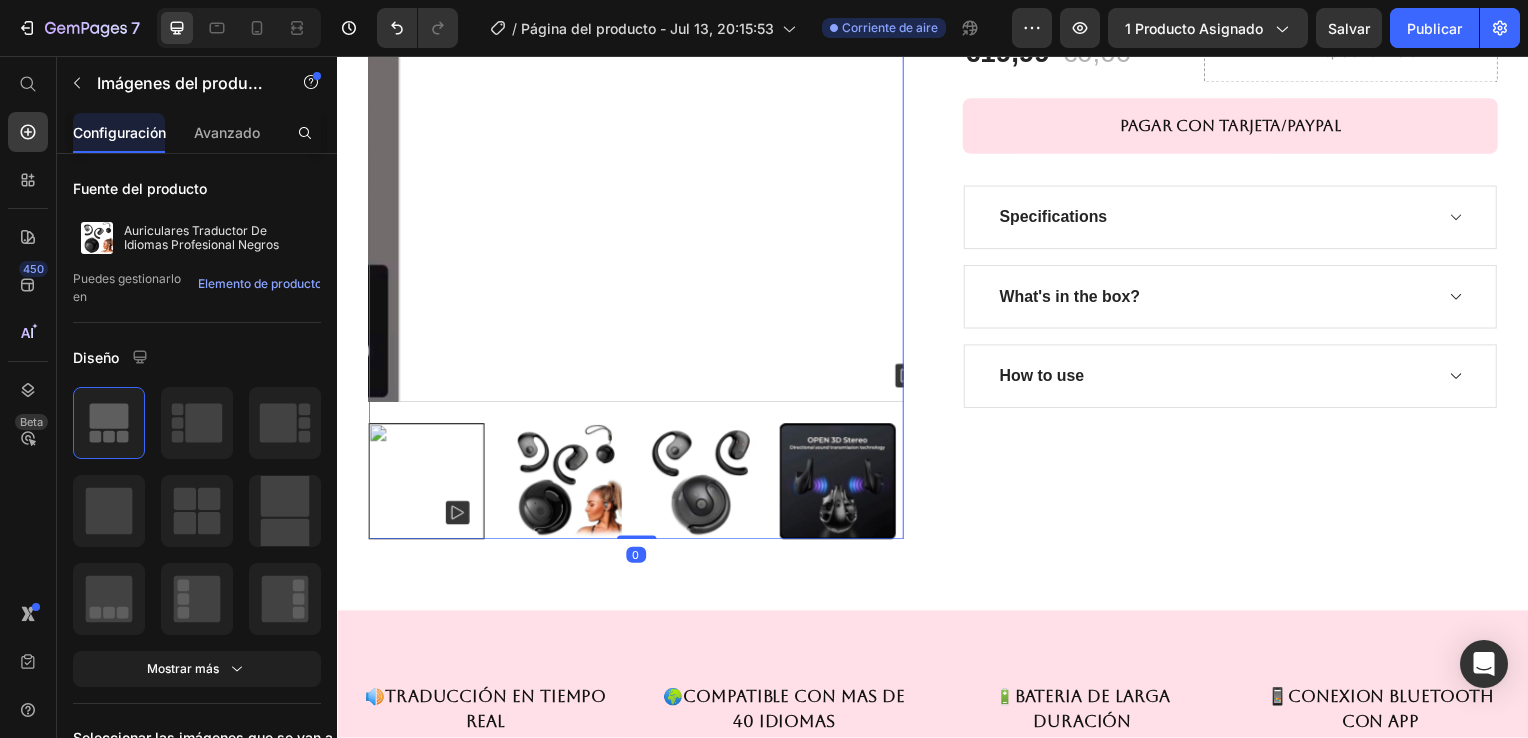 click at bounding box center [426, 484] 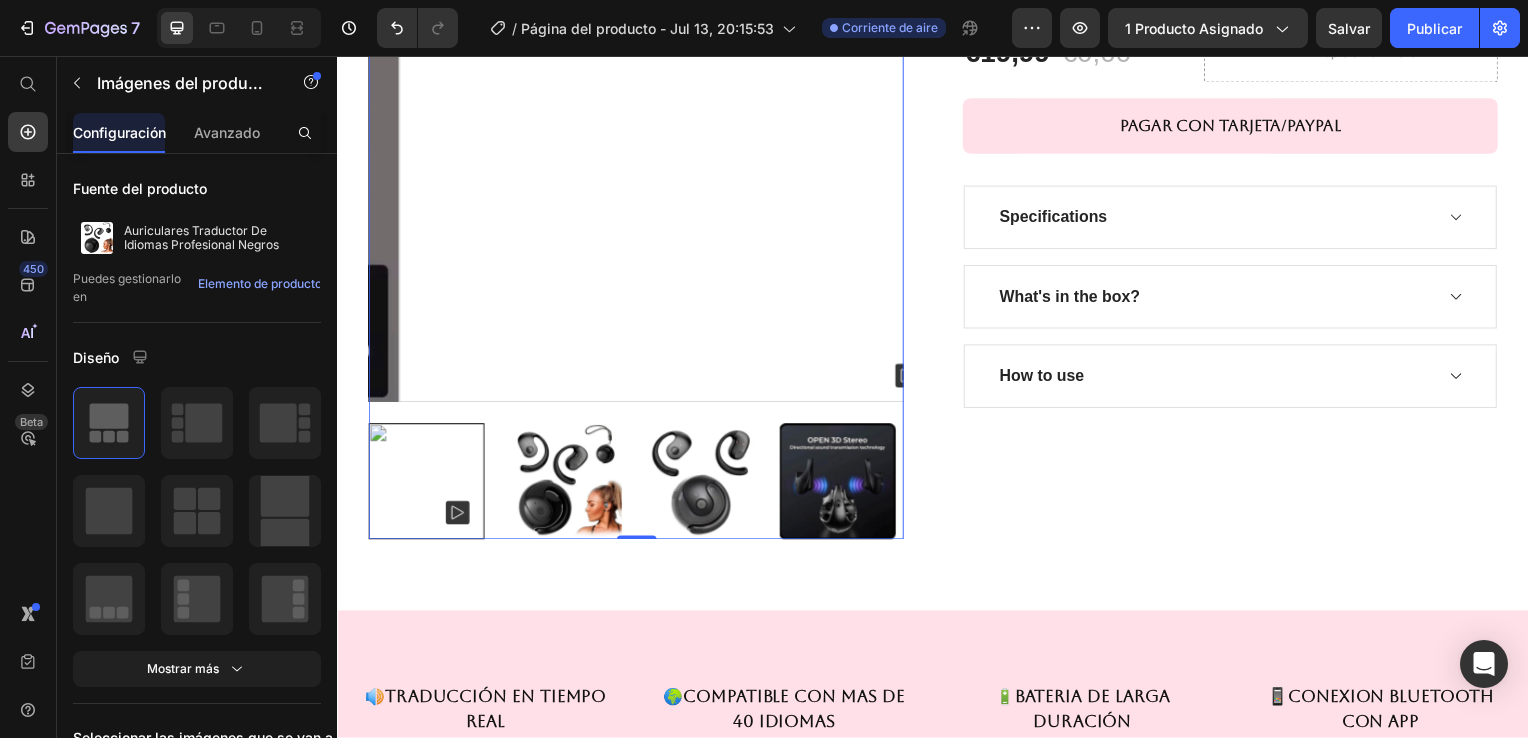 click at bounding box center (564, 484) 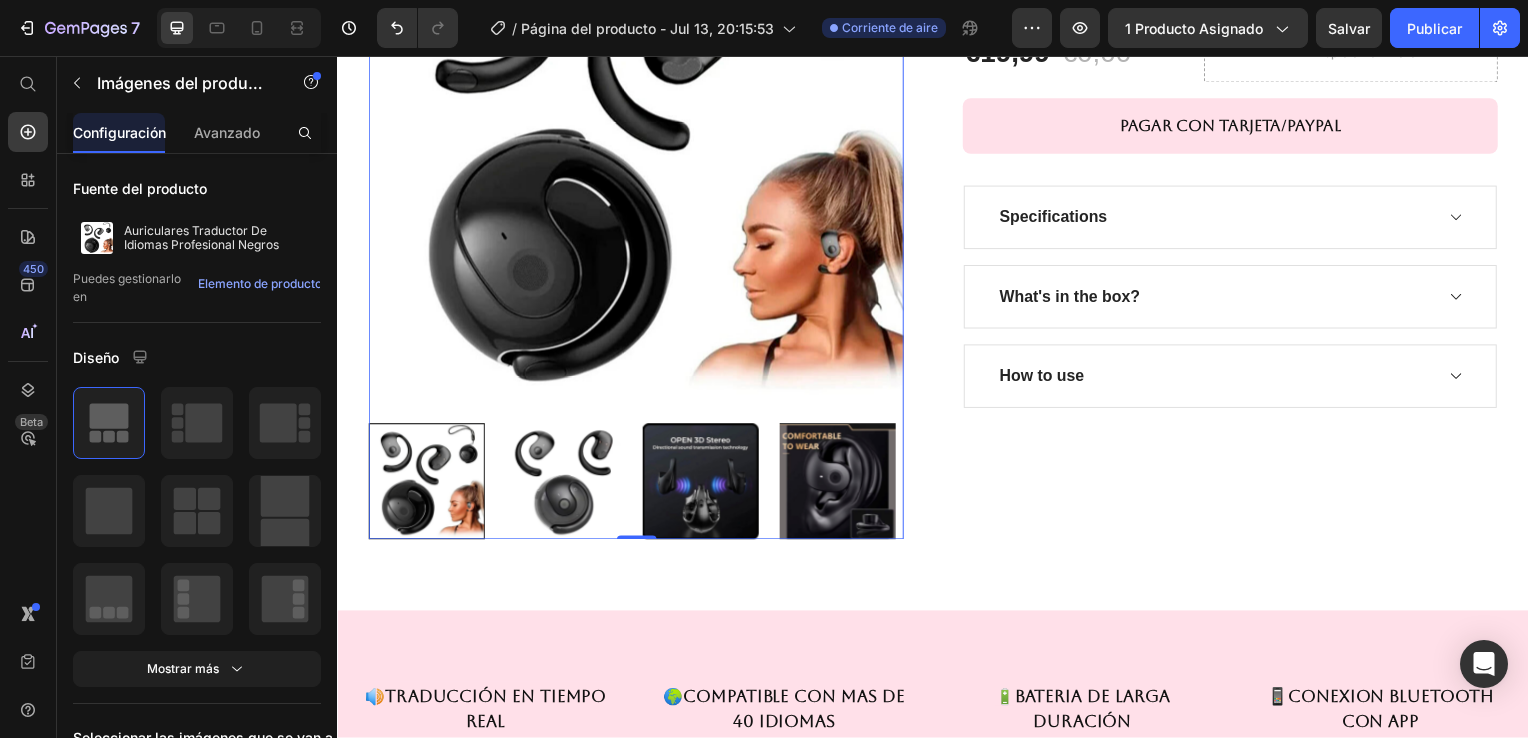click at bounding box center (426, 484) 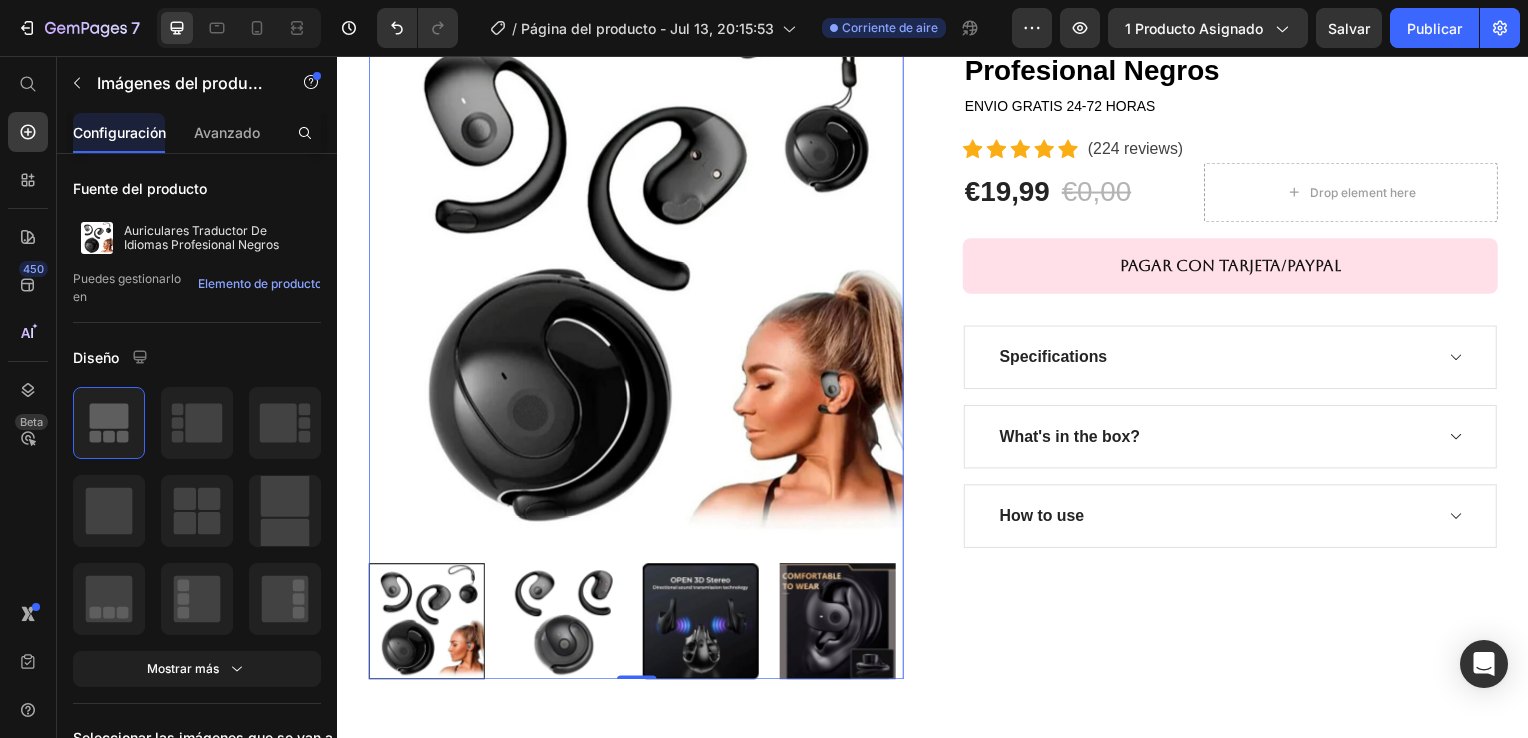 scroll, scrollTop: 100, scrollLeft: 0, axis: vertical 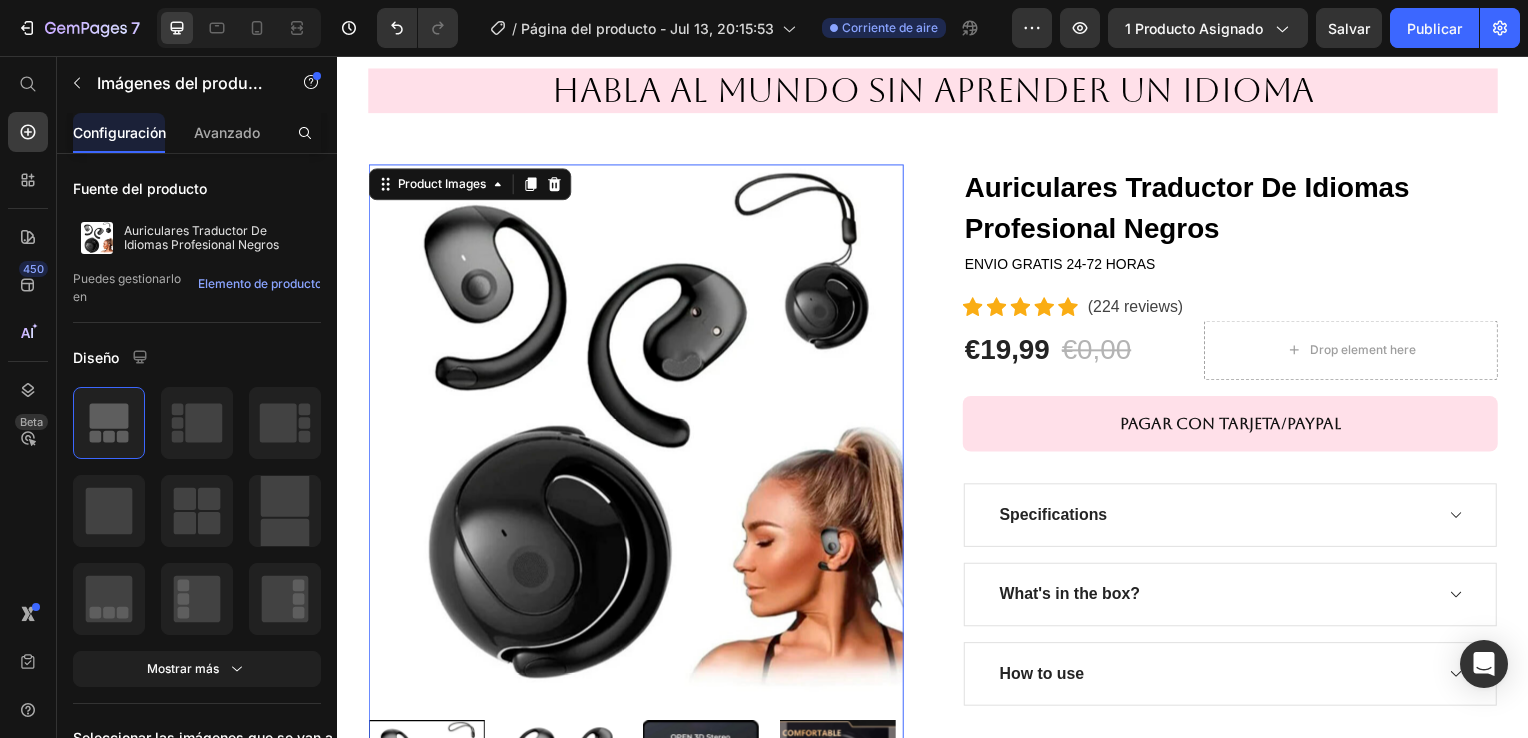 click at bounding box center (329, 1117) 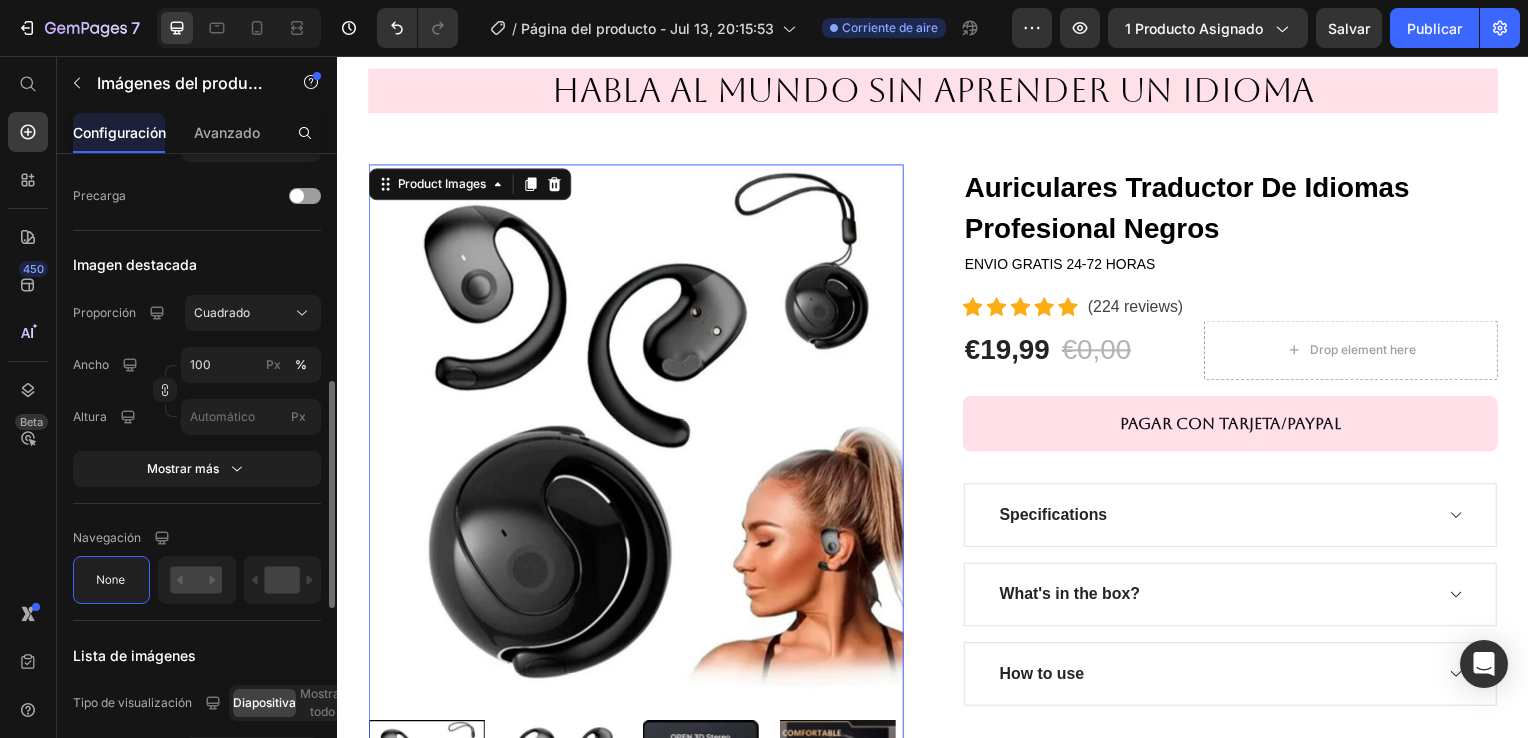 click at bounding box center [637, 435] 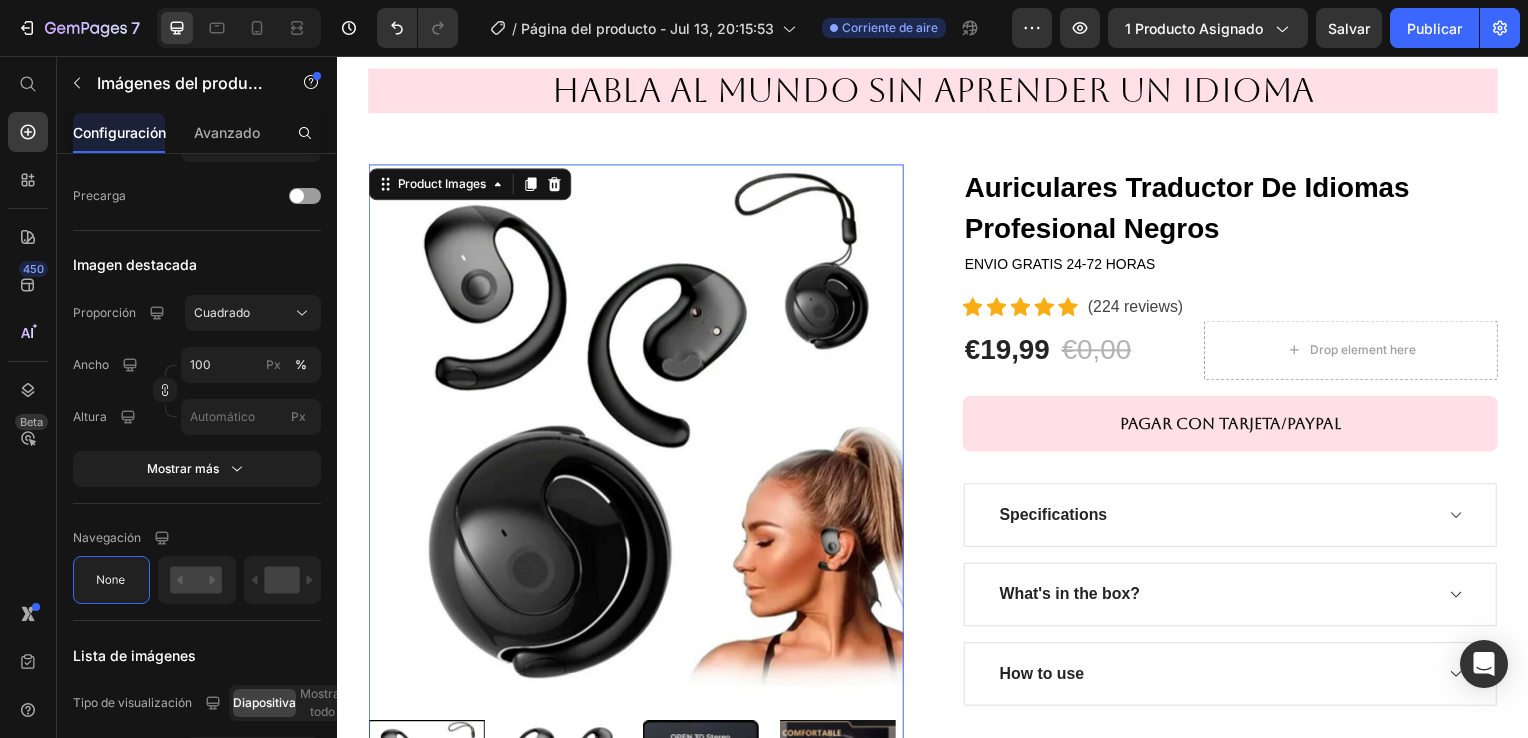 click at bounding box center (637, 435) 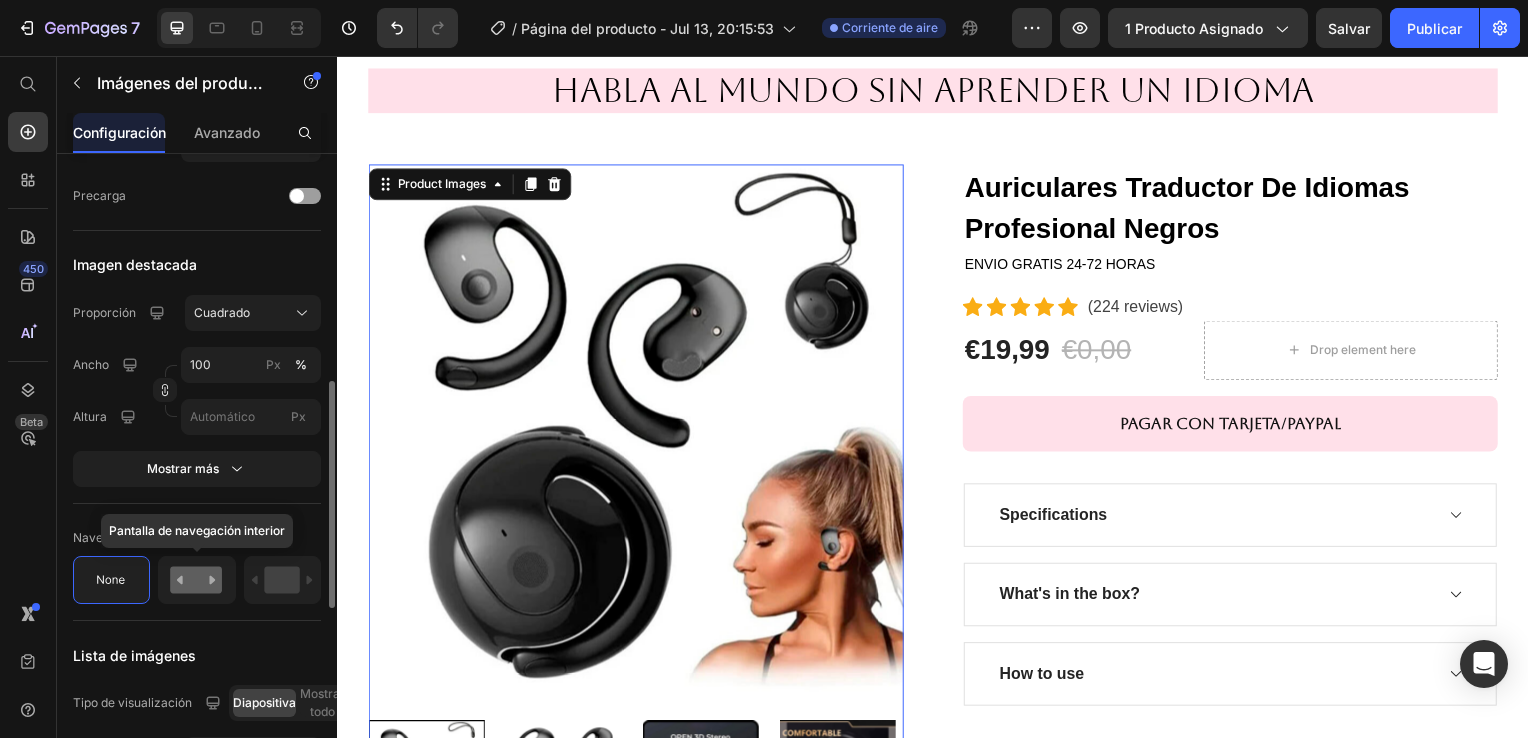 click 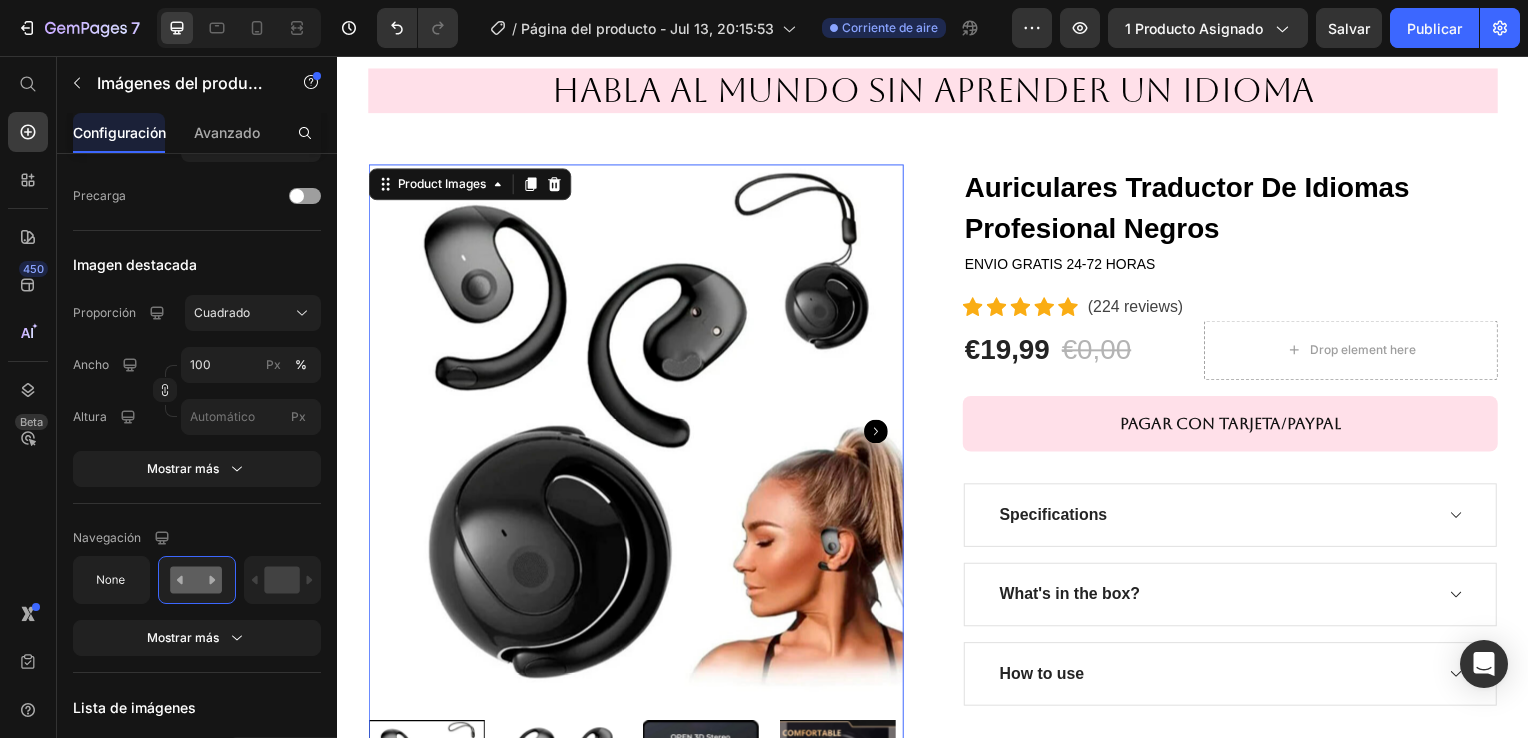 click at bounding box center [637, 435] 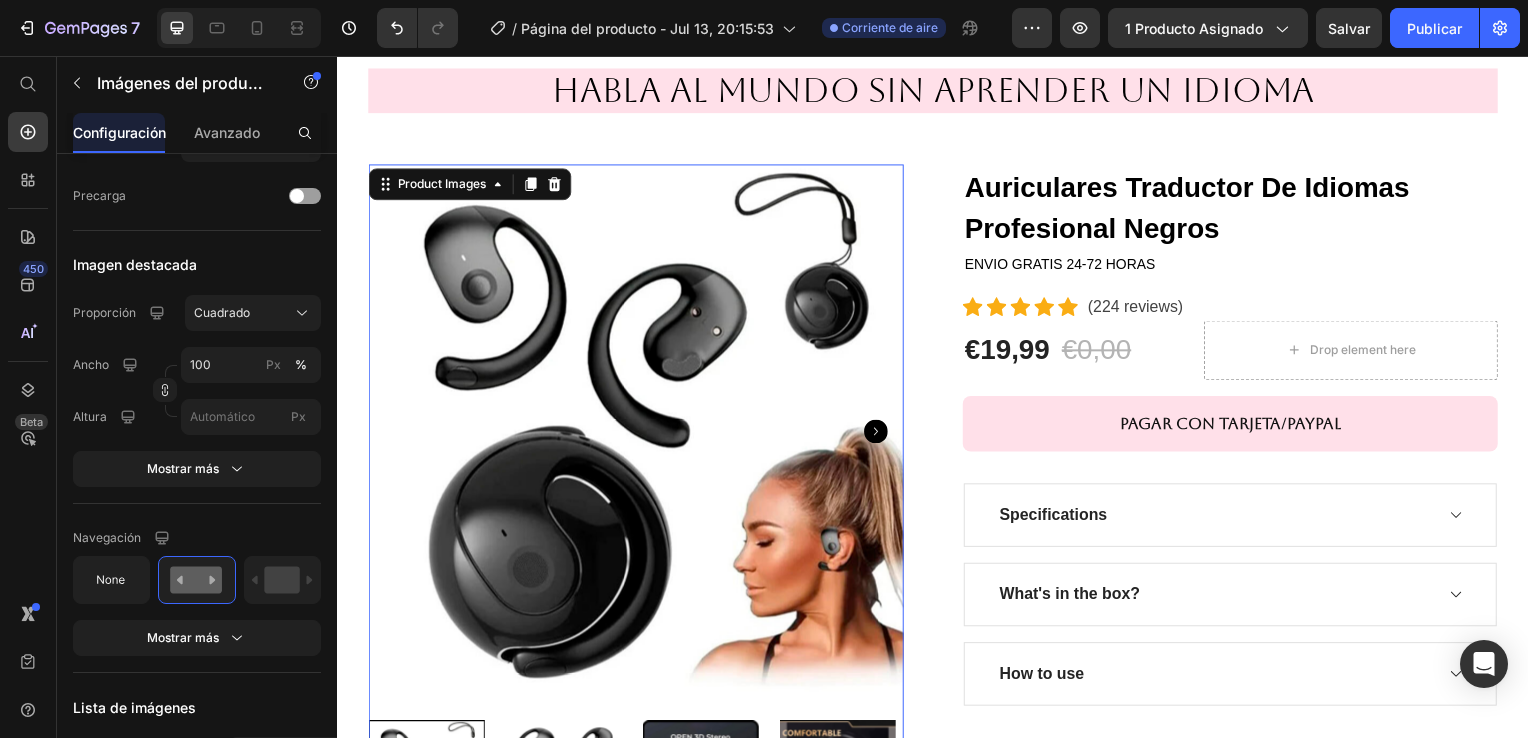 click 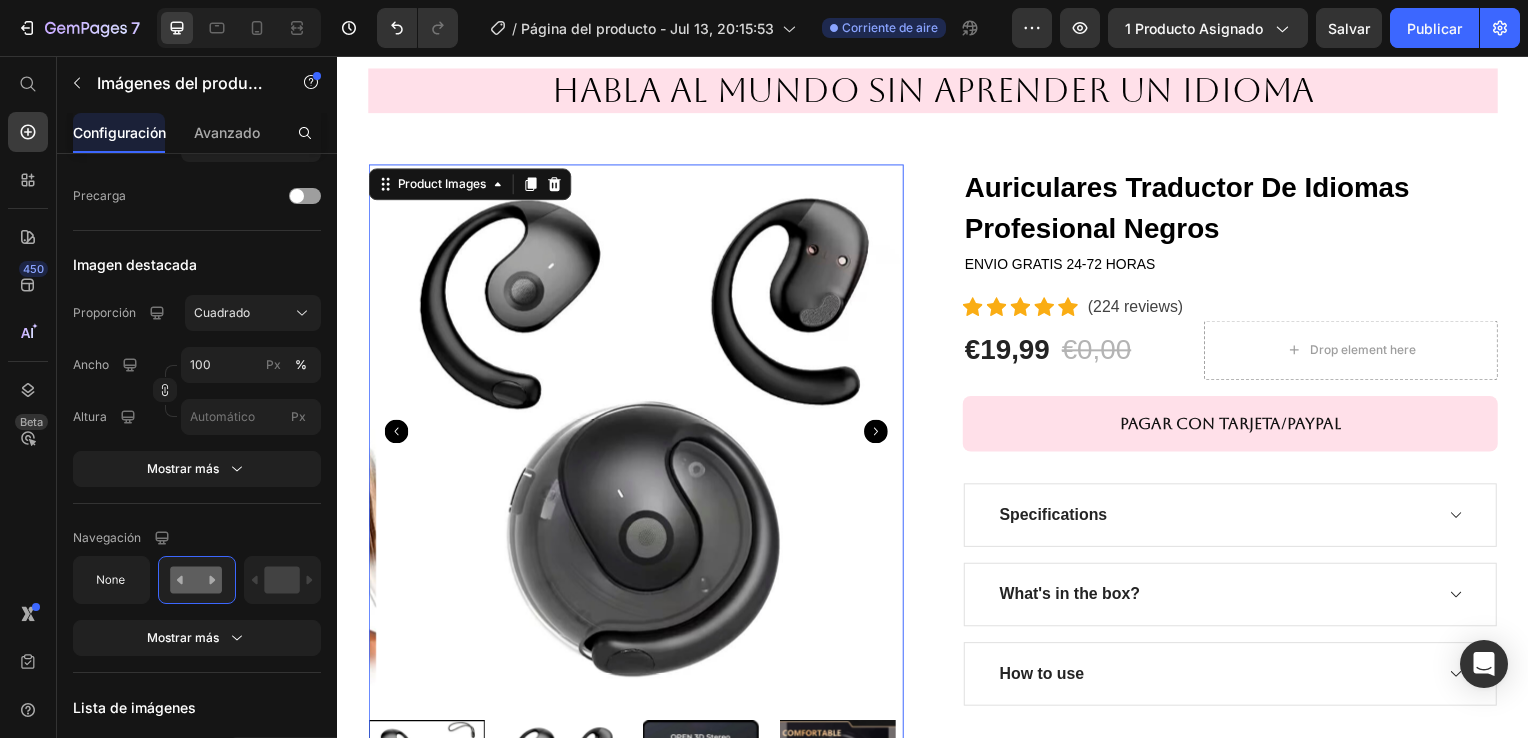 click 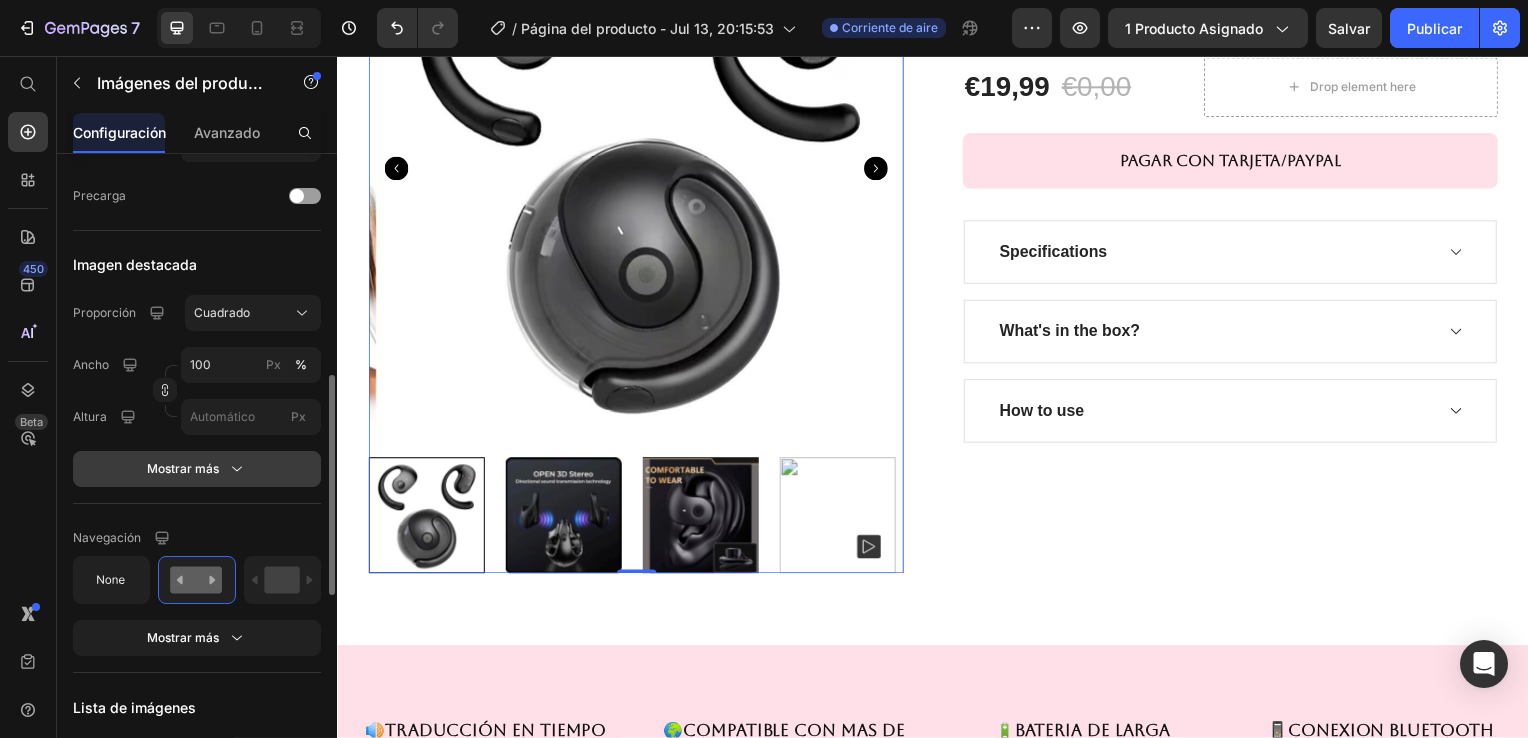 scroll, scrollTop: 400, scrollLeft: 0, axis: vertical 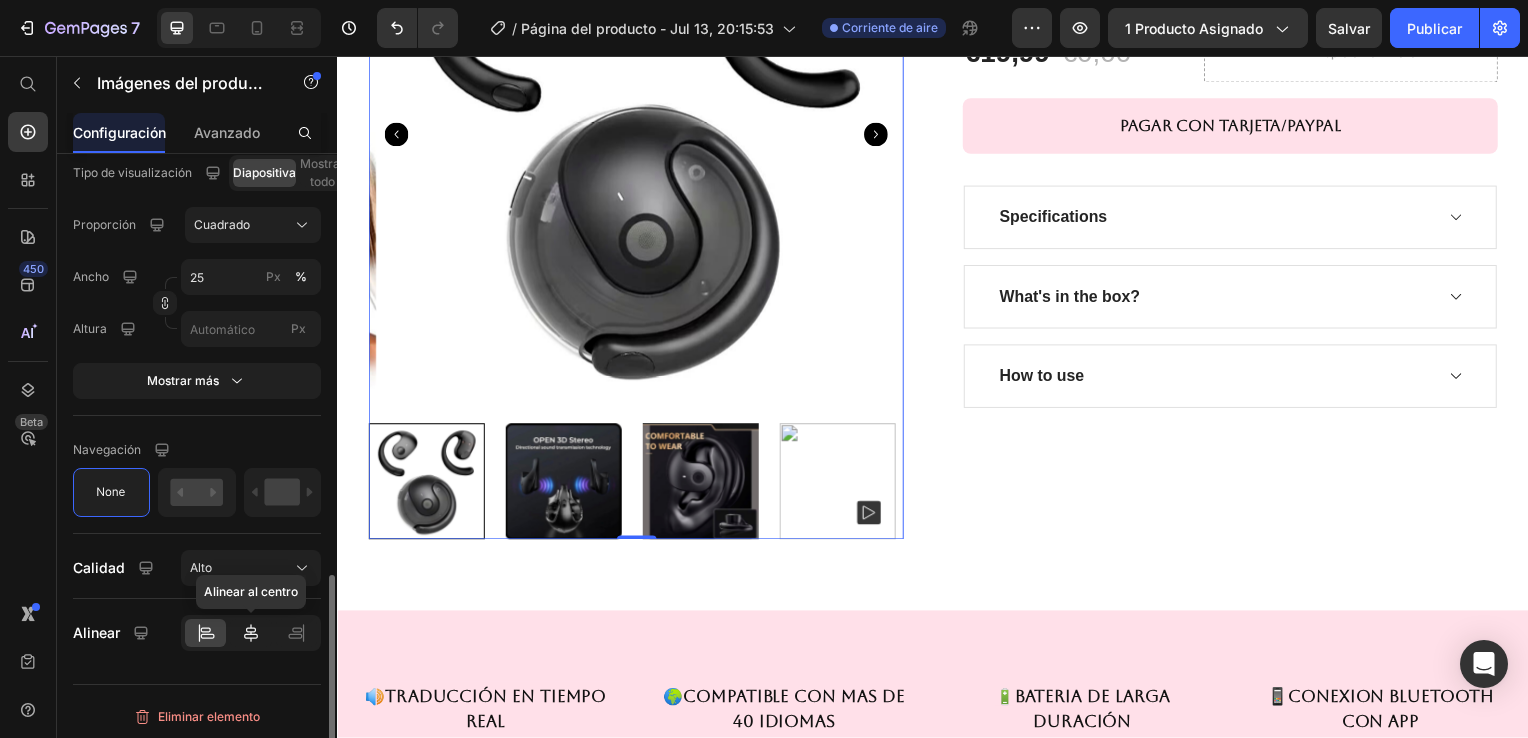 click 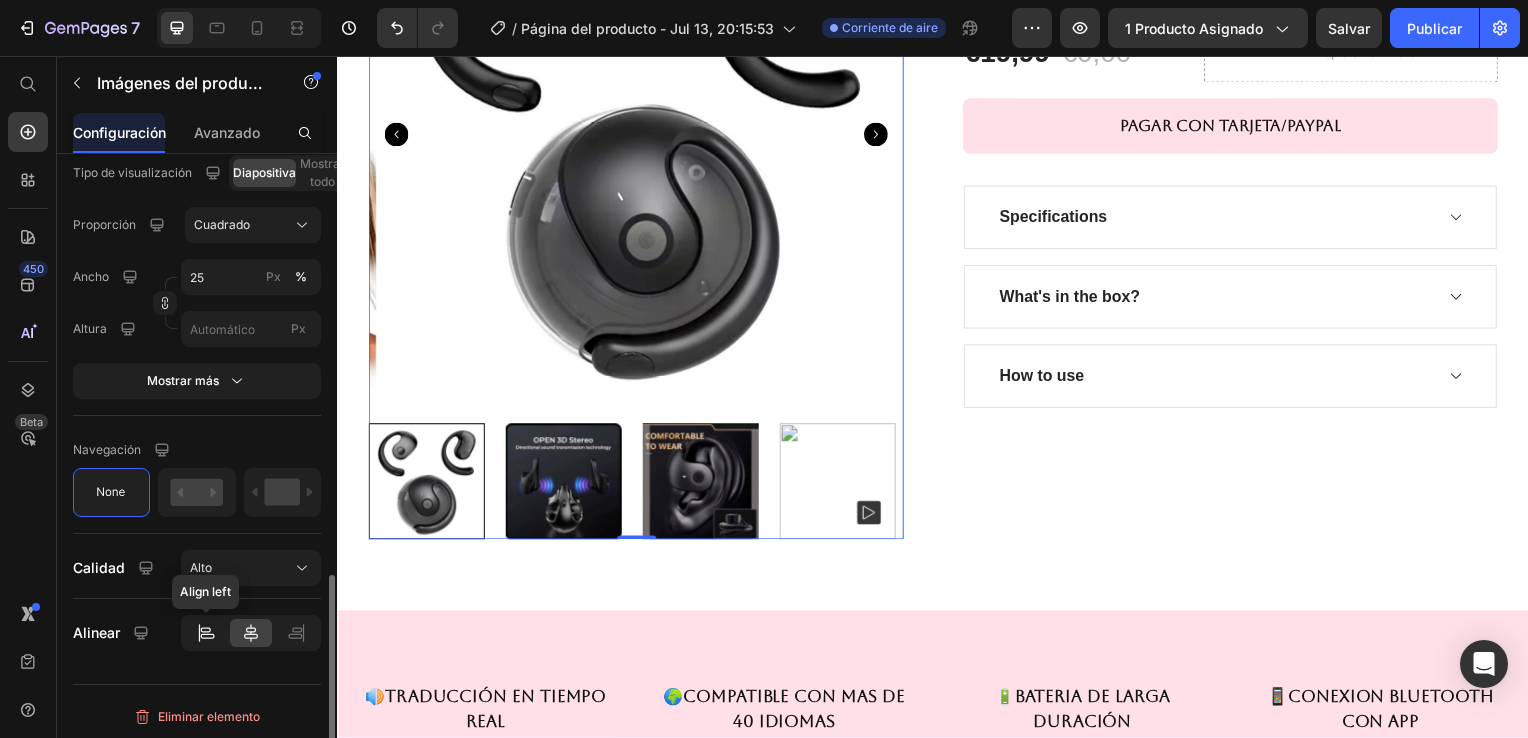 click 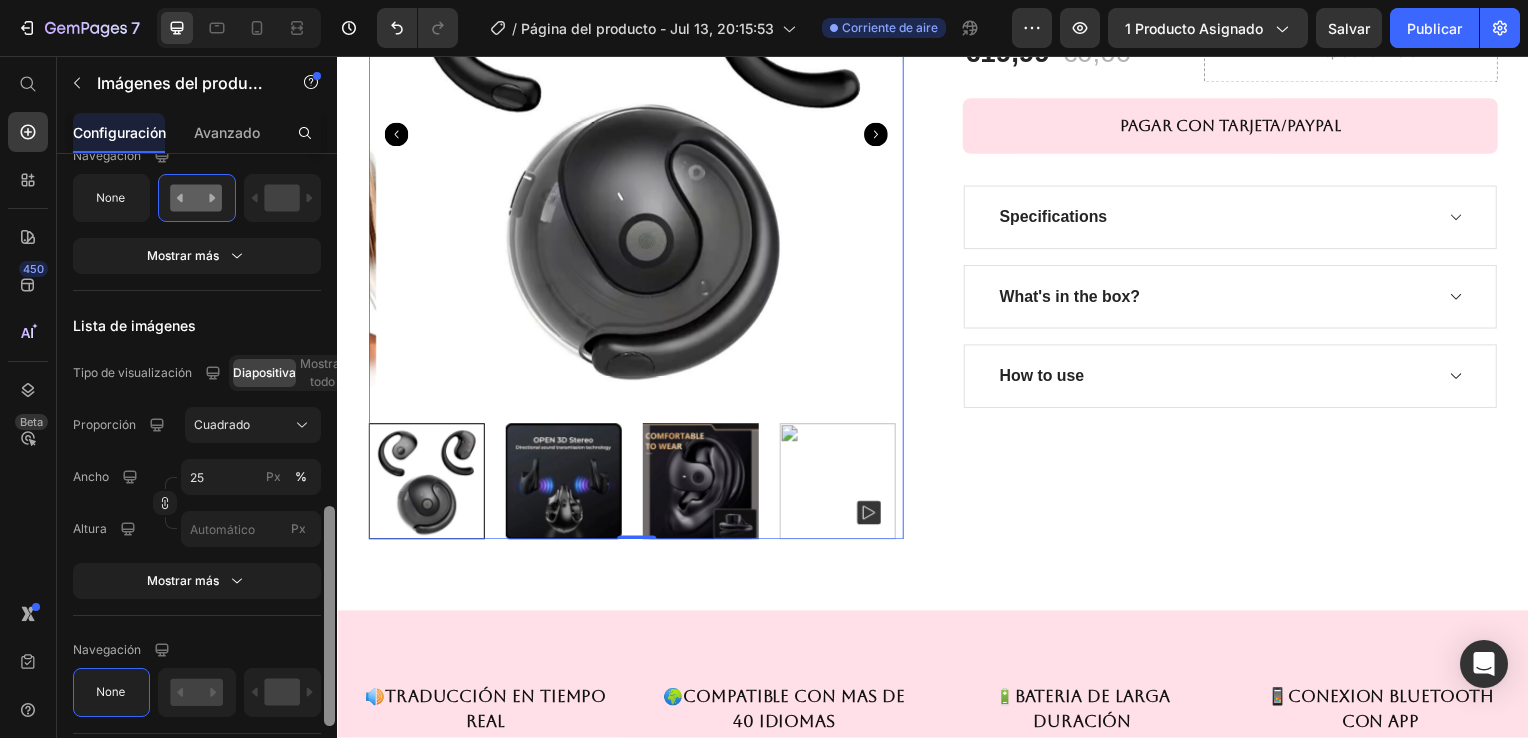 scroll, scrollTop: 383, scrollLeft: 0, axis: vertical 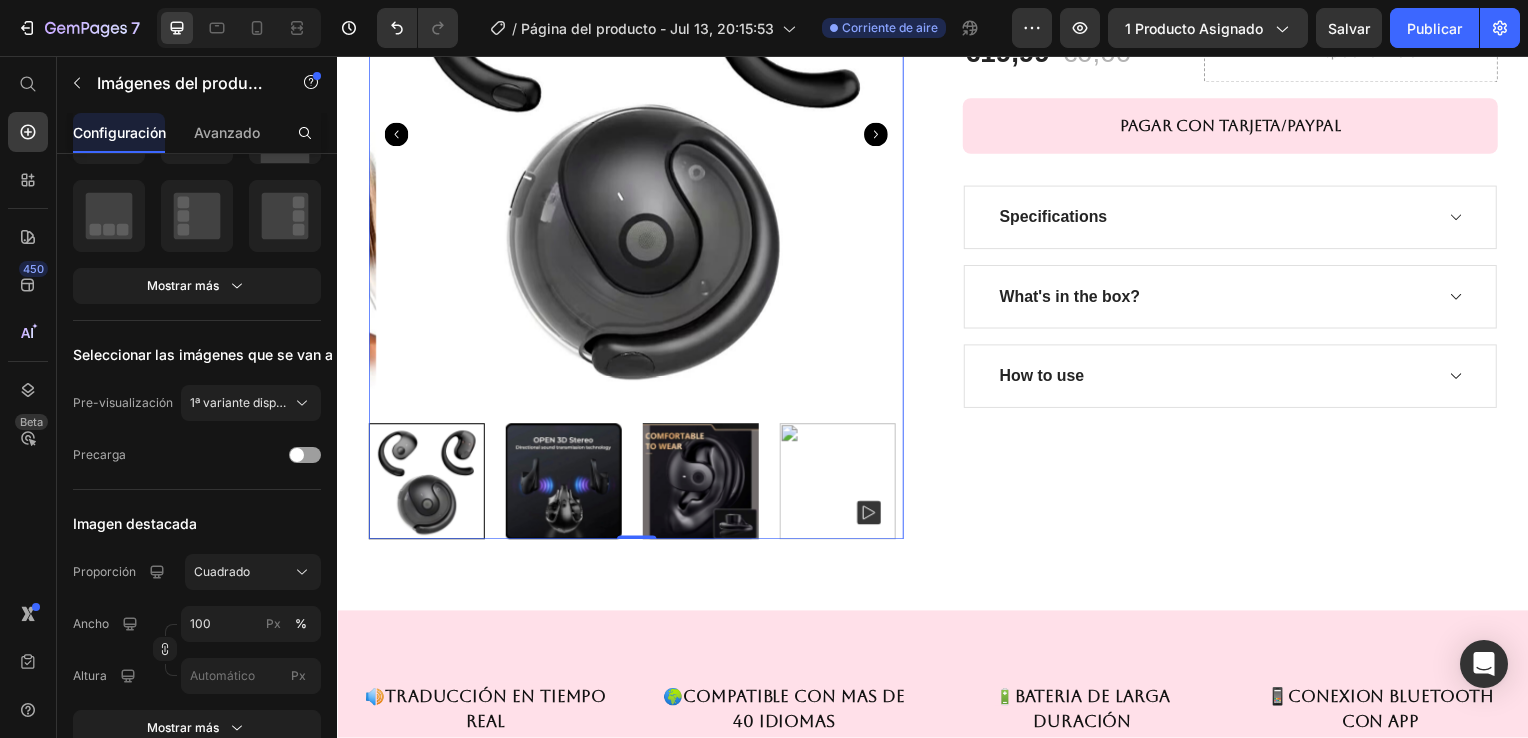 click at bounding box center (329, 1116) 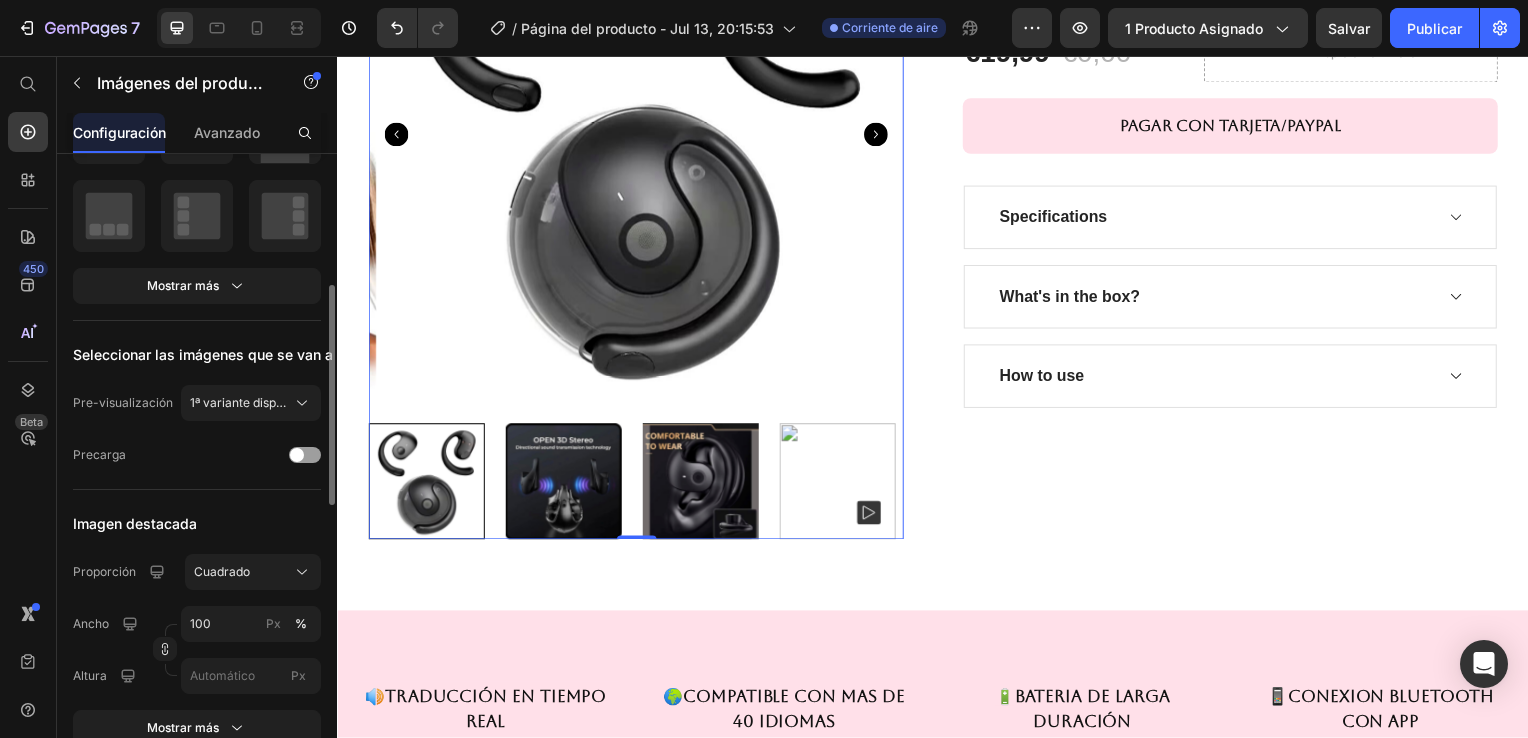 scroll, scrollTop: 283, scrollLeft: 0, axis: vertical 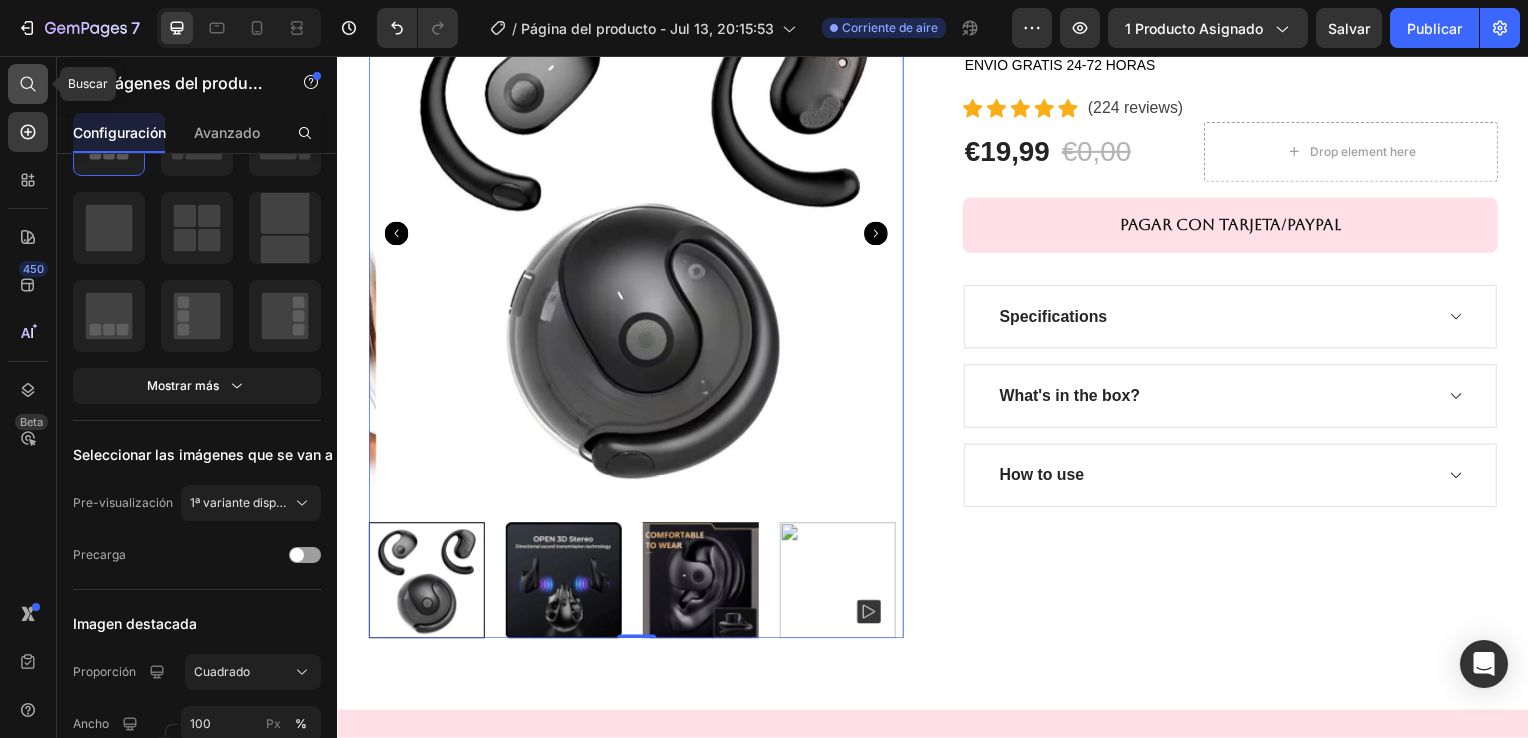 click 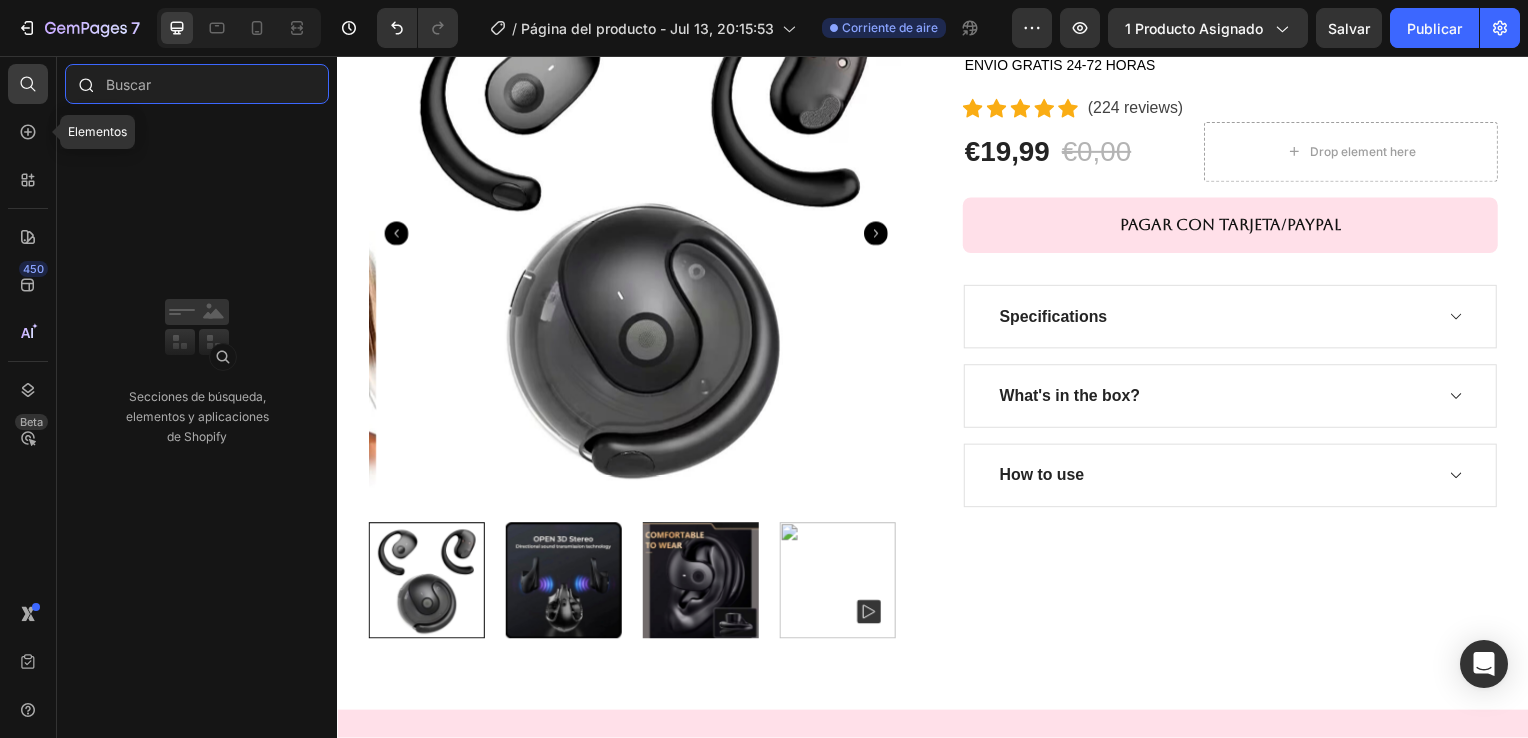 click at bounding box center (197, 84) 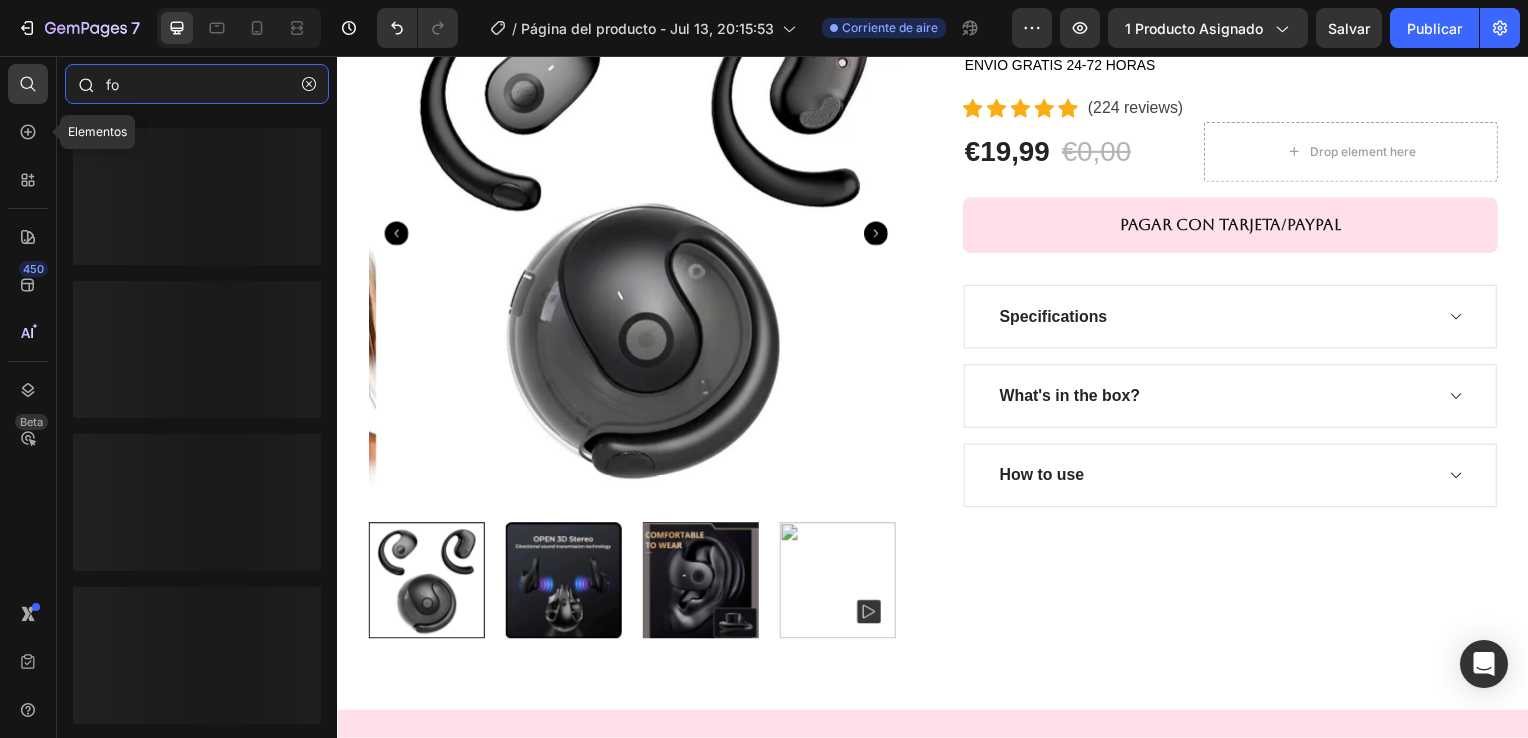 type on "f" 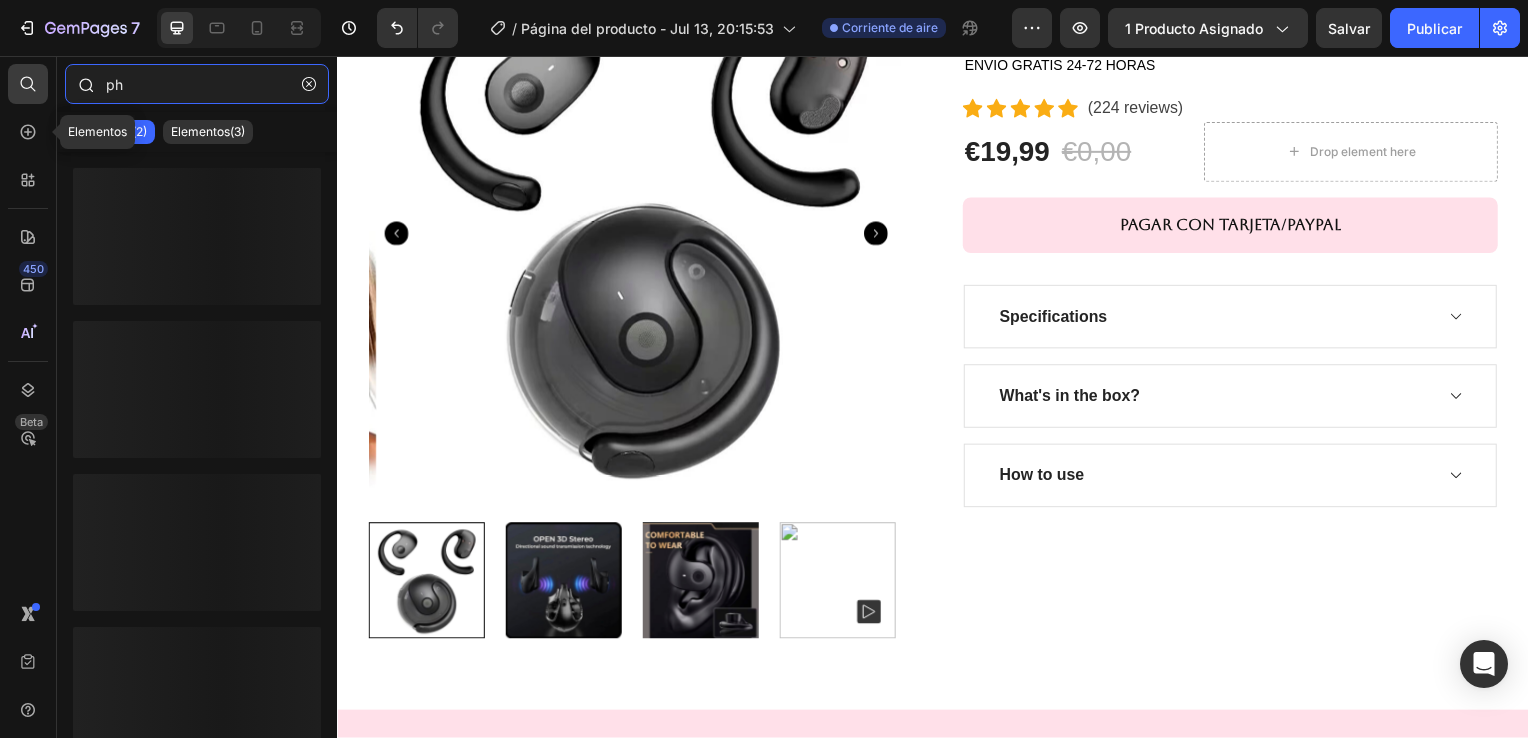 type on "p" 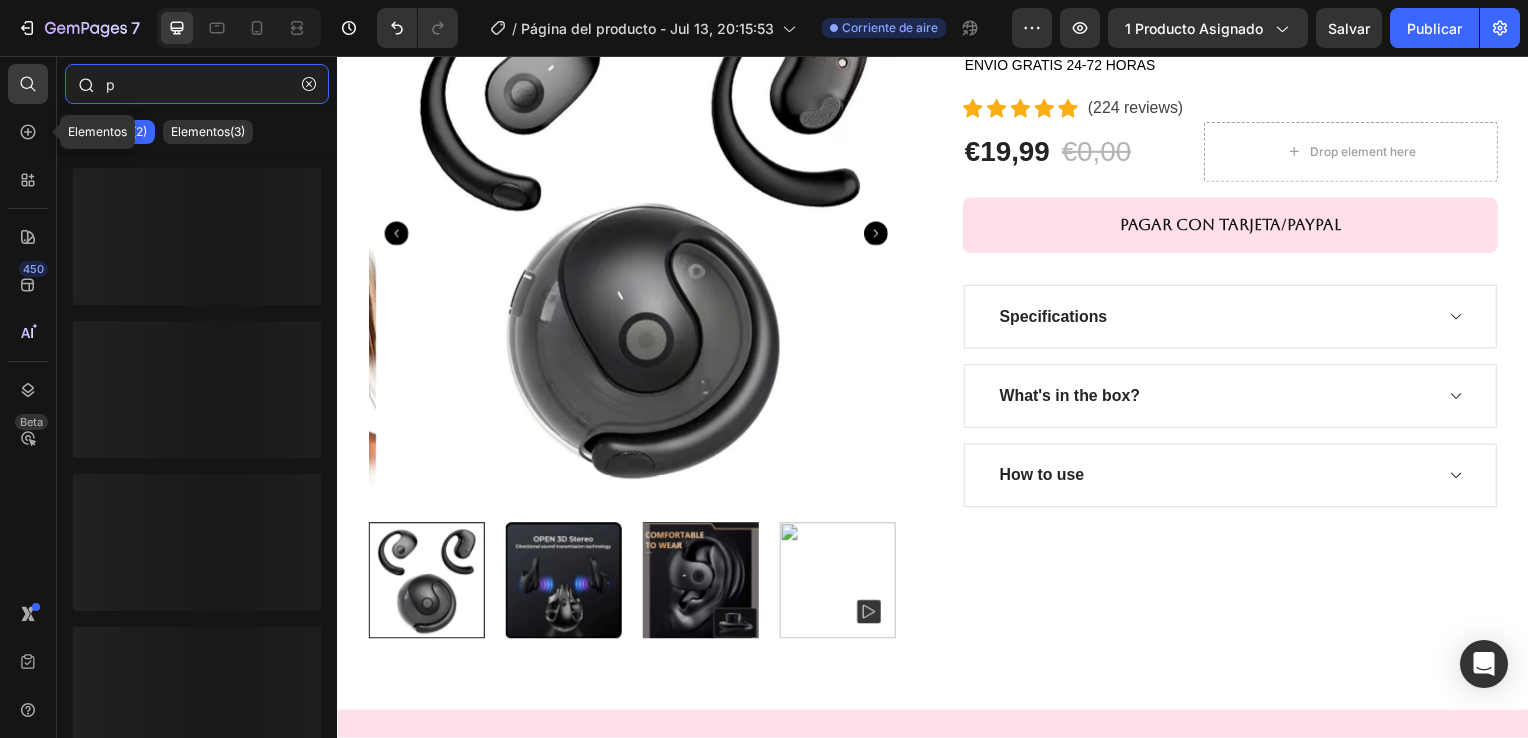 type 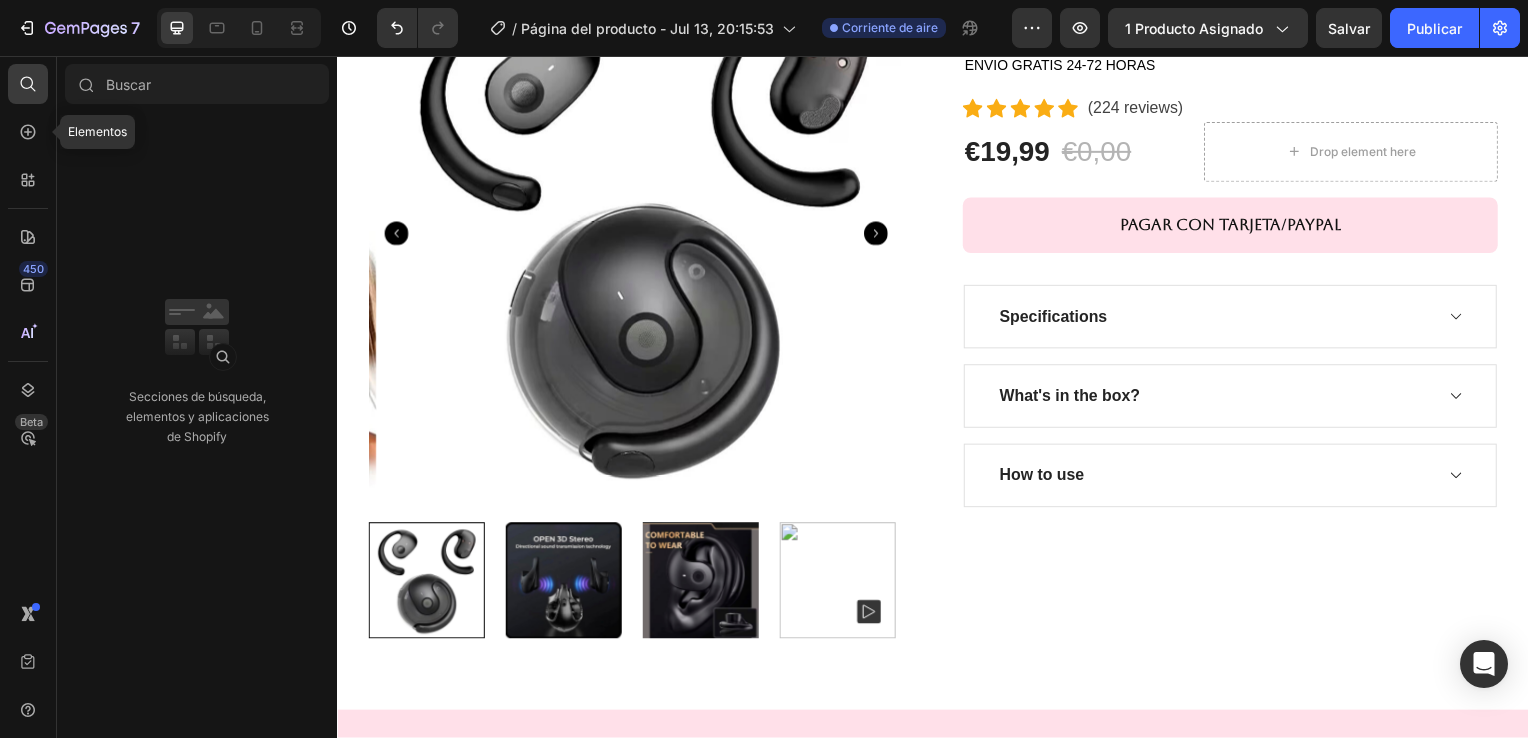 click on "Elementos 450 Beta" at bounding box center (28, 397) 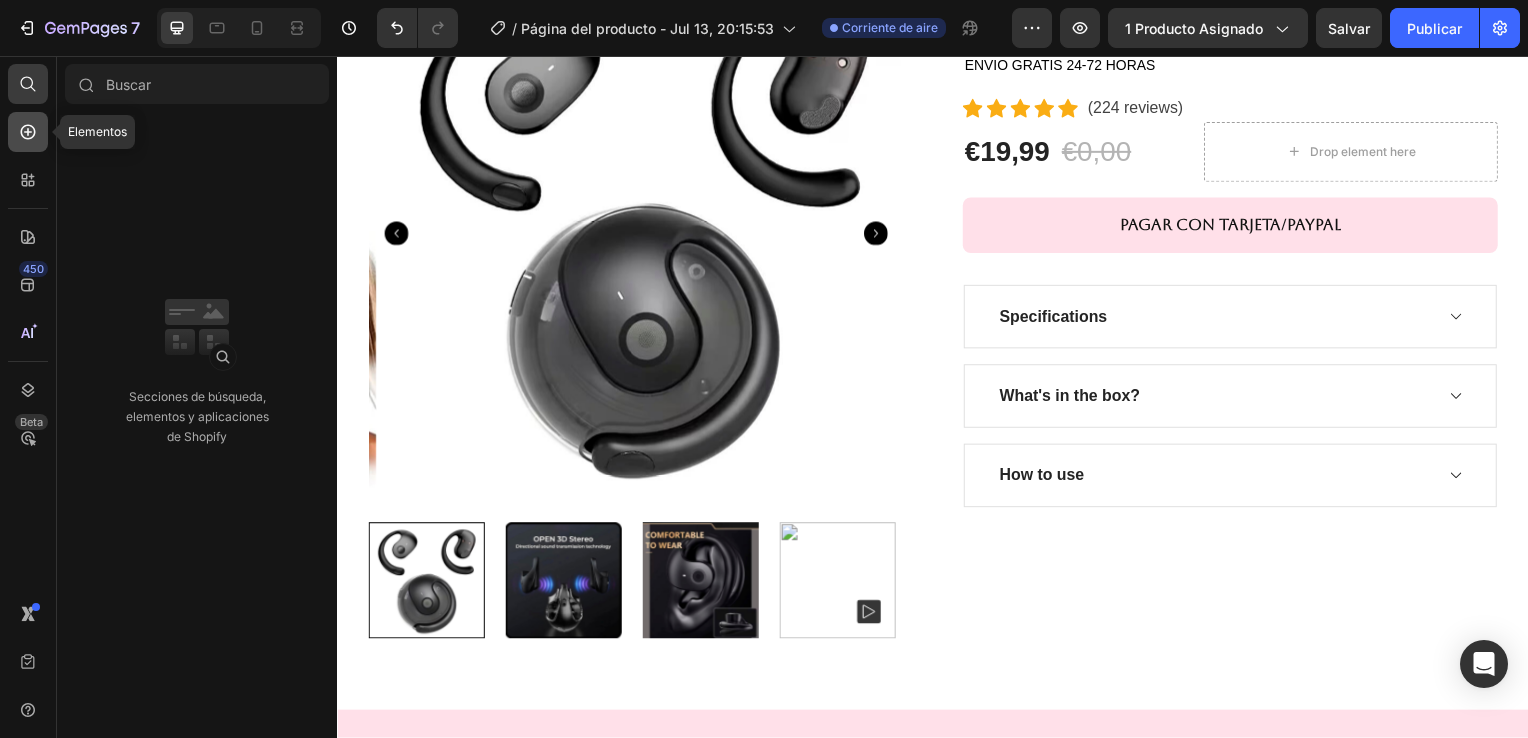 click 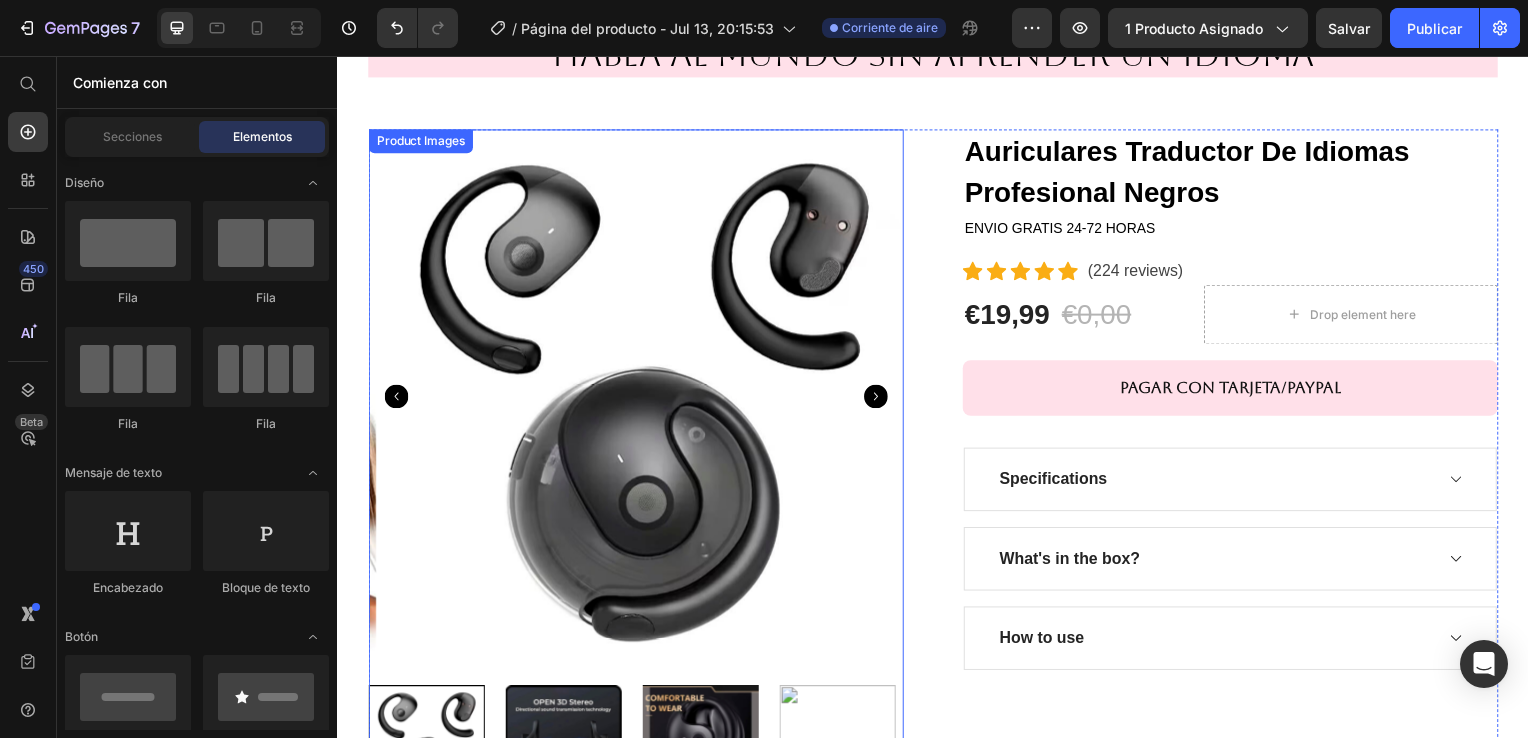 scroll, scrollTop: 100, scrollLeft: 0, axis: vertical 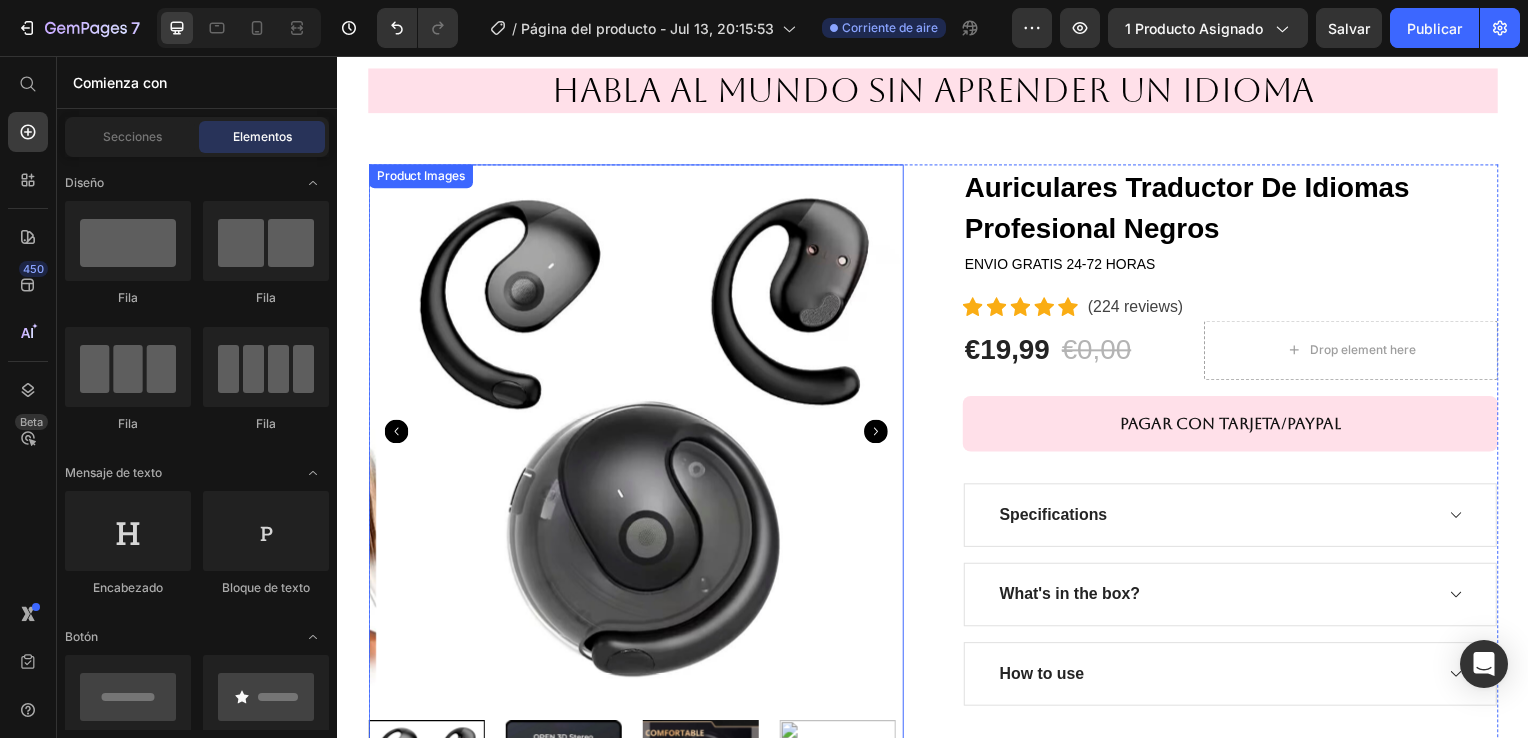 click 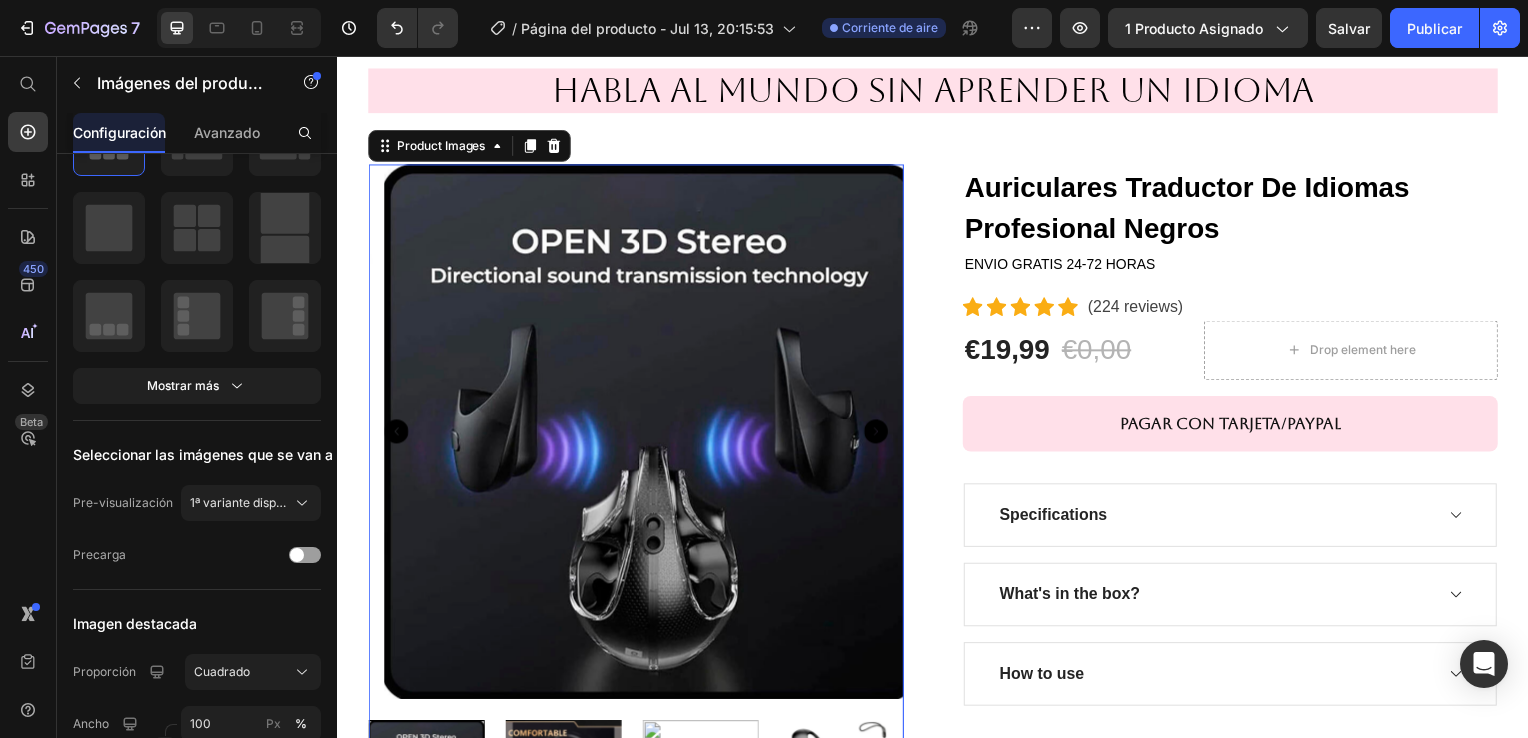 click 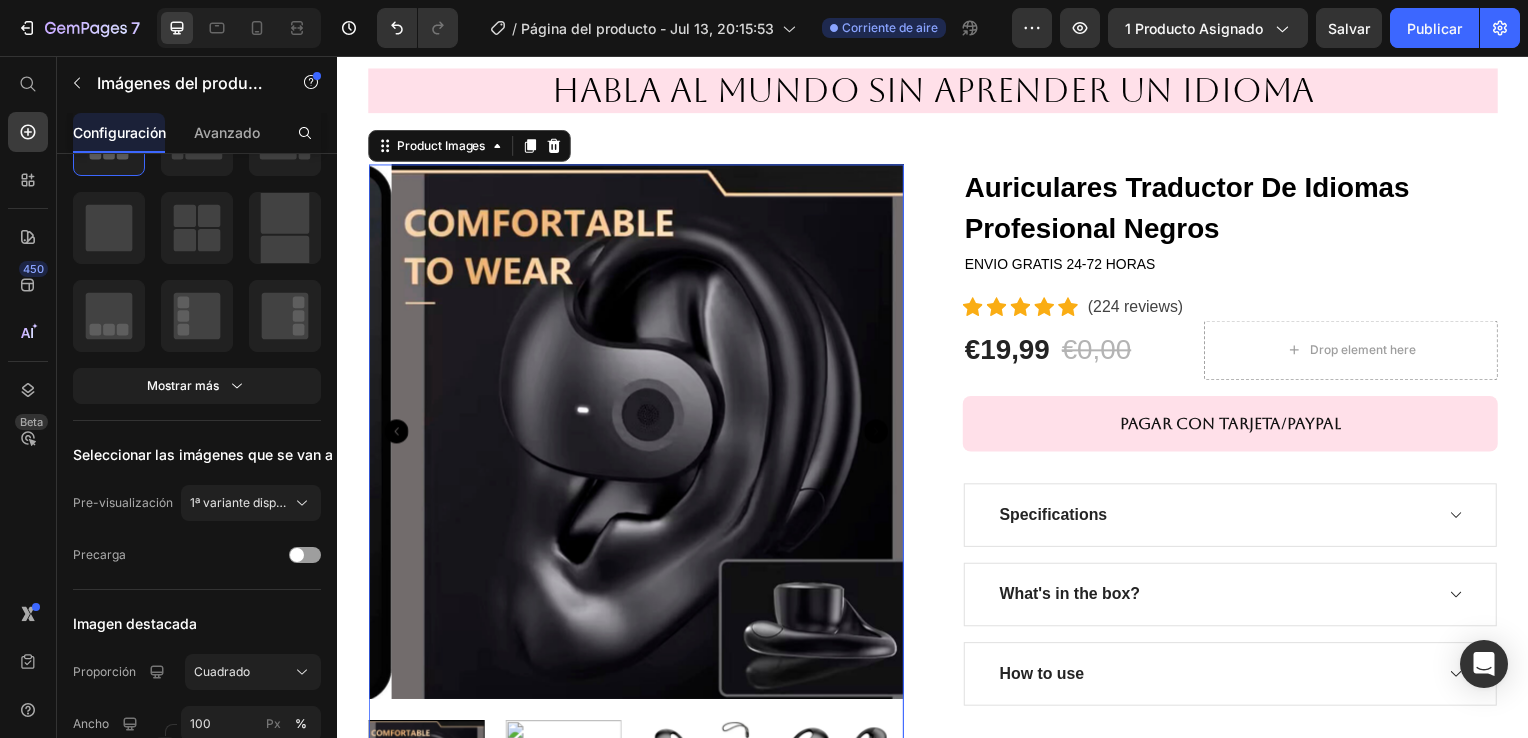 click 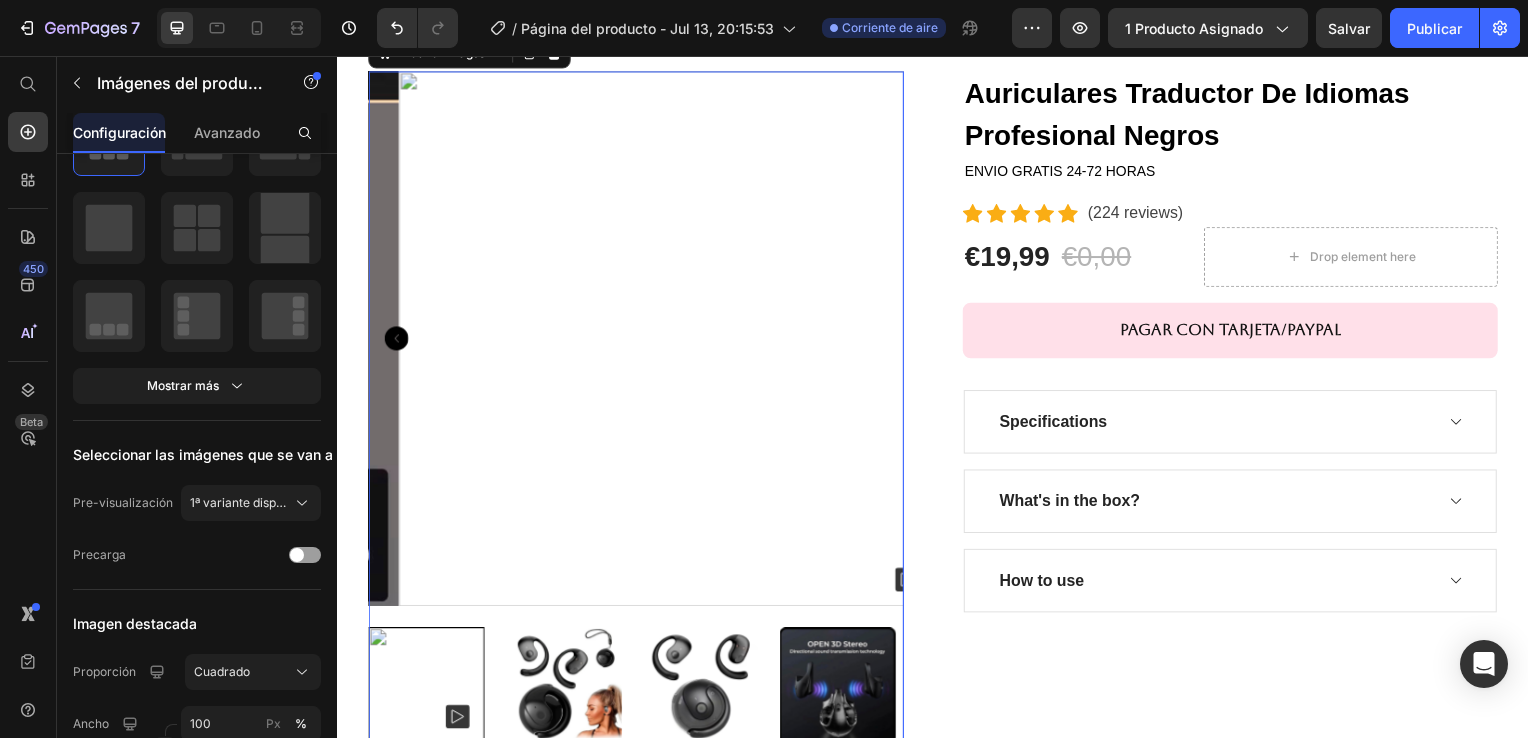 scroll, scrollTop: 300, scrollLeft: 0, axis: vertical 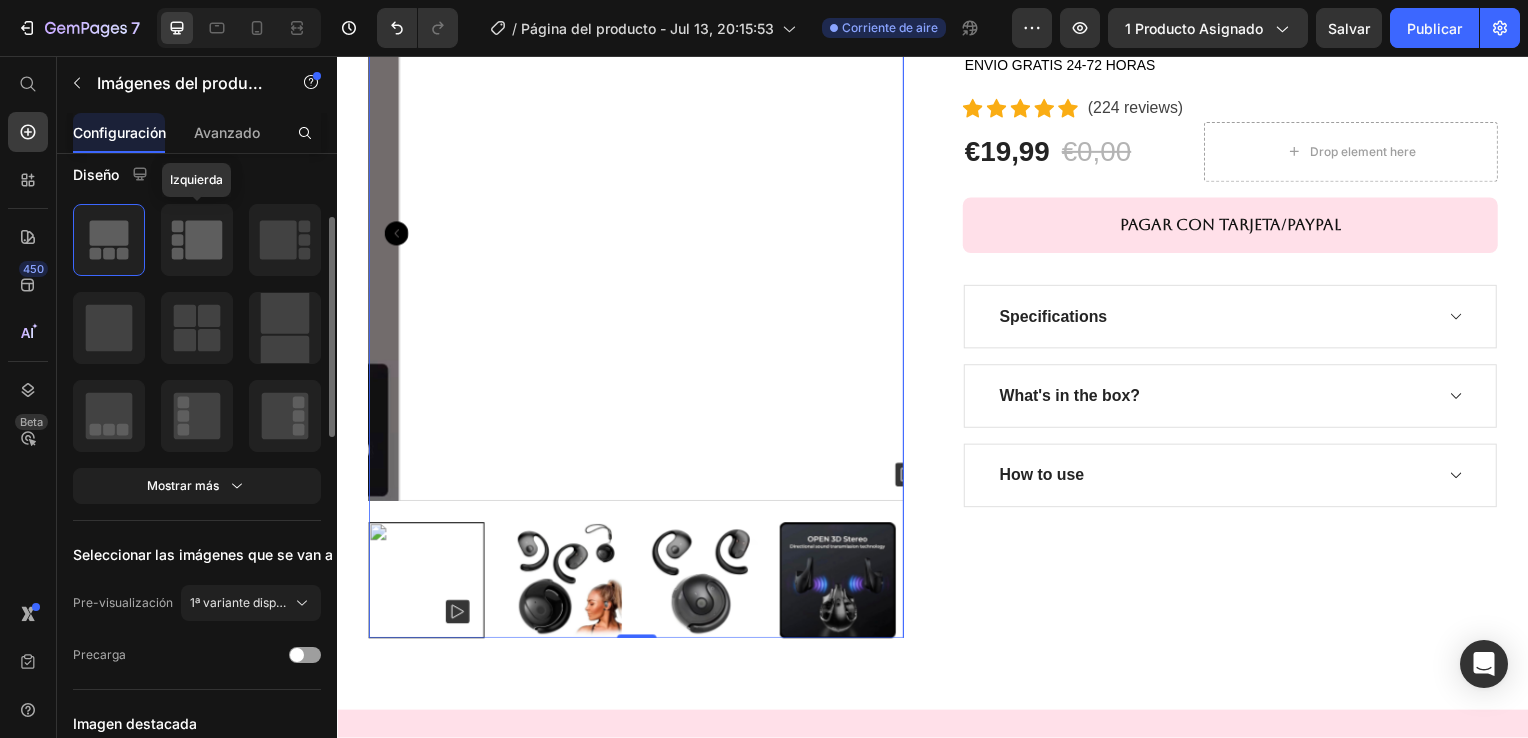 click 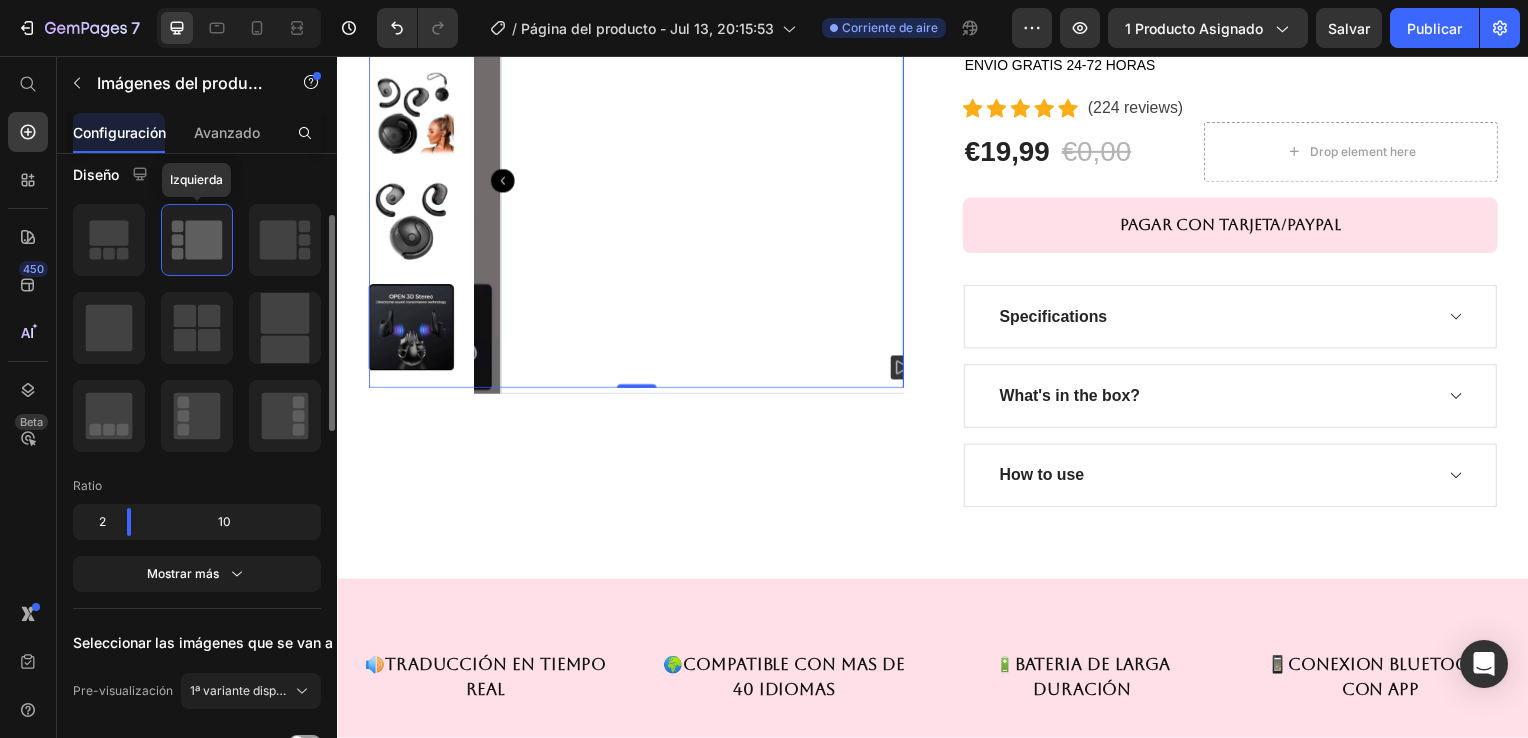 scroll, scrollTop: 247, scrollLeft: 0, axis: vertical 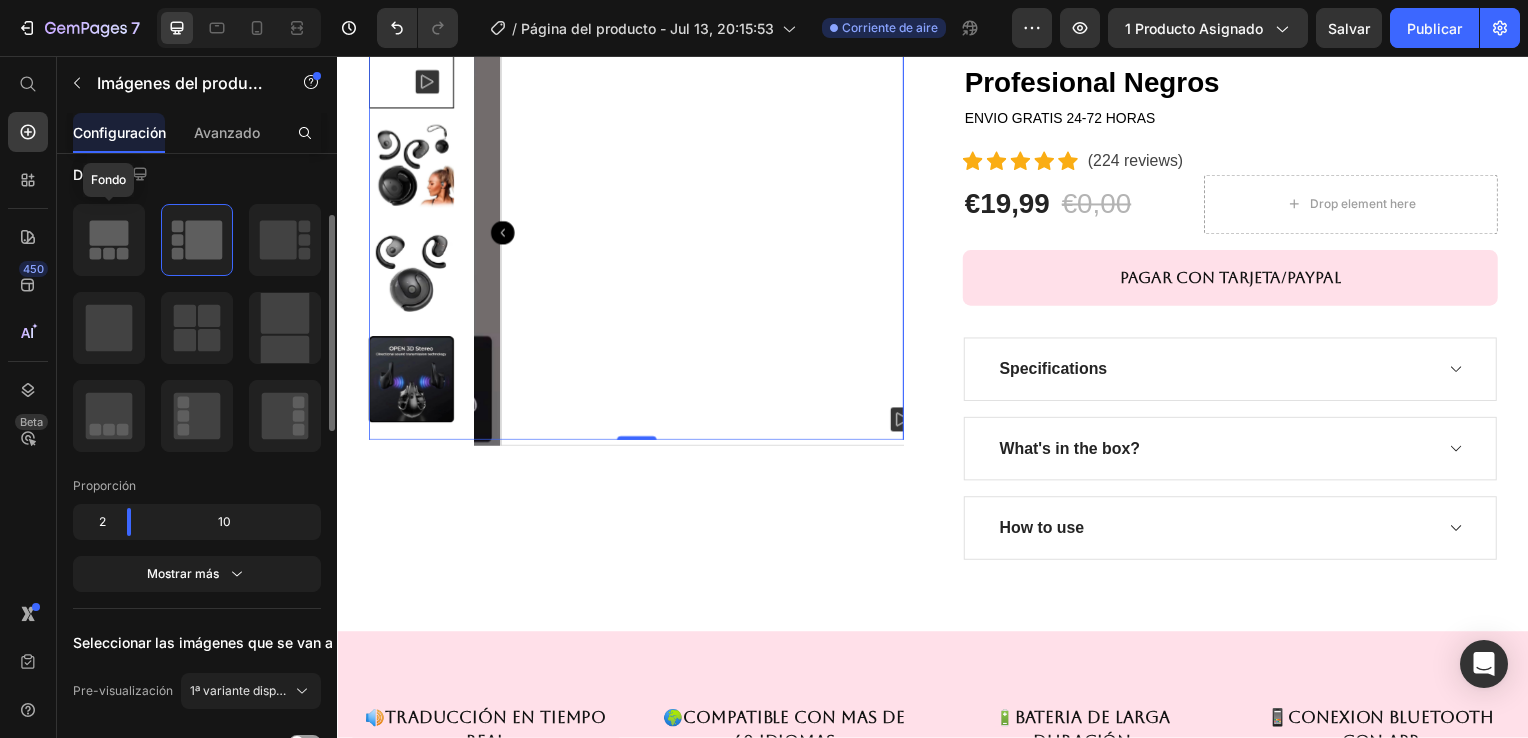 click 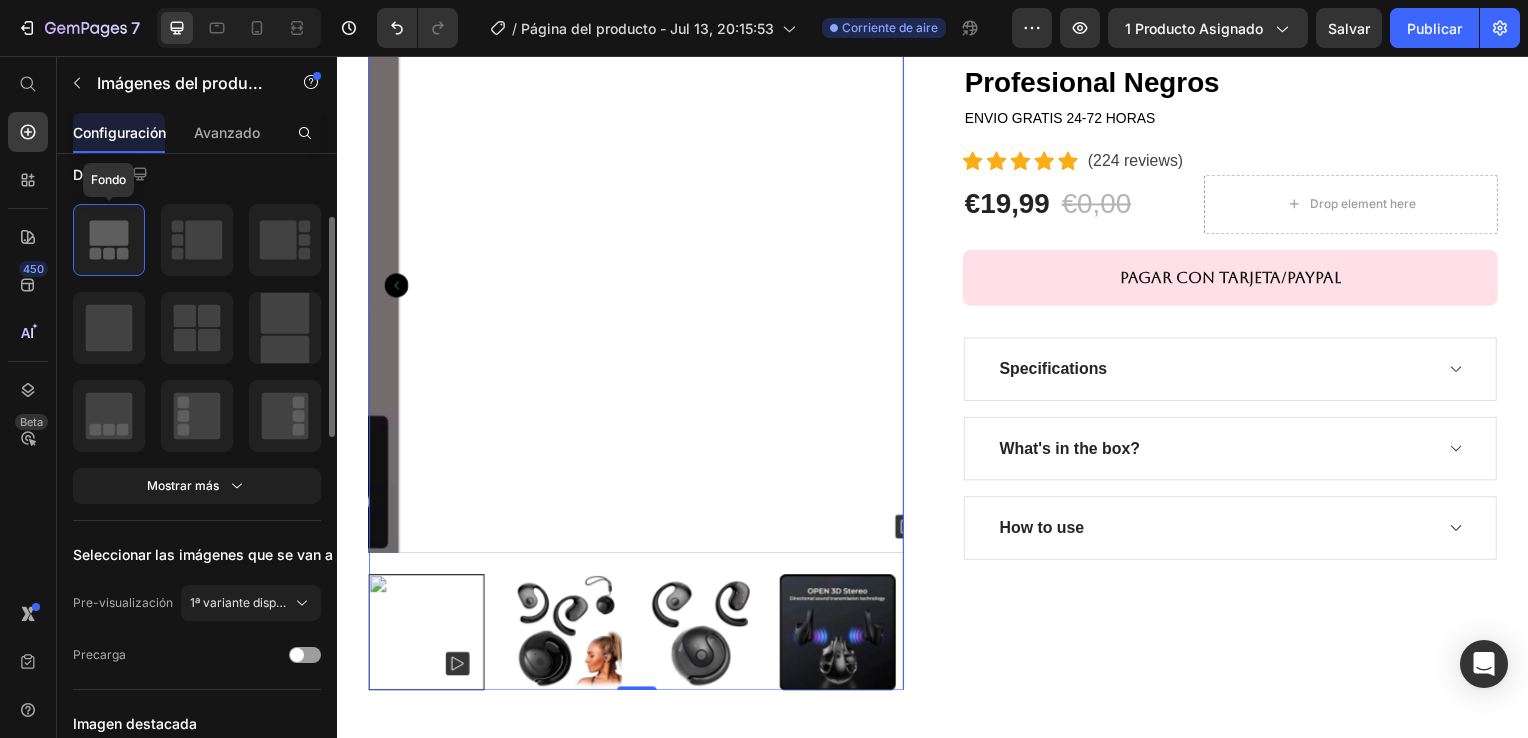 scroll, scrollTop: 300, scrollLeft: 0, axis: vertical 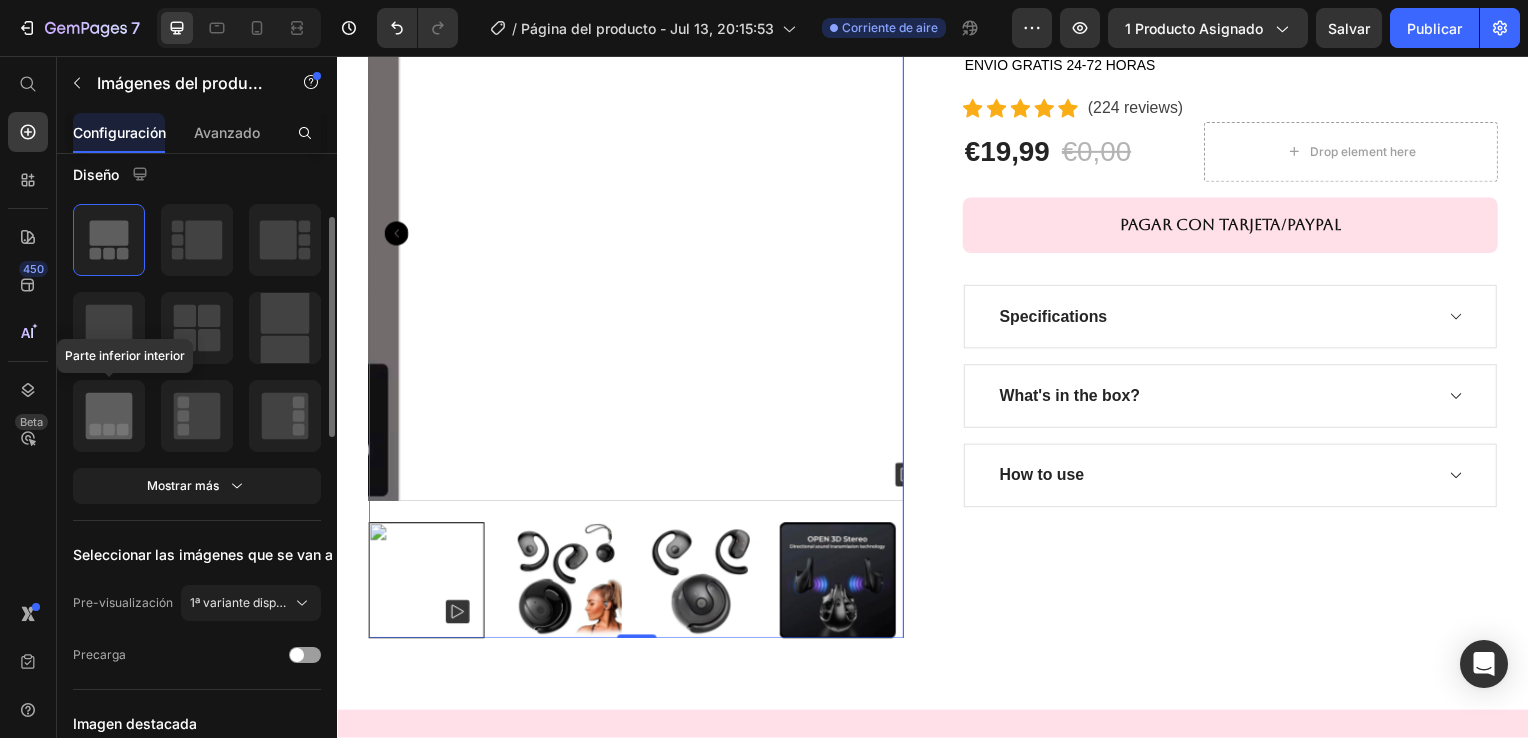 click 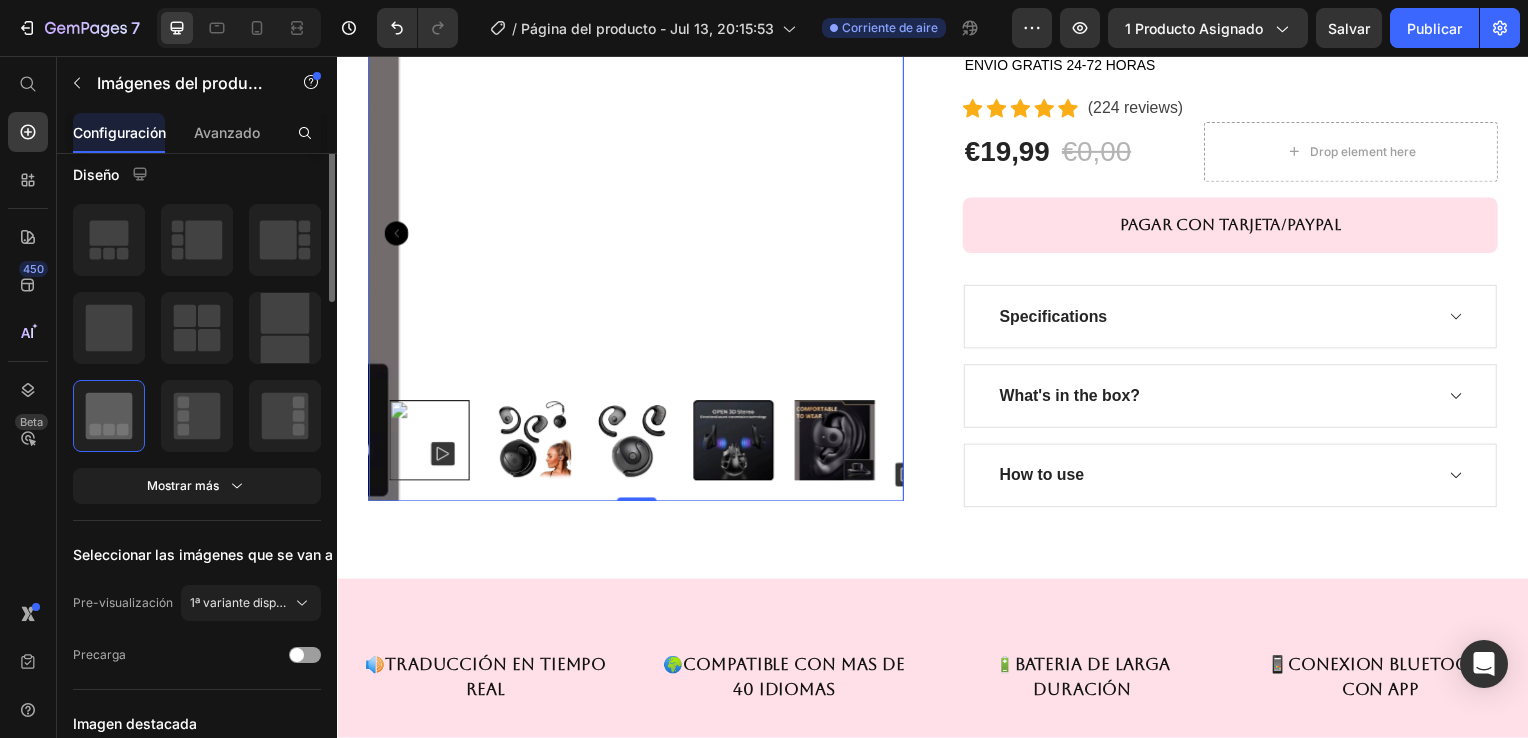 scroll, scrollTop: 0, scrollLeft: 0, axis: both 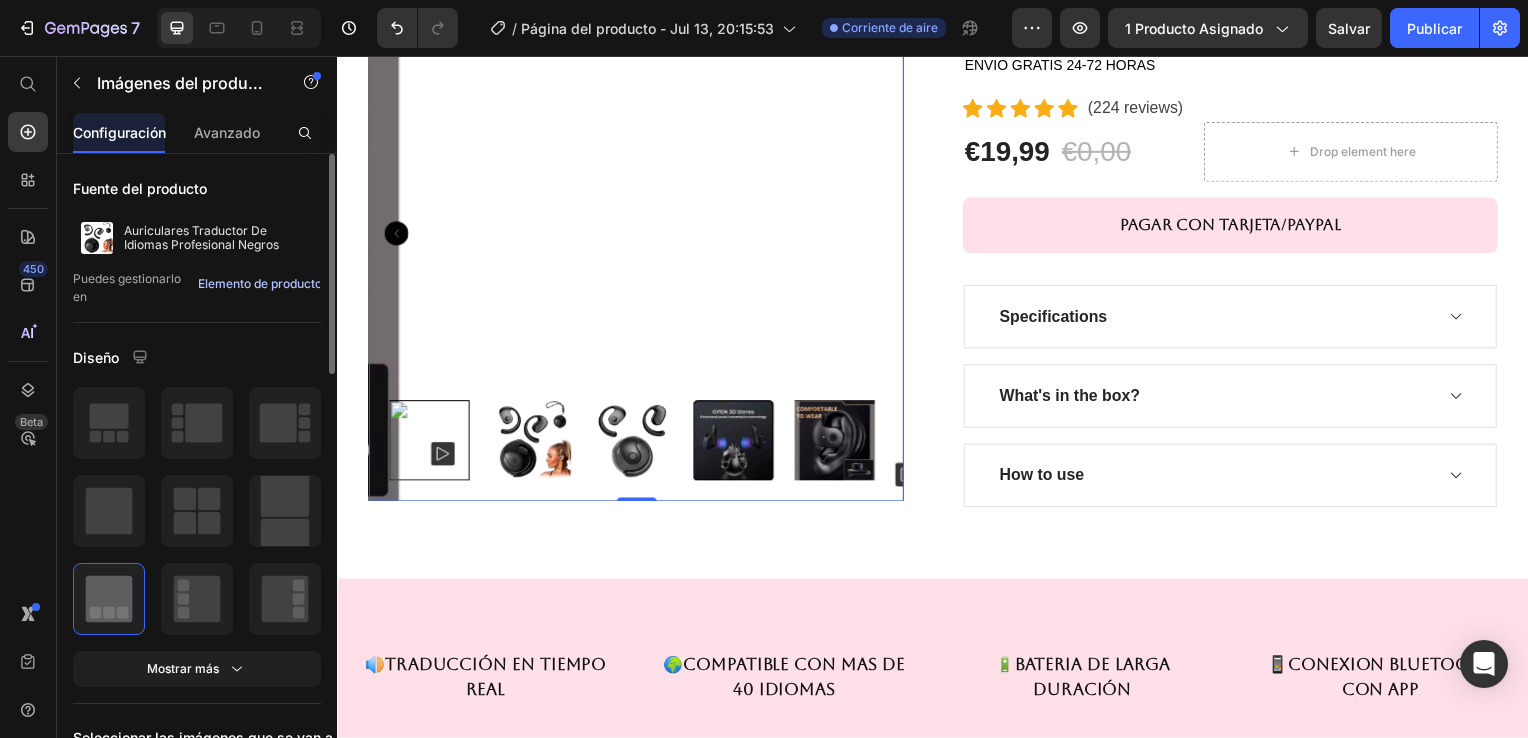 click on "Elemento de producto" 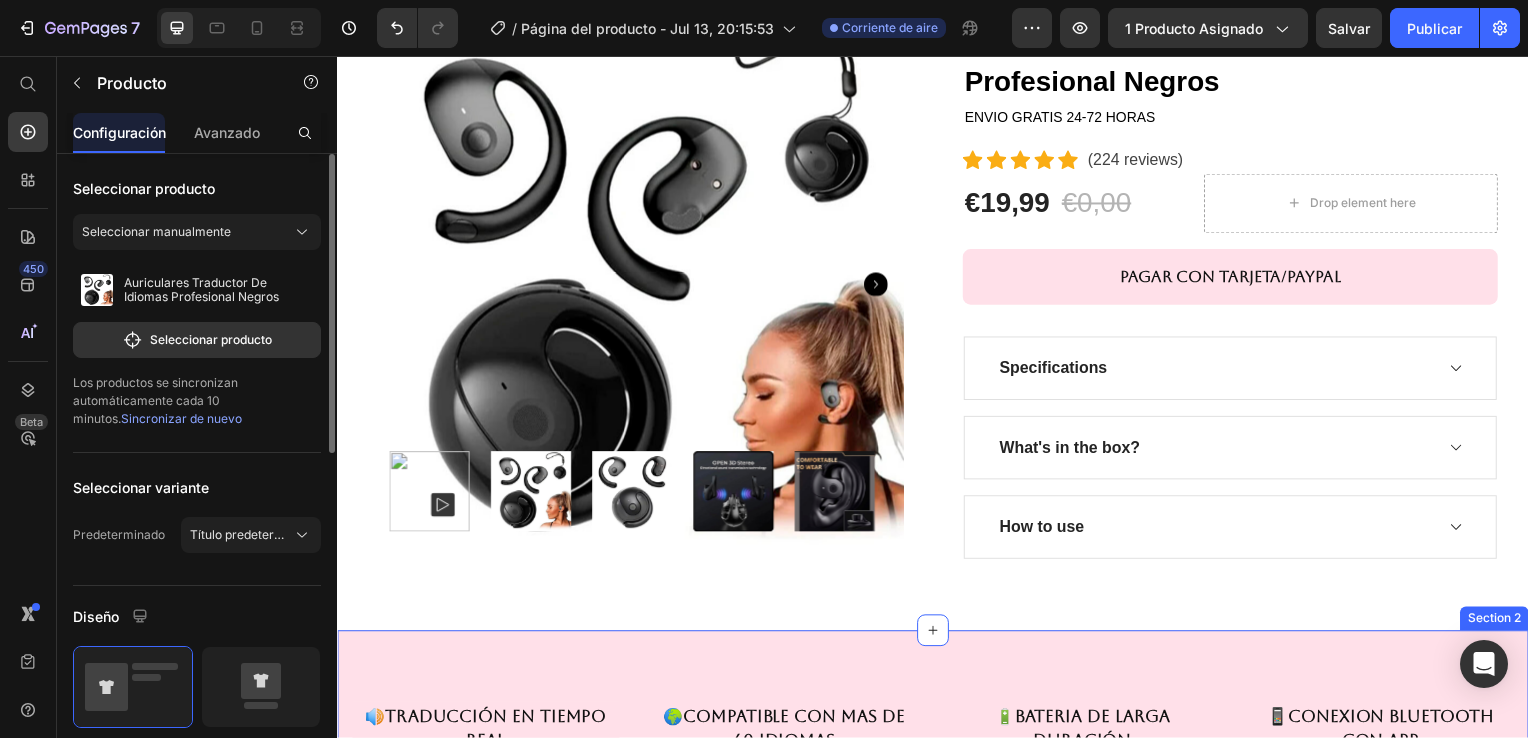 scroll, scrollTop: 0, scrollLeft: 0, axis: both 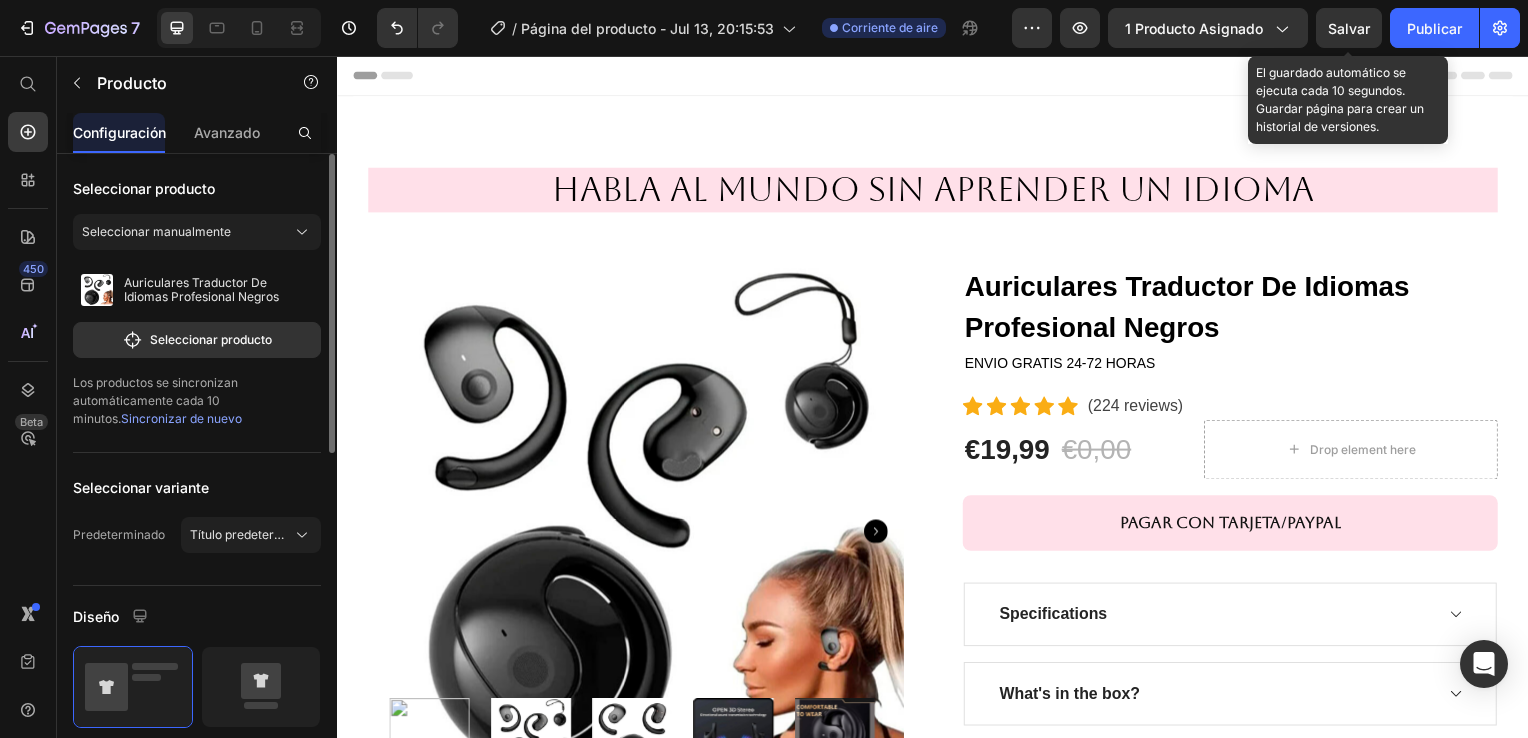 click on "Salvar" at bounding box center (1349, 28) 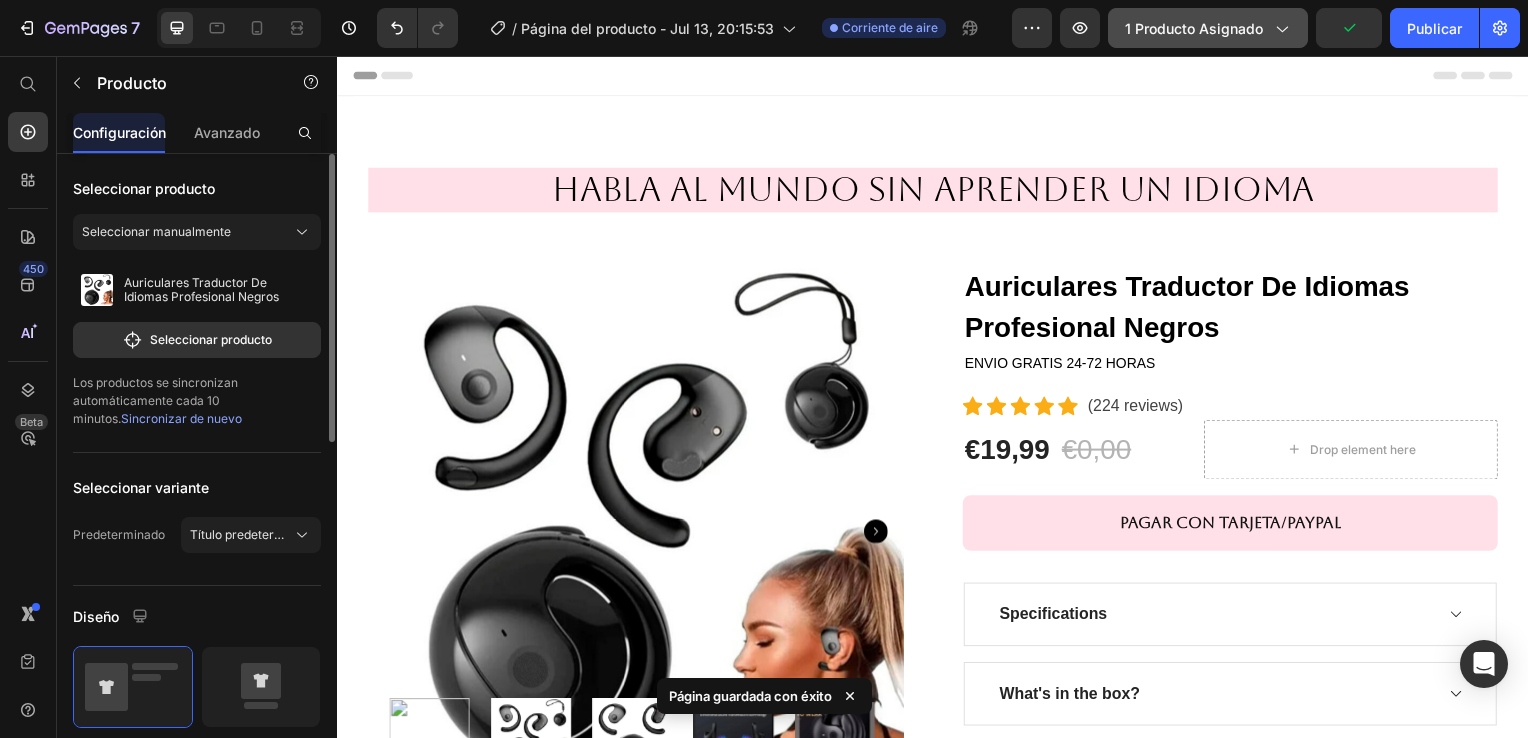 click on "1 producto asignado" at bounding box center [1208, 28] 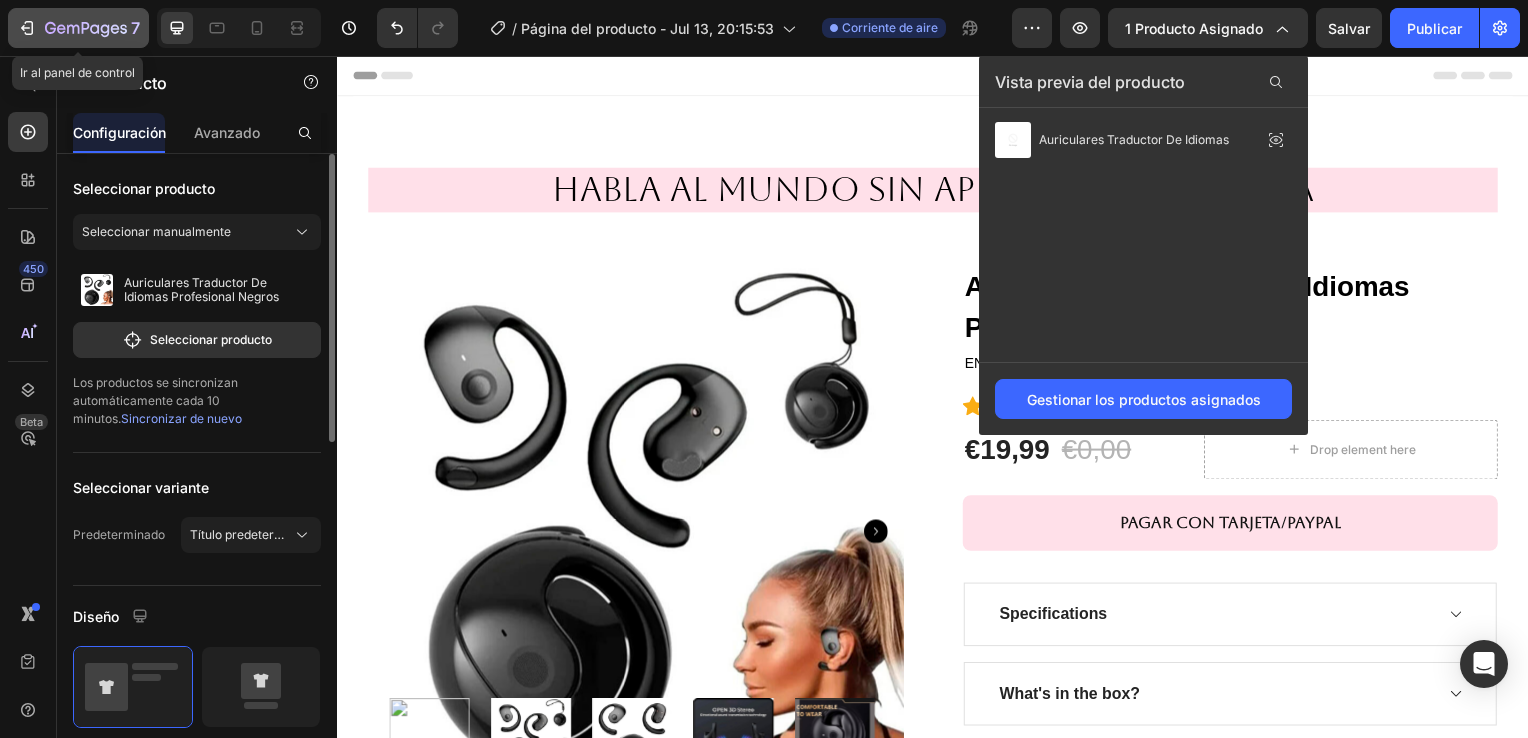 click on "7" 